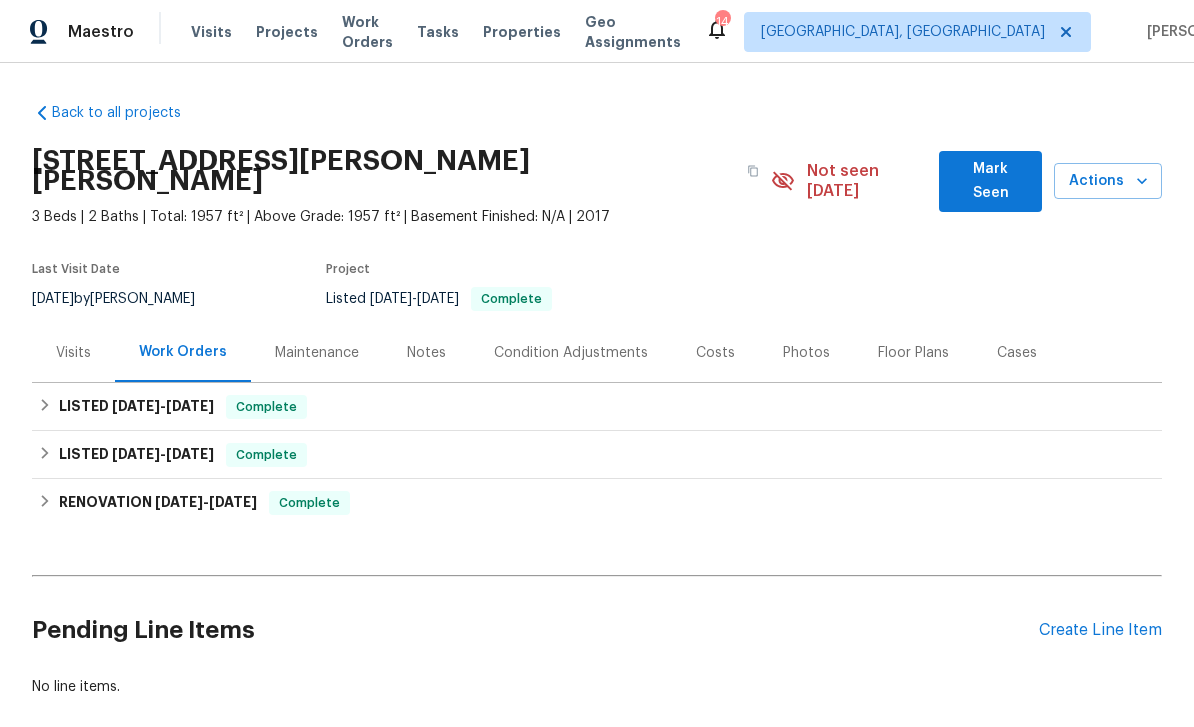 scroll, scrollTop: 0, scrollLeft: 0, axis: both 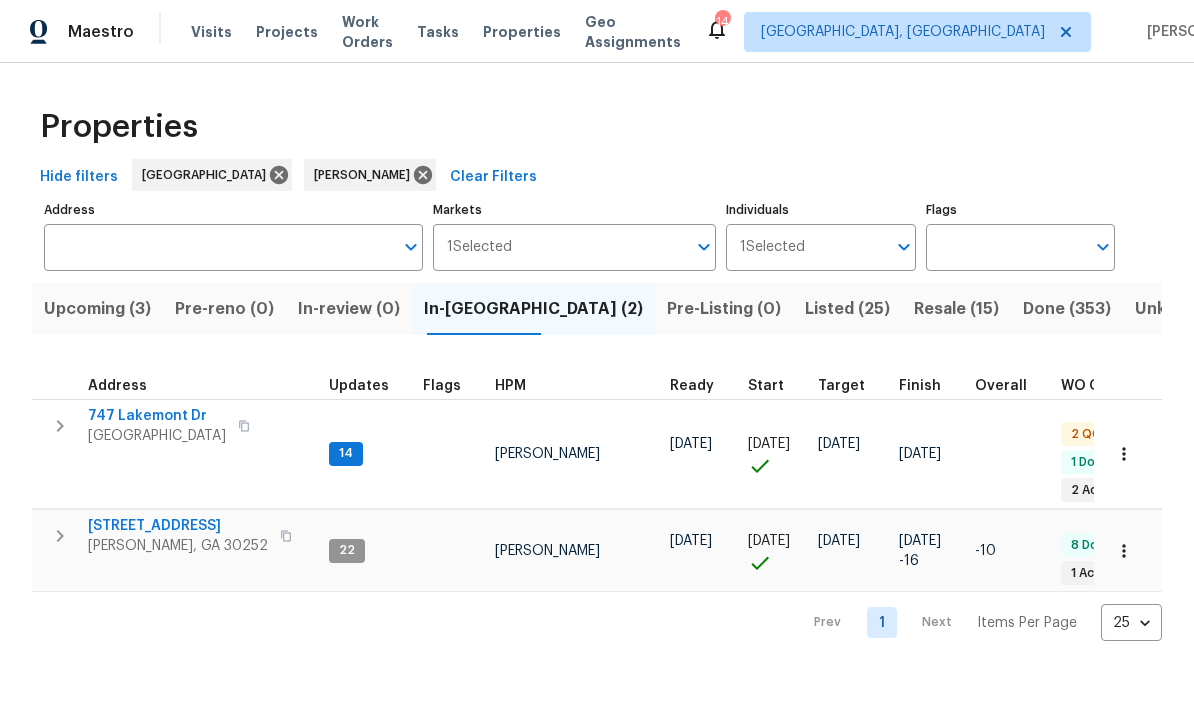click on "747 Lakemont Dr" at bounding box center [157, 416] 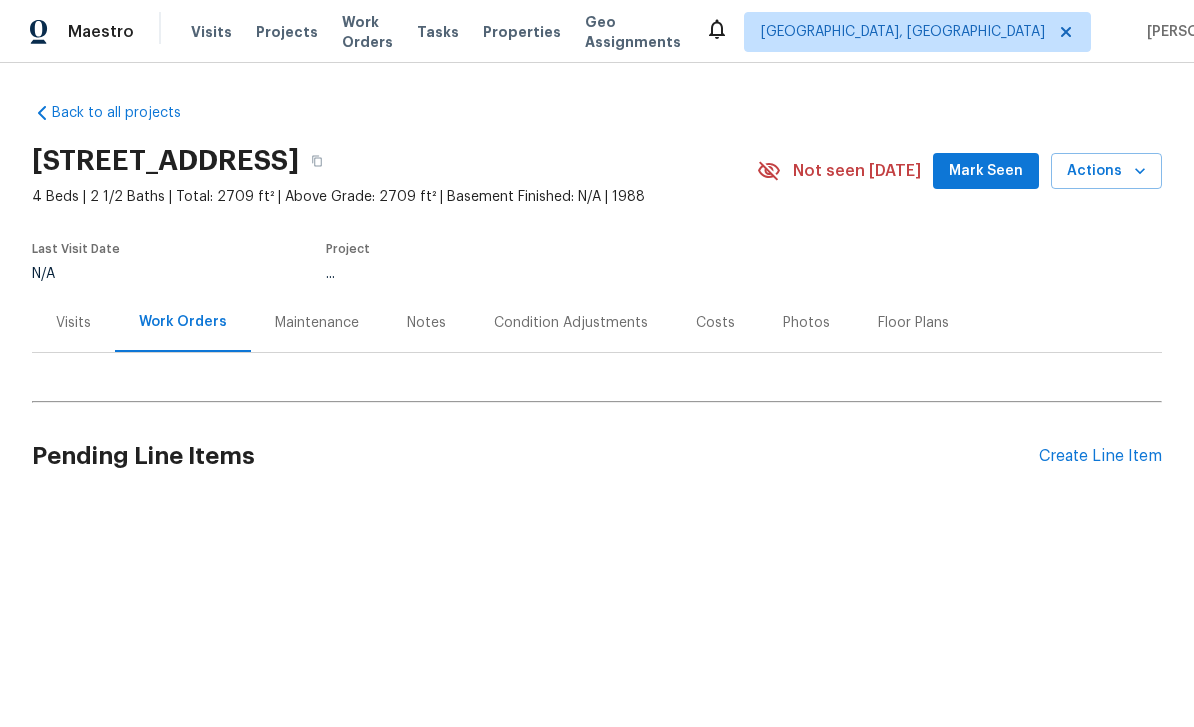 scroll, scrollTop: 0, scrollLeft: 0, axis: both 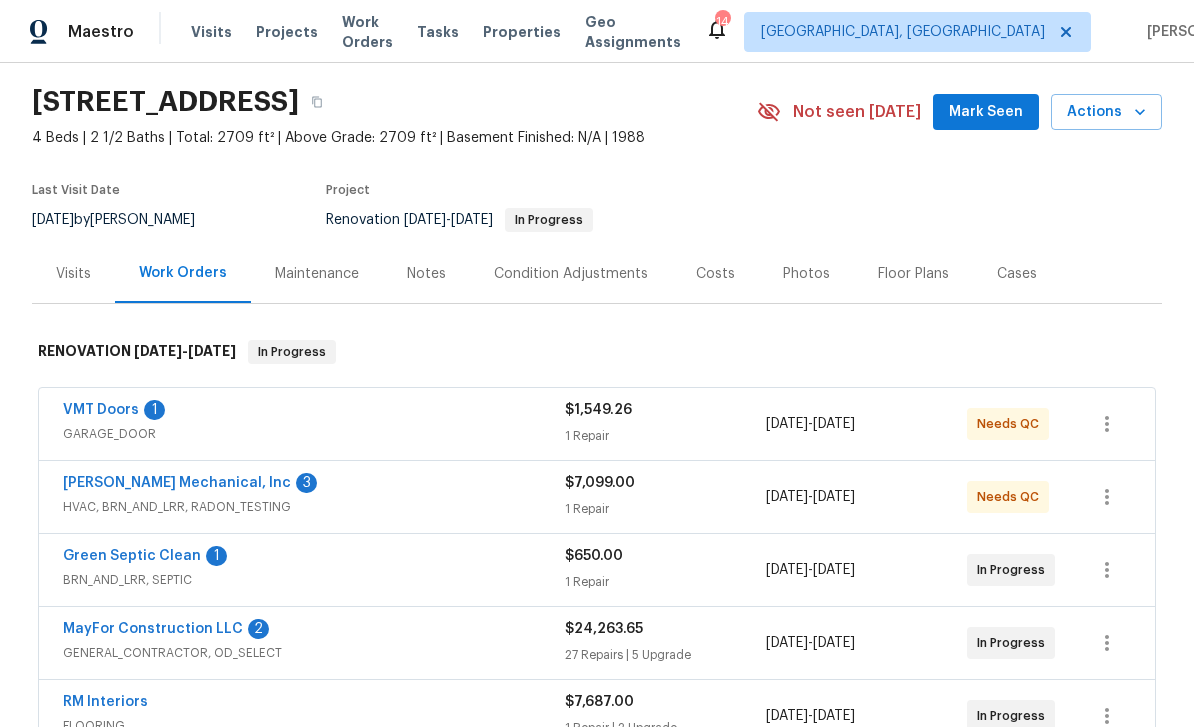 click on "VMT Doors" at bounding box center [101, 410] 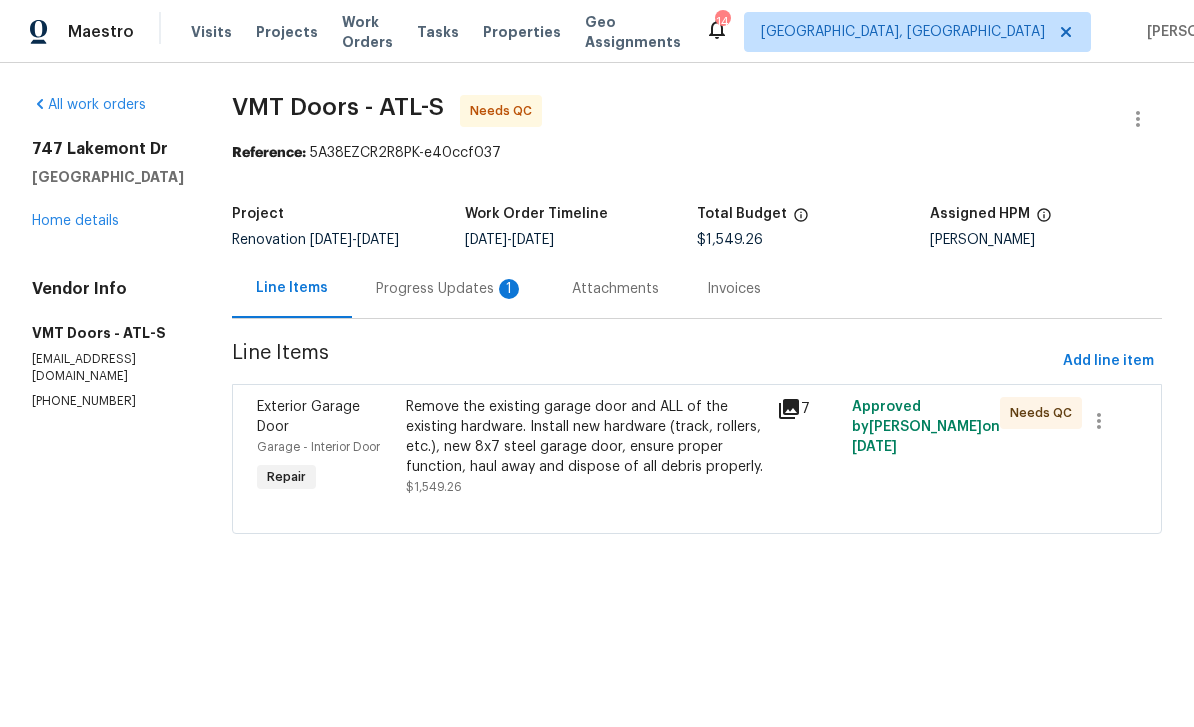 click on "Progress Updates 1" at bounding box center [450, 288] 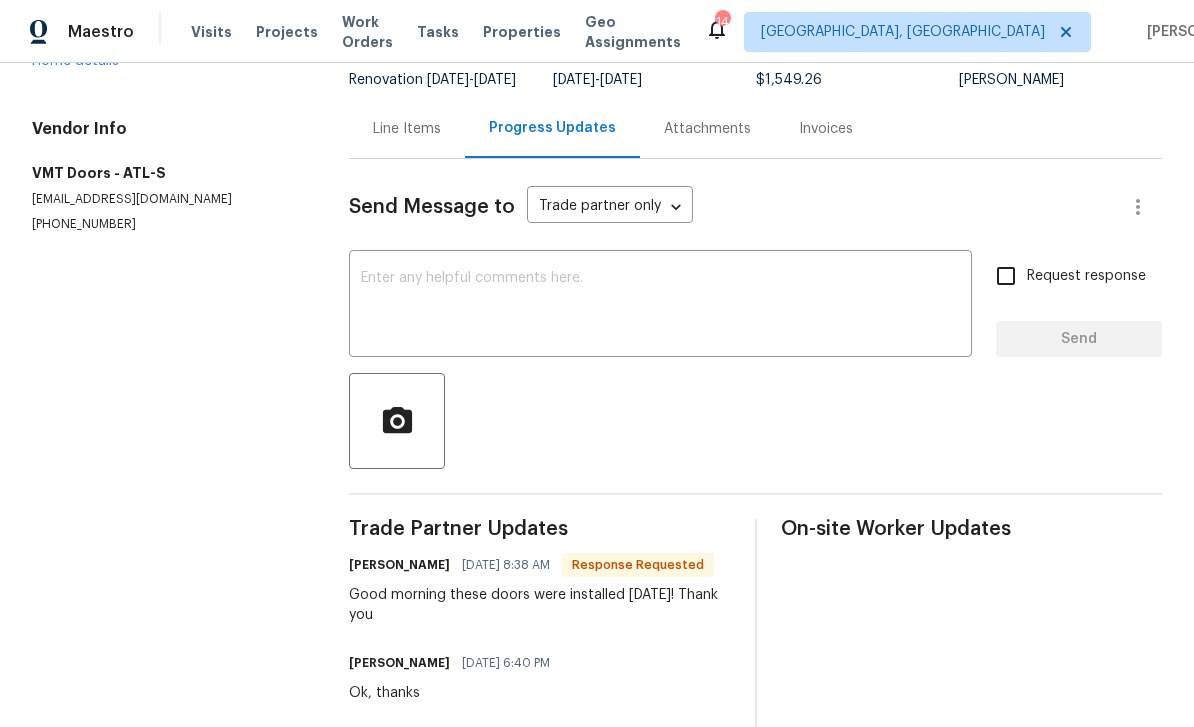 scroll, scrollTop: 158, scrollLeft: 0, axis: vertical 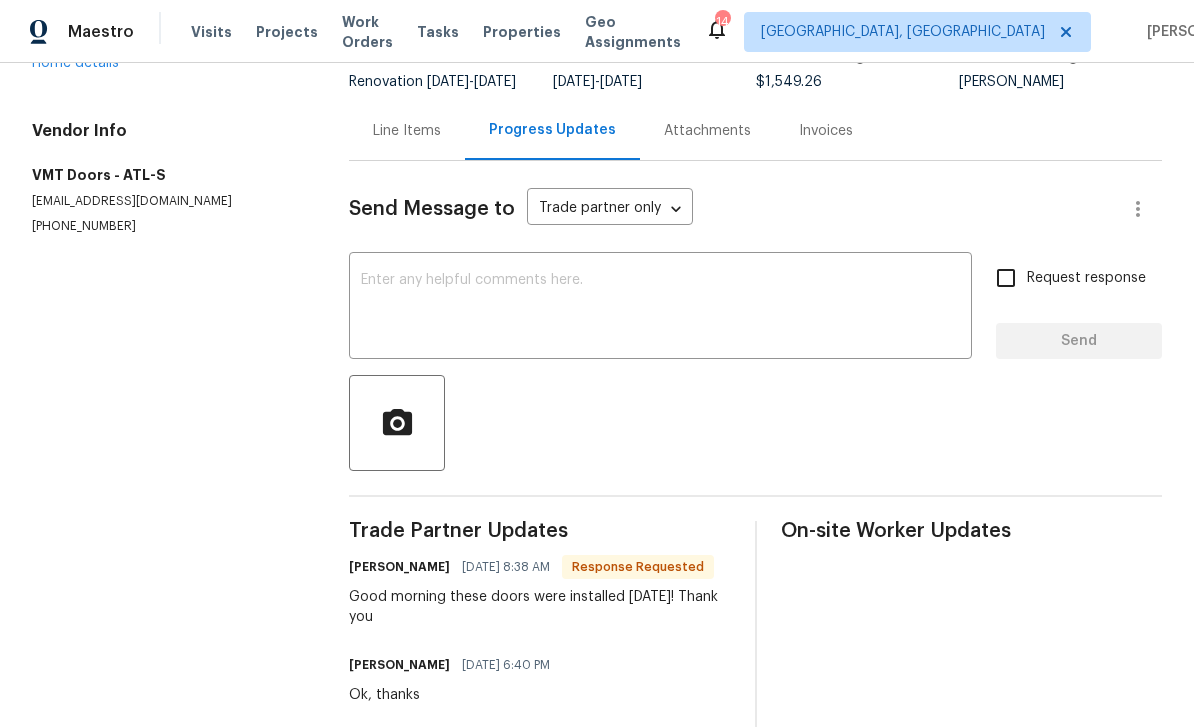 click on "Line Items" at bounding box center (407, 131) 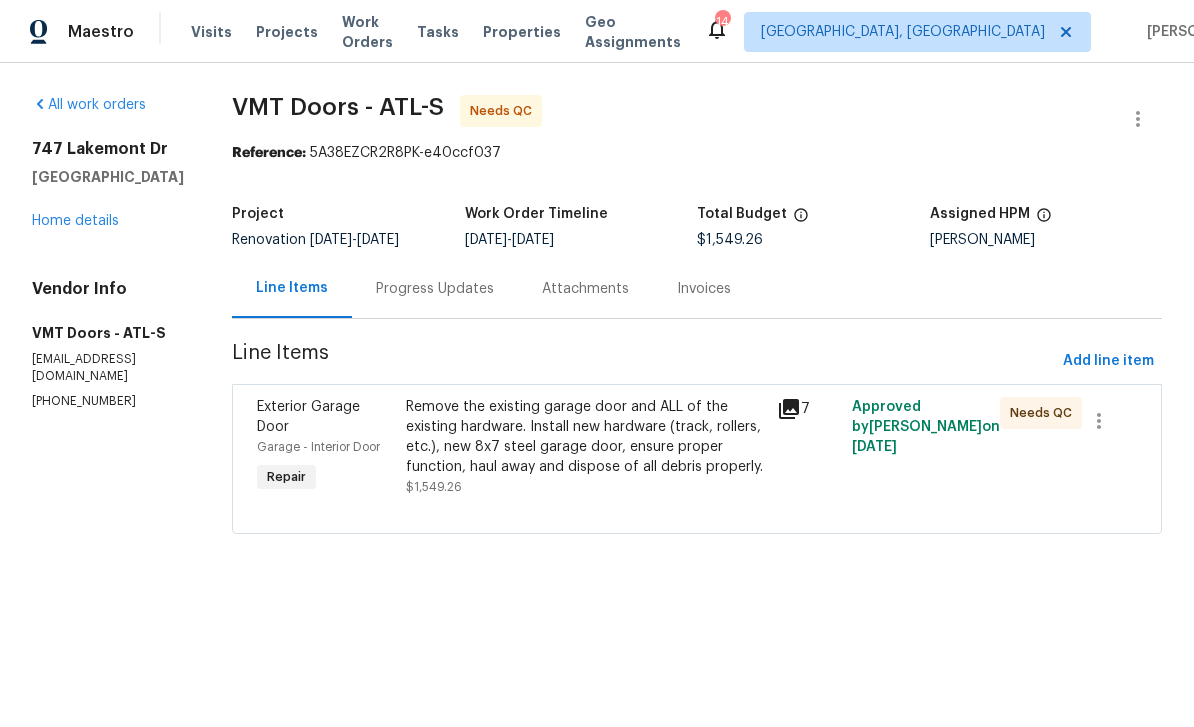 scroll, scrollTop: 0, scrollLeft: 0, axis: both 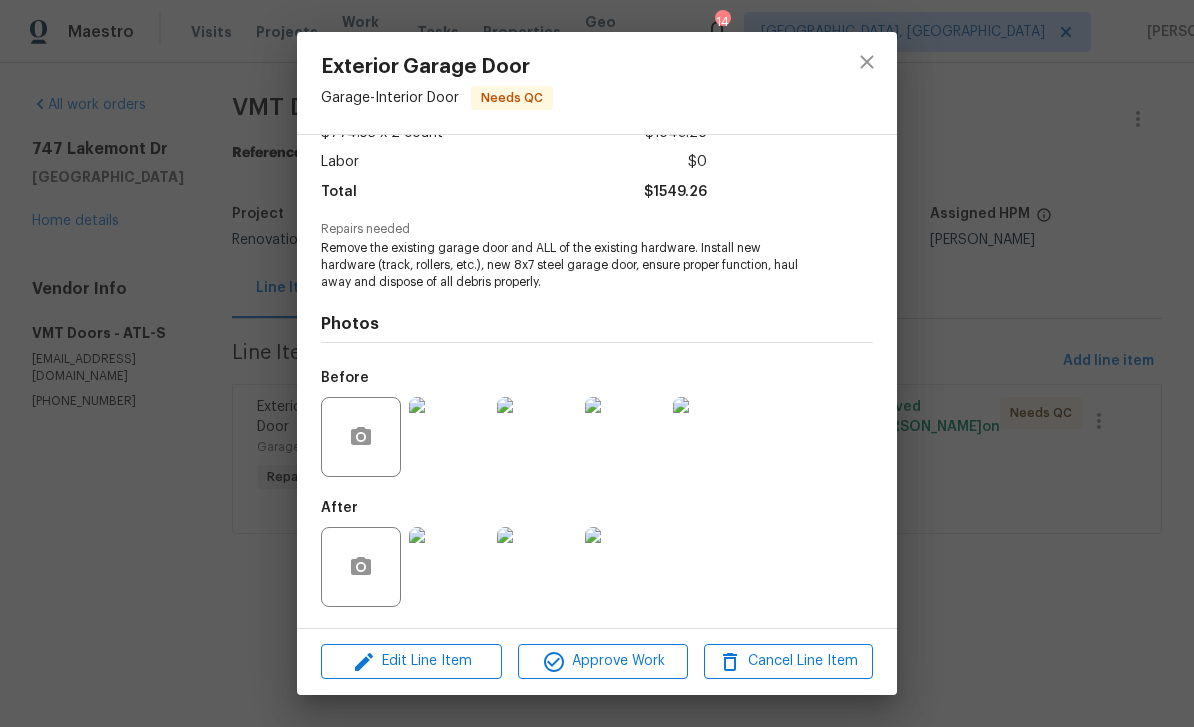 click at bounding box center [449, 567] 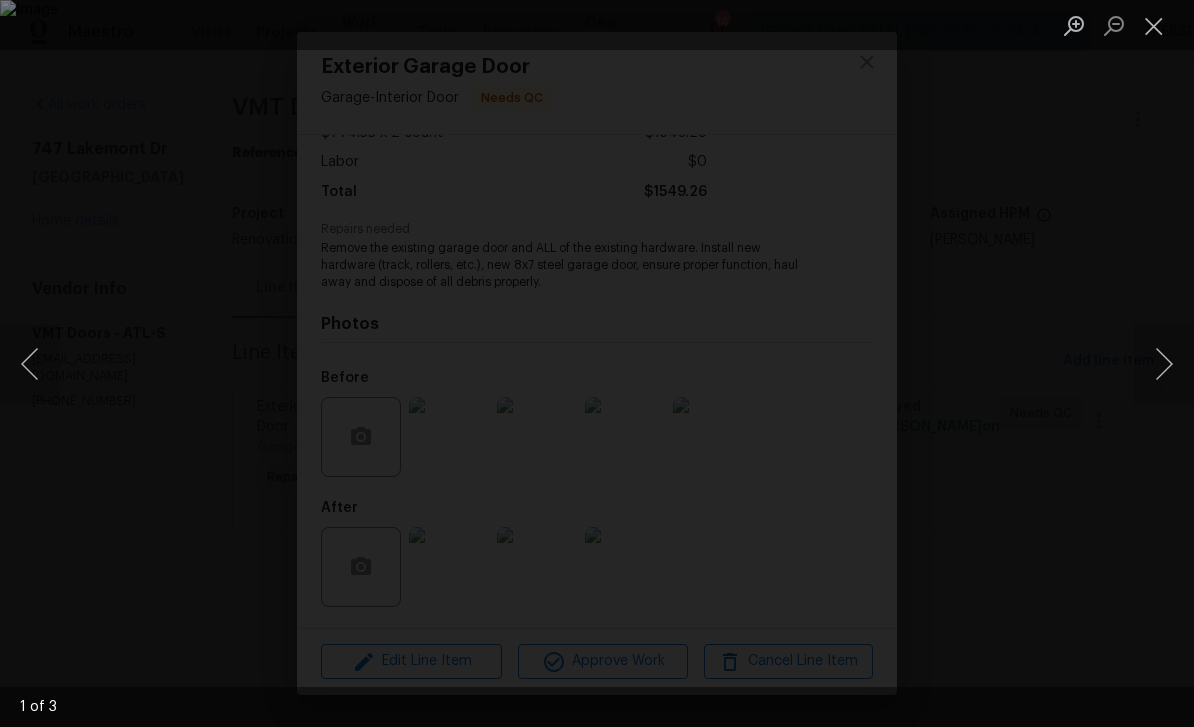 click at bounding box center (1164, 364) 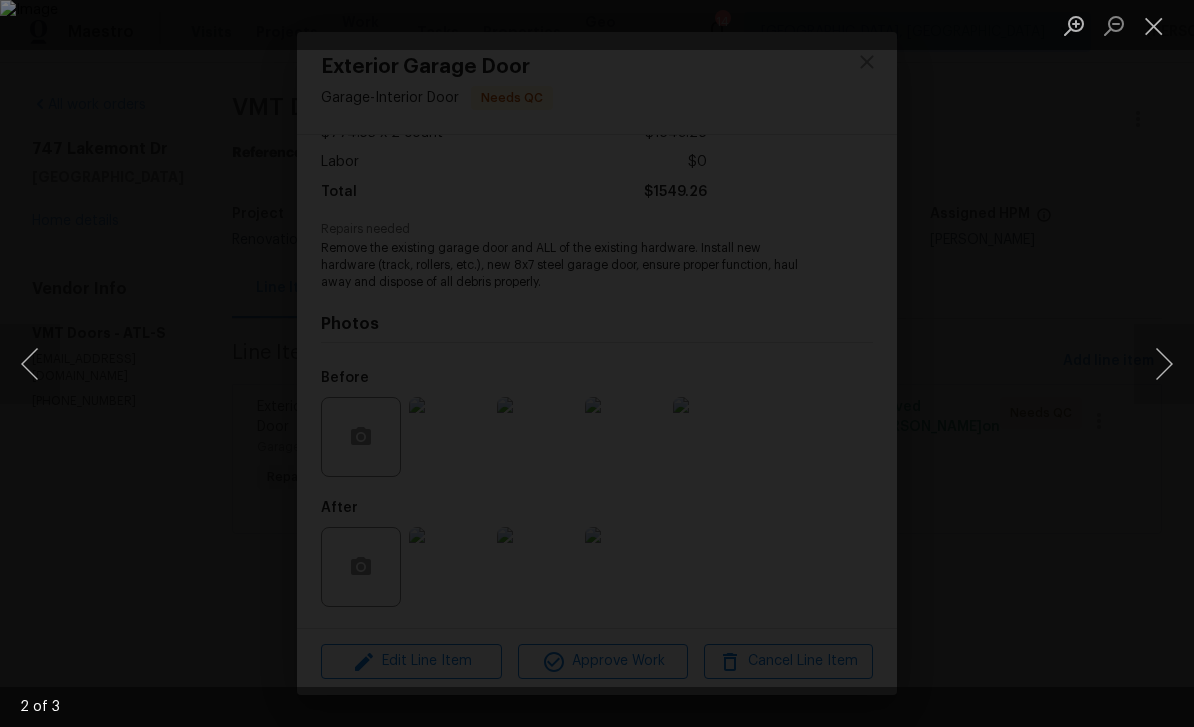 click at bounding box center (1164, 364) 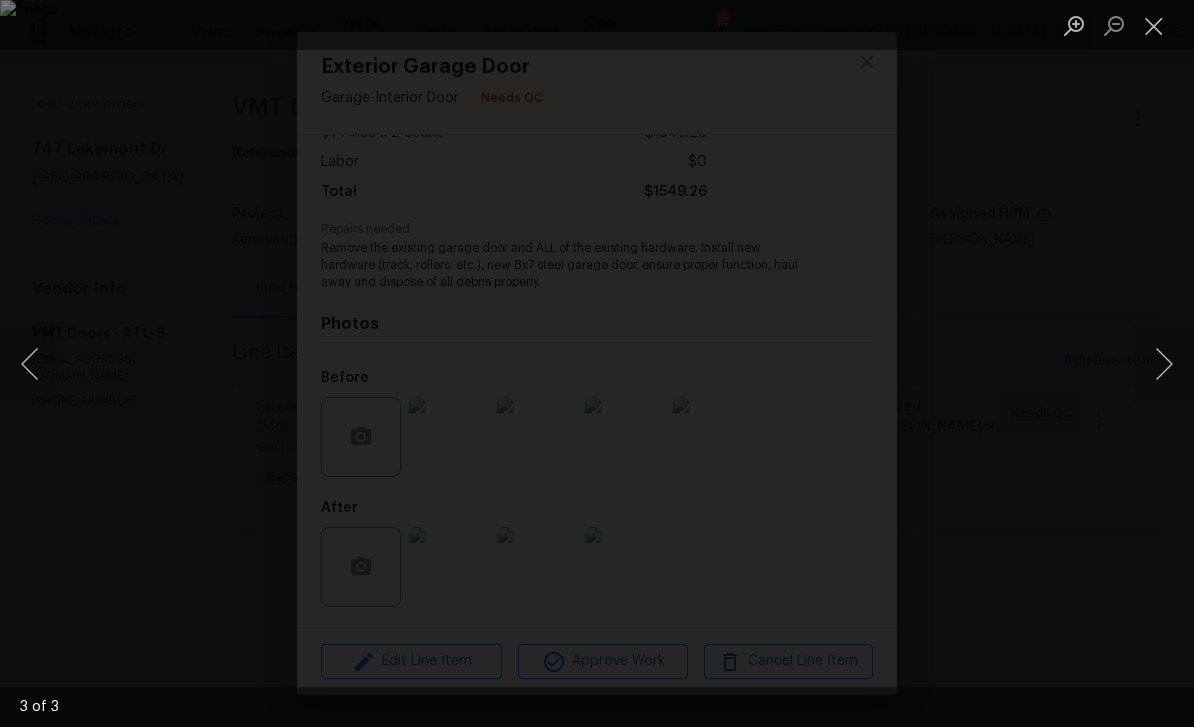 click at bounding box center [1164, 364] 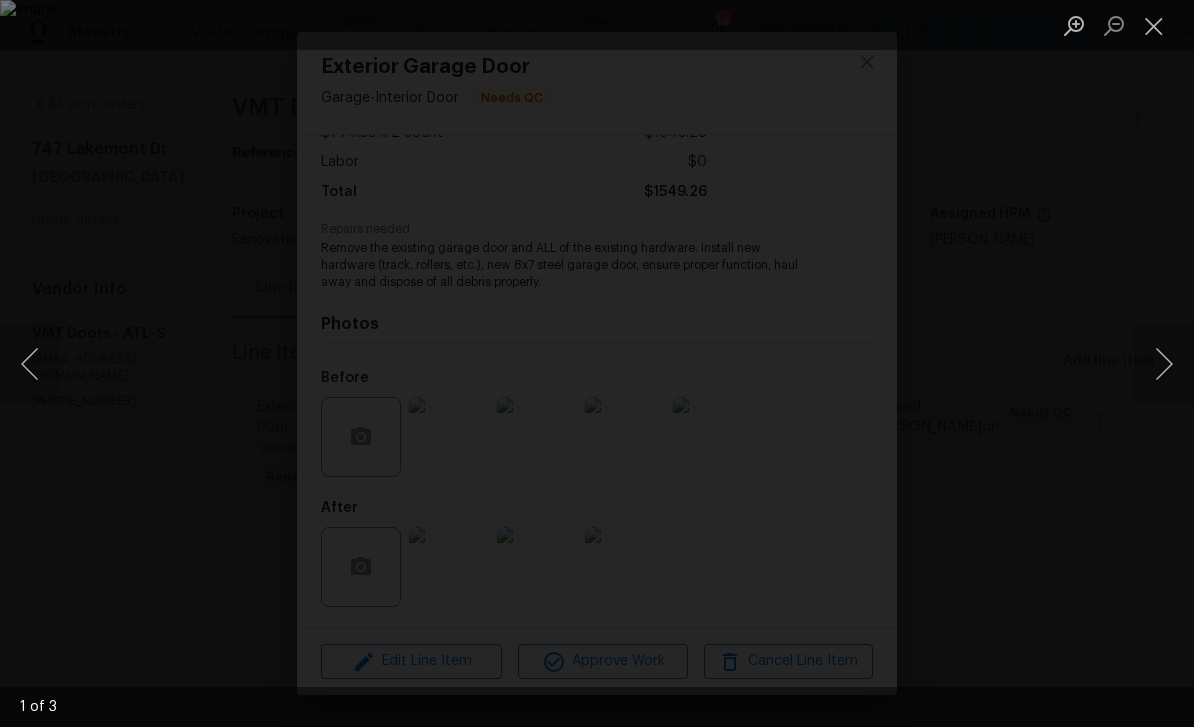 click at bounding box center [1164, 364] 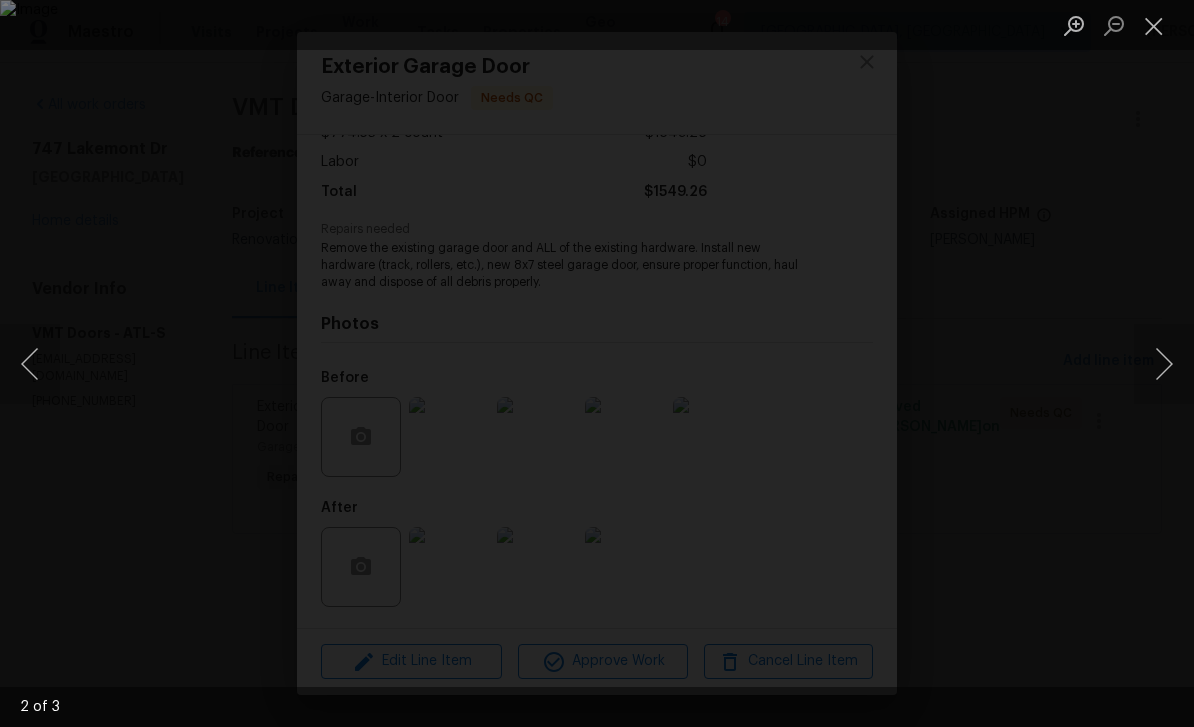 click at bounding box center (1154, 25) 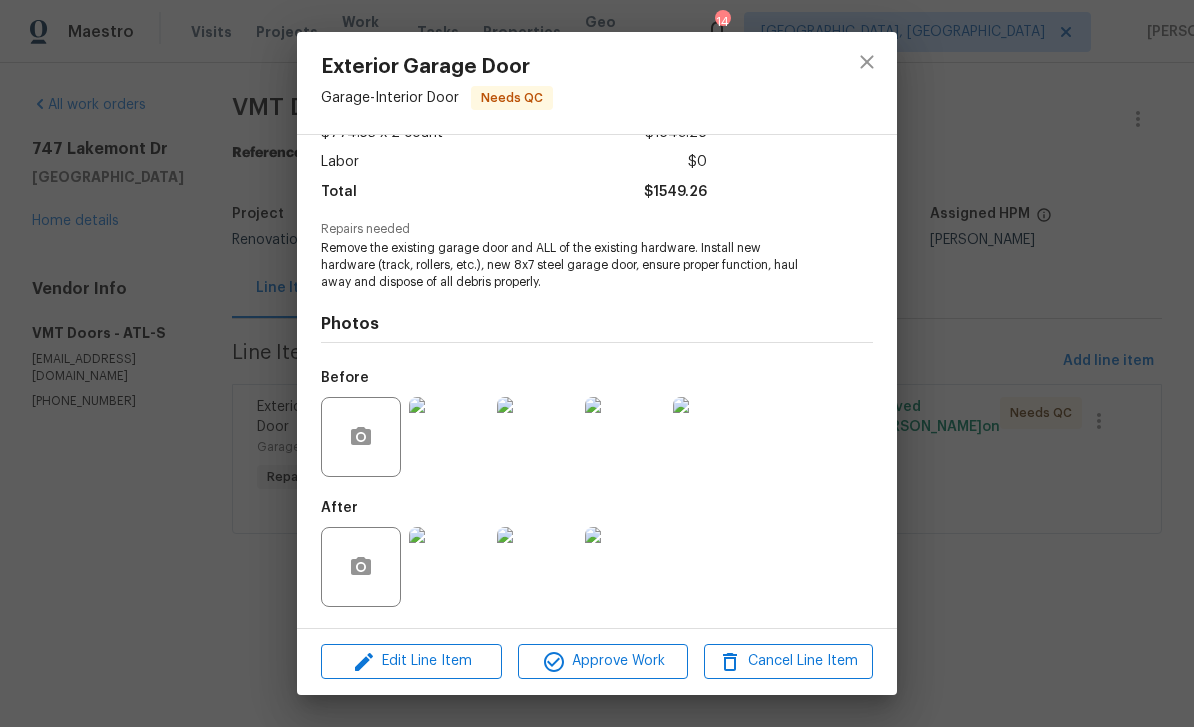 scroll, scrollTop: 131, scrollLeft: 0, axis: vertical 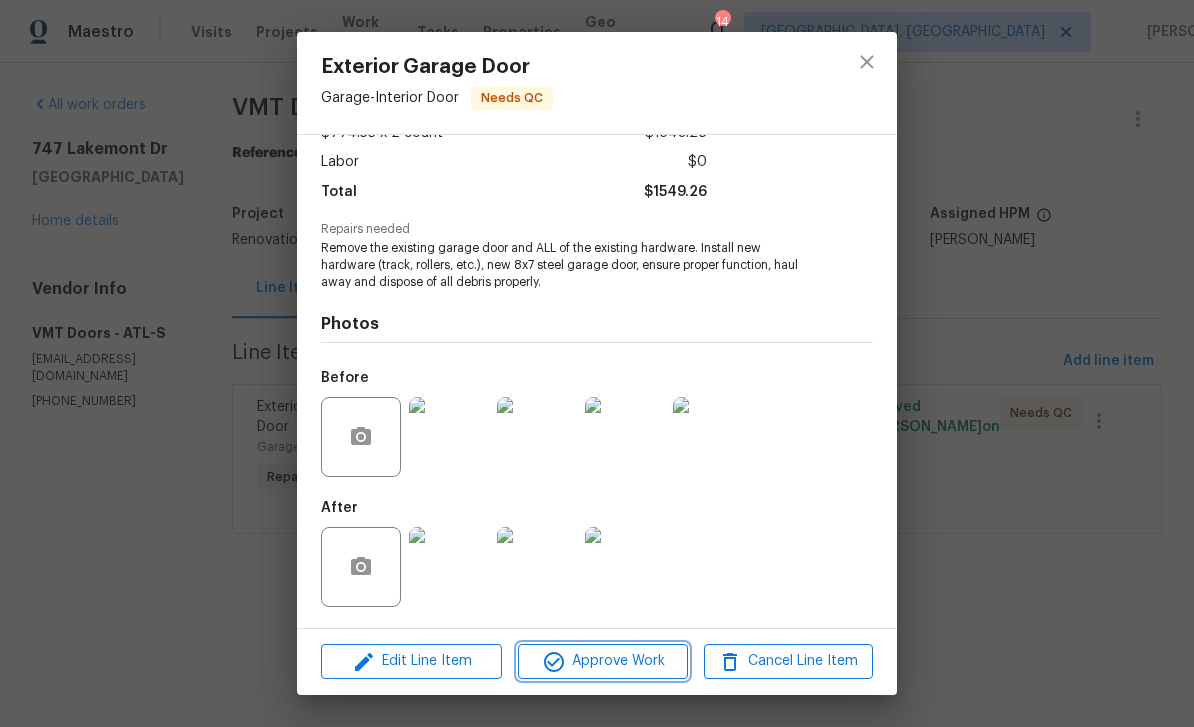click on "Approve Work" at bounding box center (602, 661) 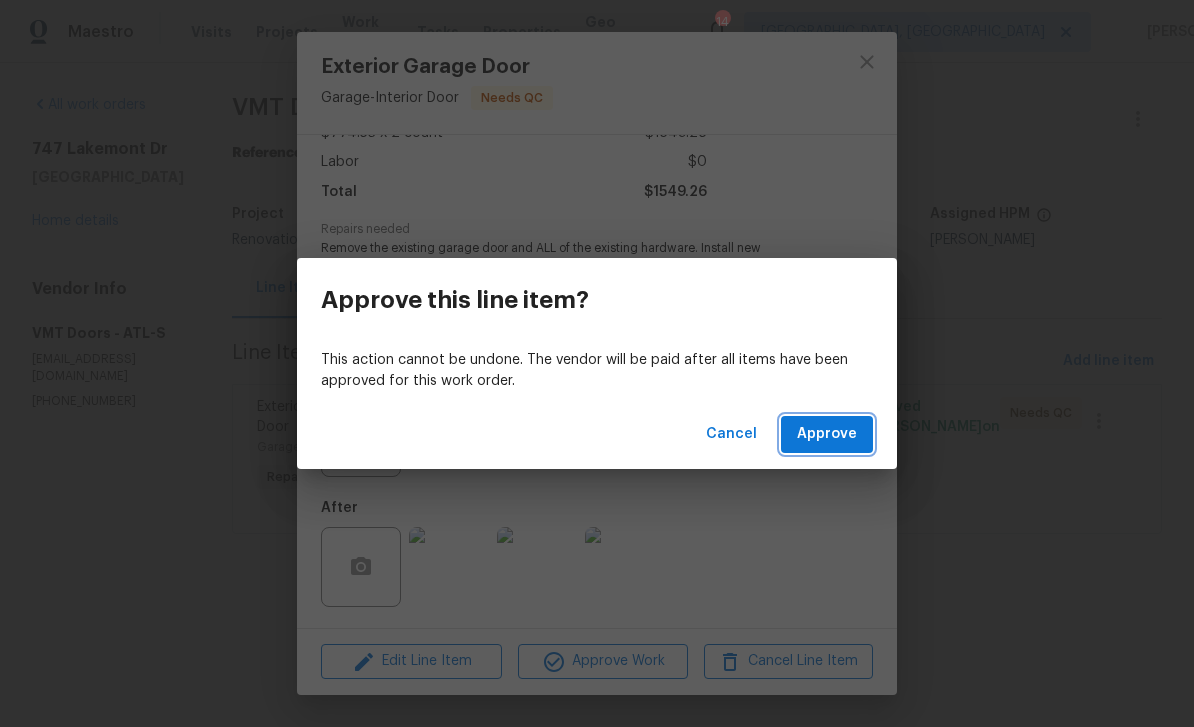click on "Approve" at bounding box center [827, 434] 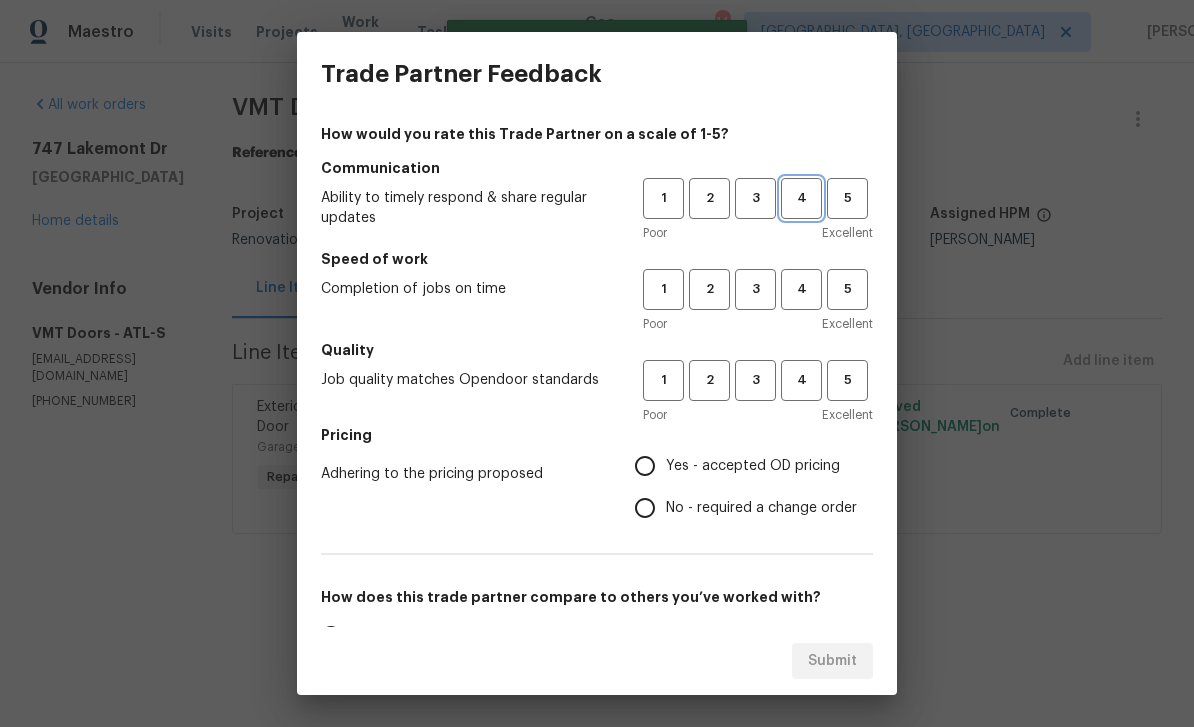 click on "4" at bounding box center [801, 198] 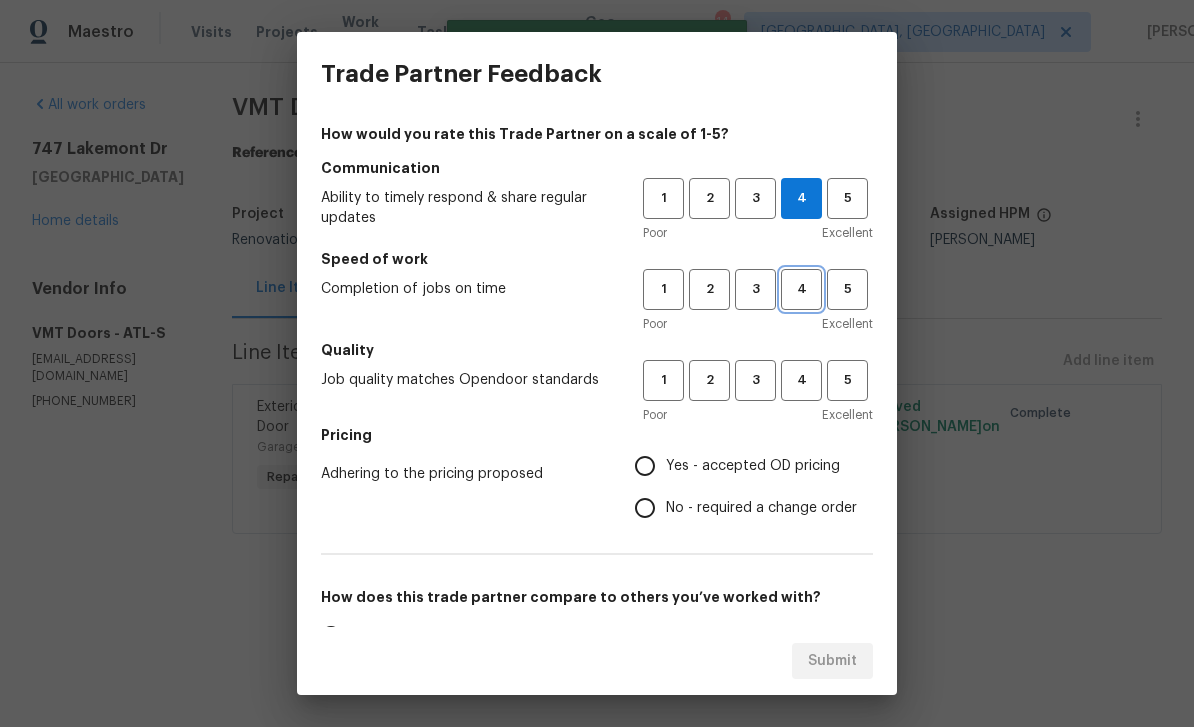 click on "4" at bounding box center [801, 289] 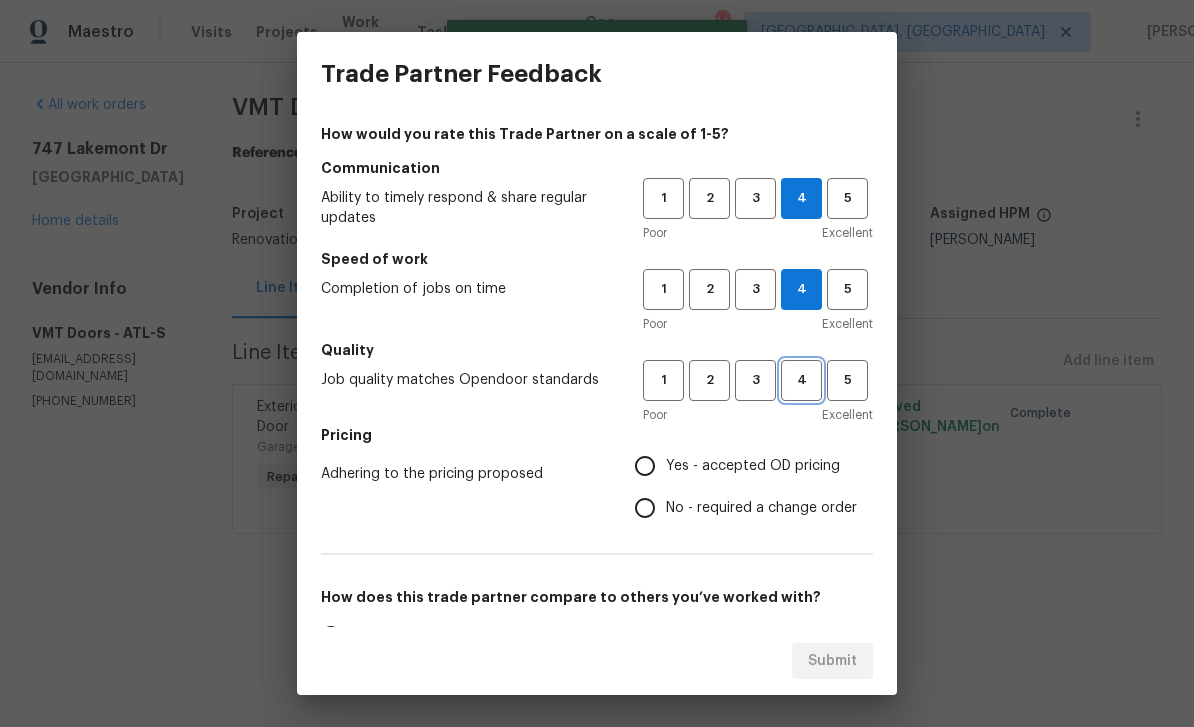 click on "4" at bounding box center [801, 380] 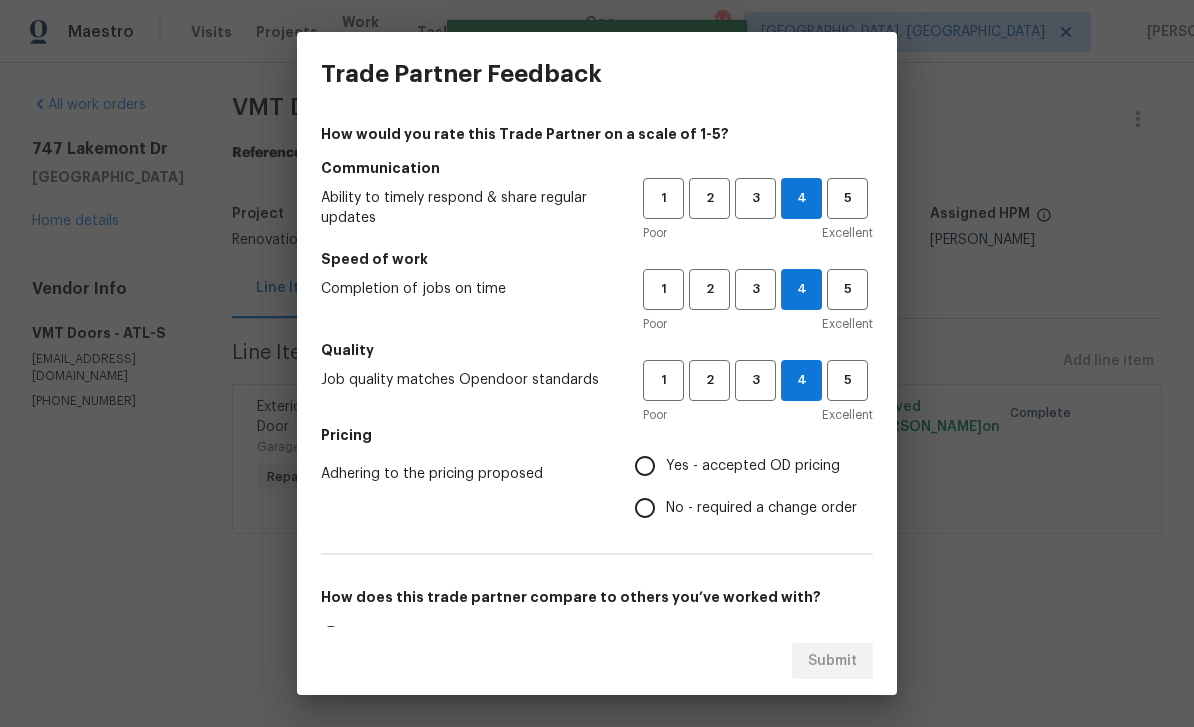 click on "Yes - accepted OD pricing" at bounding box center (645, 466) 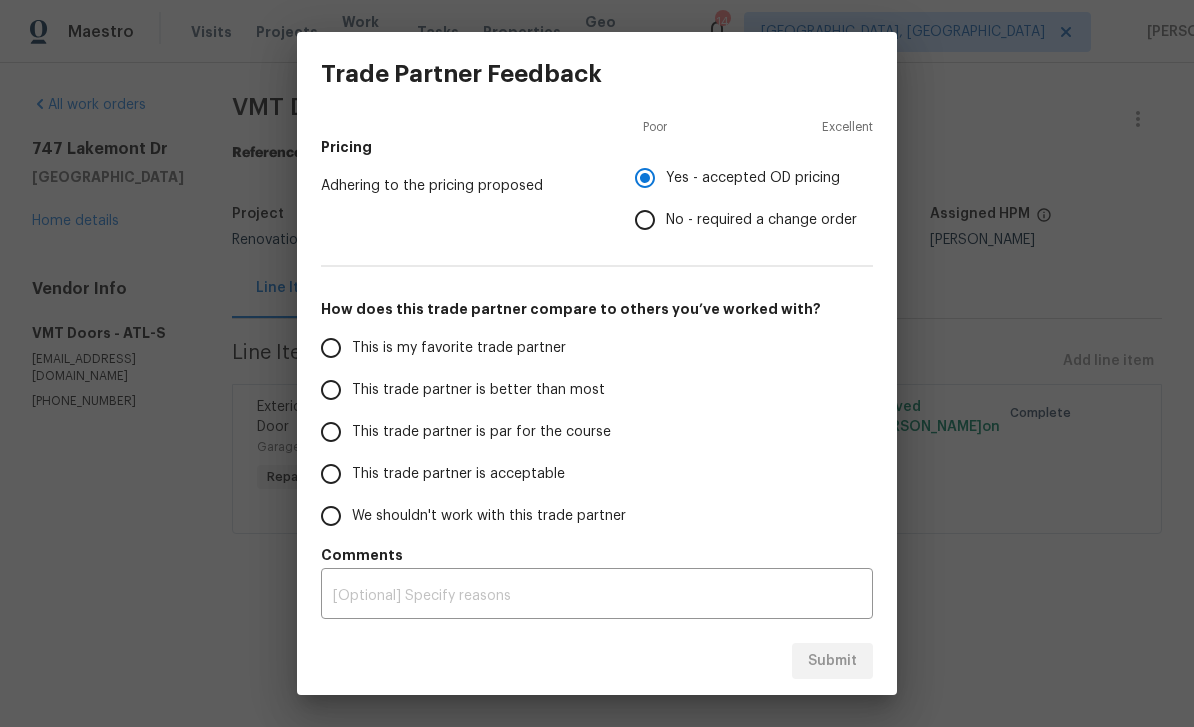 scroll, scrollTop: 288, scrollLeft: 0, axis: vertical 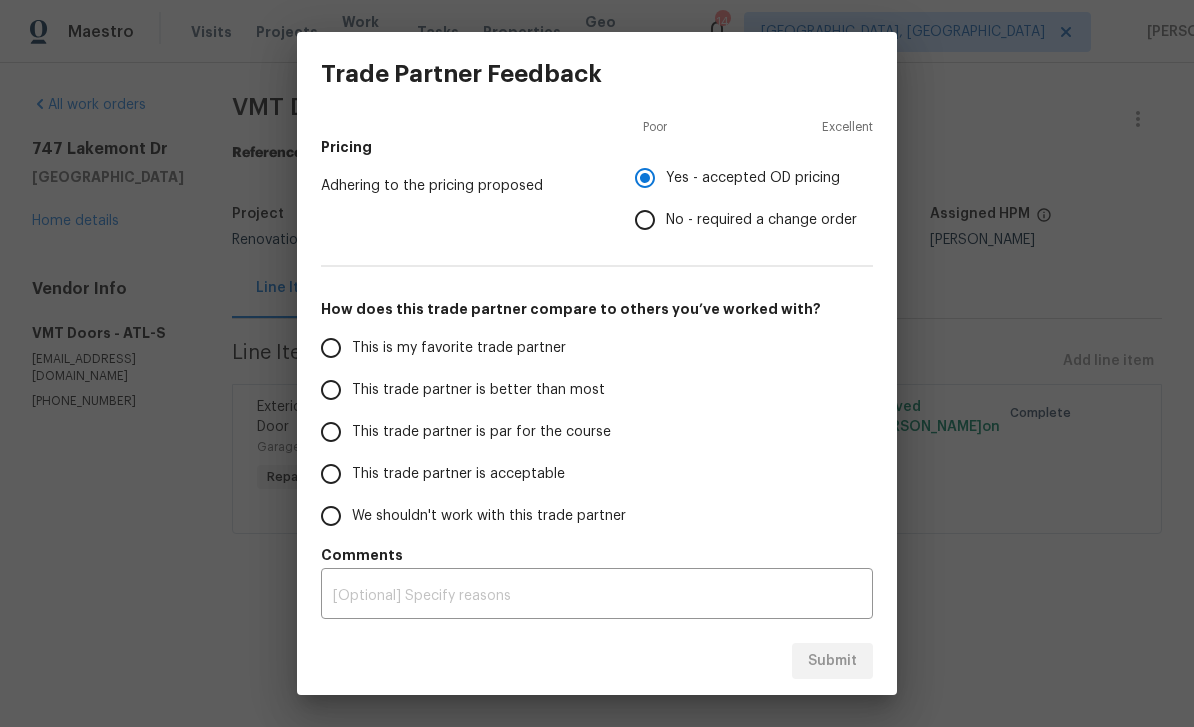 click on "This trade partner is better than most" at bounding box center [331, 390] 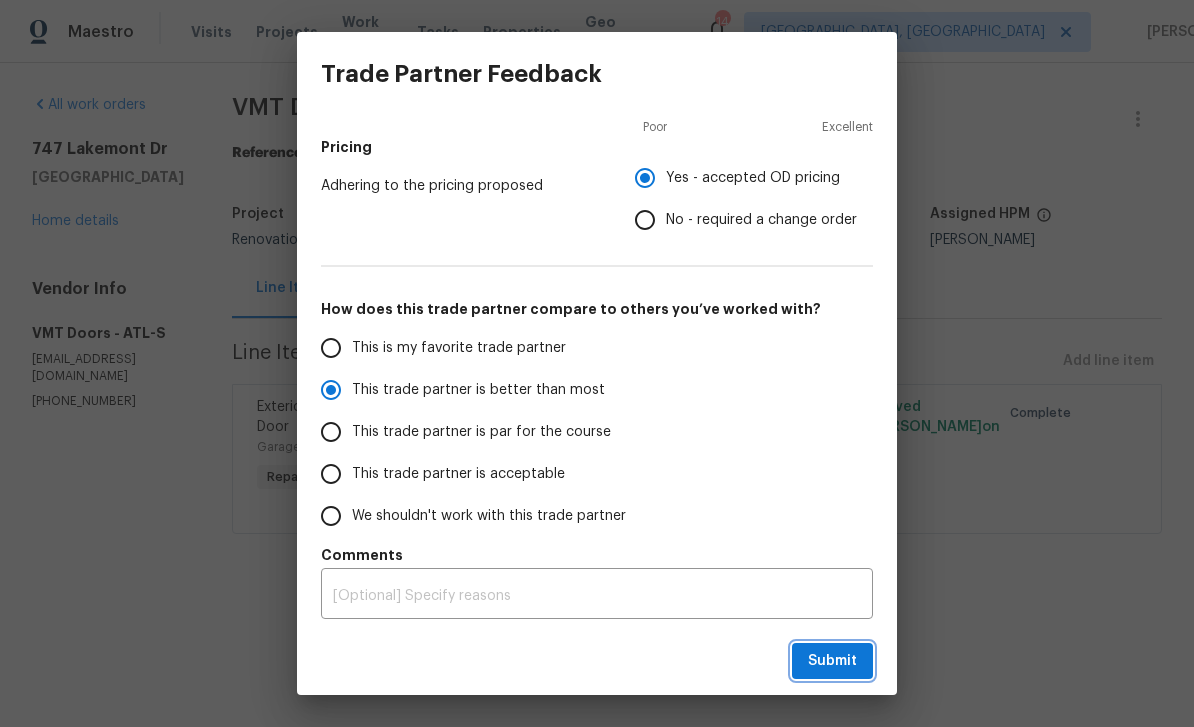 click on "Submit" at bounding box center [832, 661] 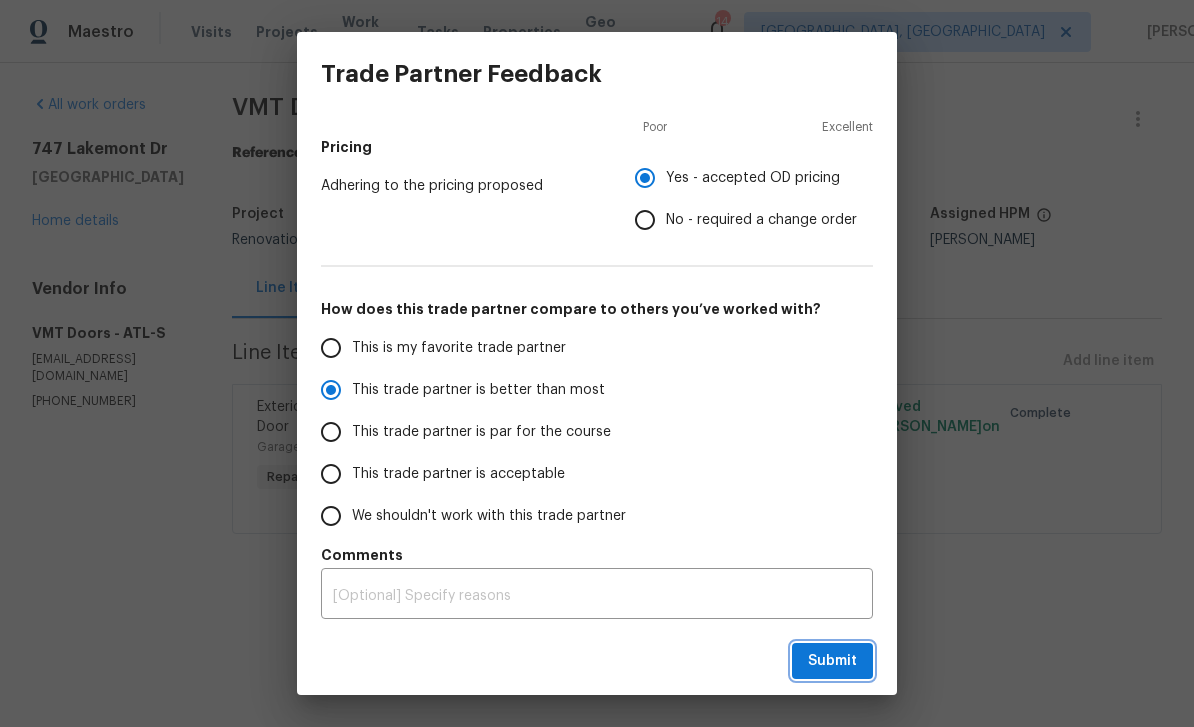 radio on "true" 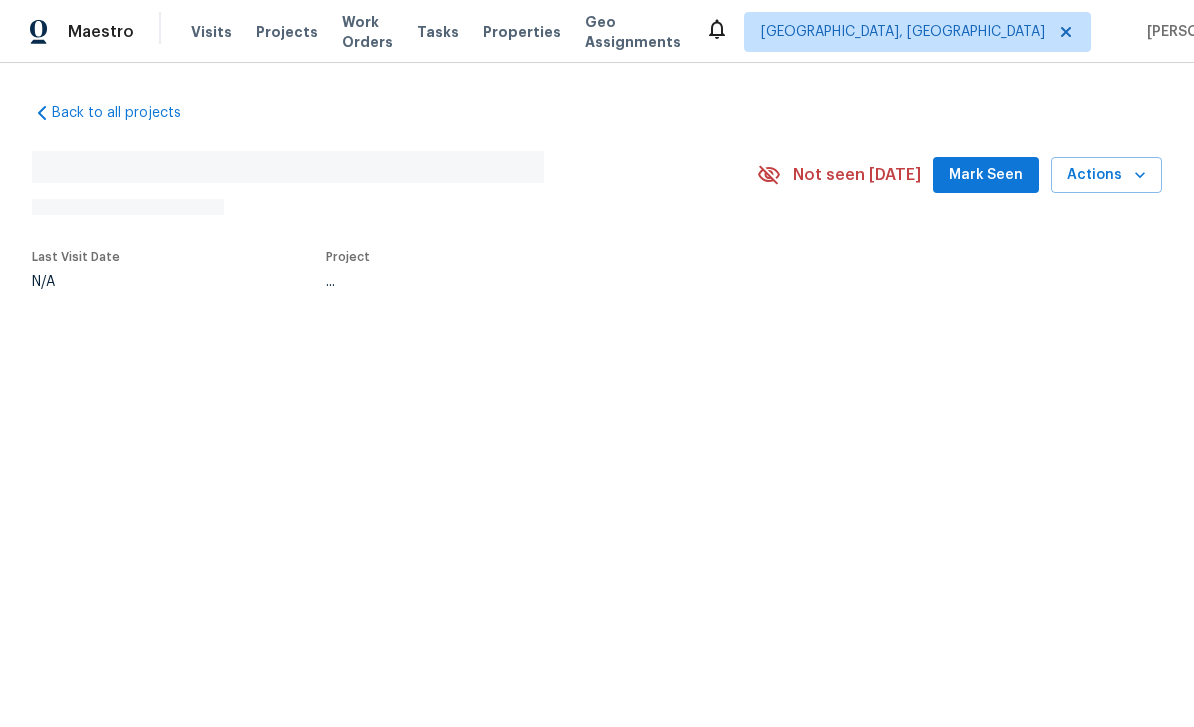 scroll, scrollTop: 0, scrollLeft: 0, axis: both 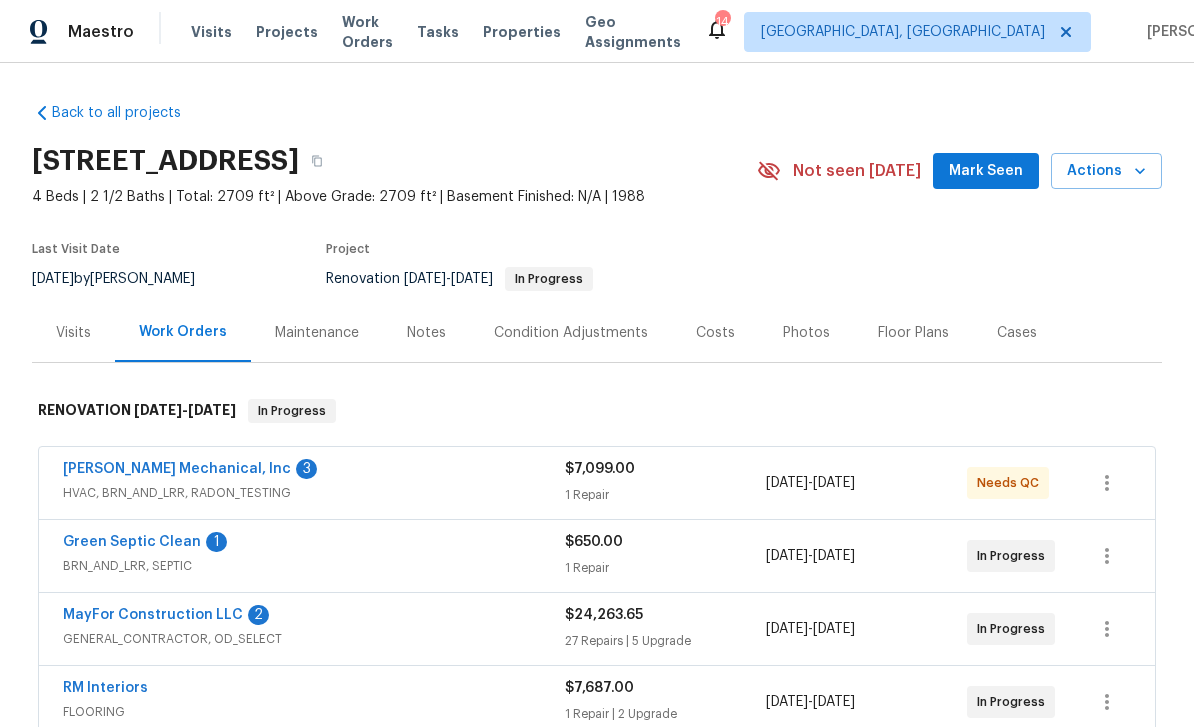 click on "[PERSON_NAME] Mechanical, Inc" at bounding box center (177, 469) 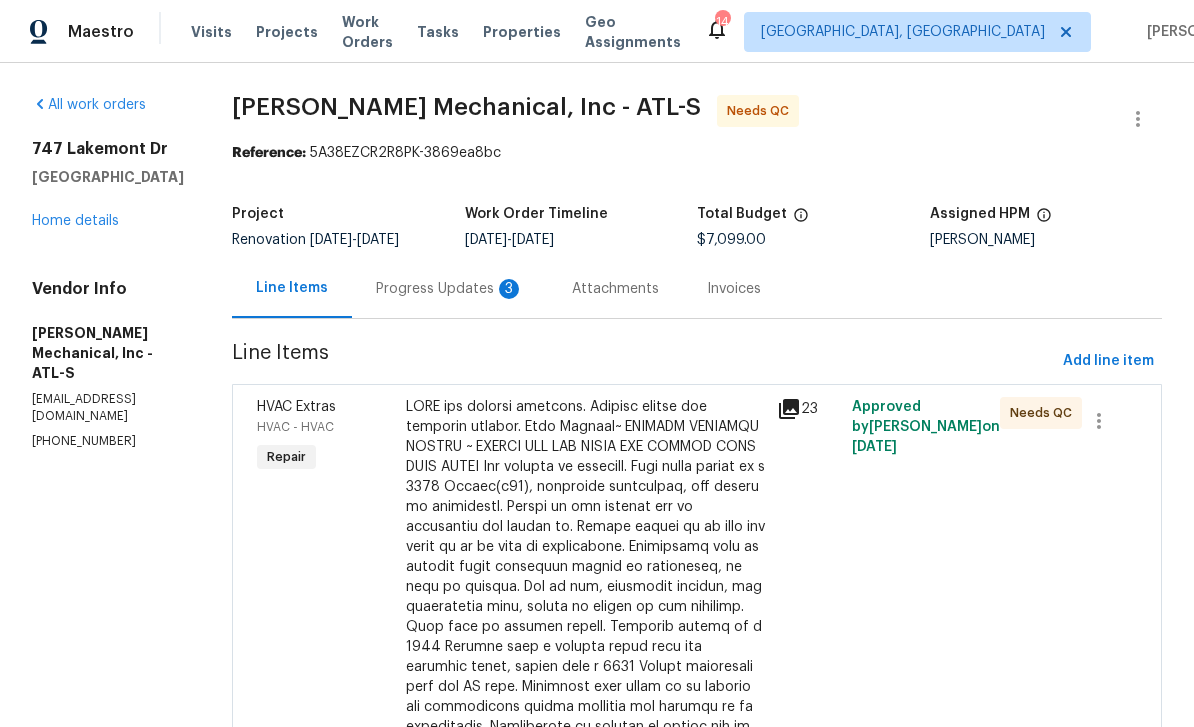 click on "Progress Updates 3" at bounding box center (450, 289) 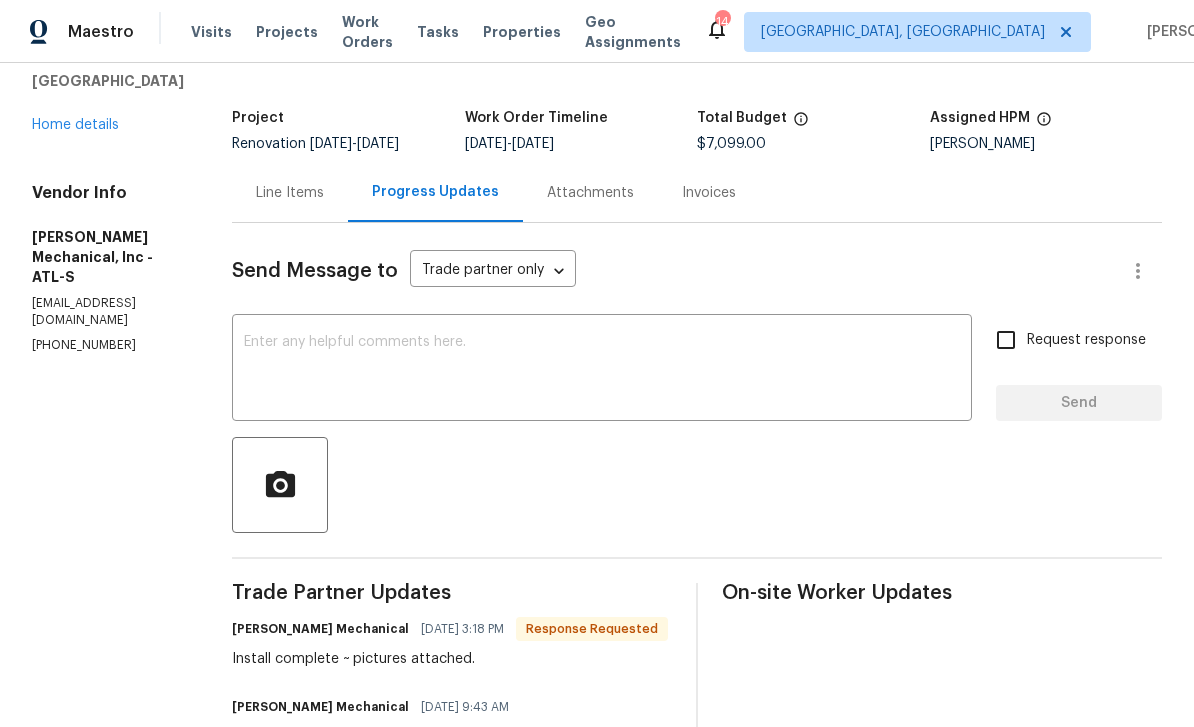 scroll, scrollTop: 94, scrollLeft: 0, axis: vertical 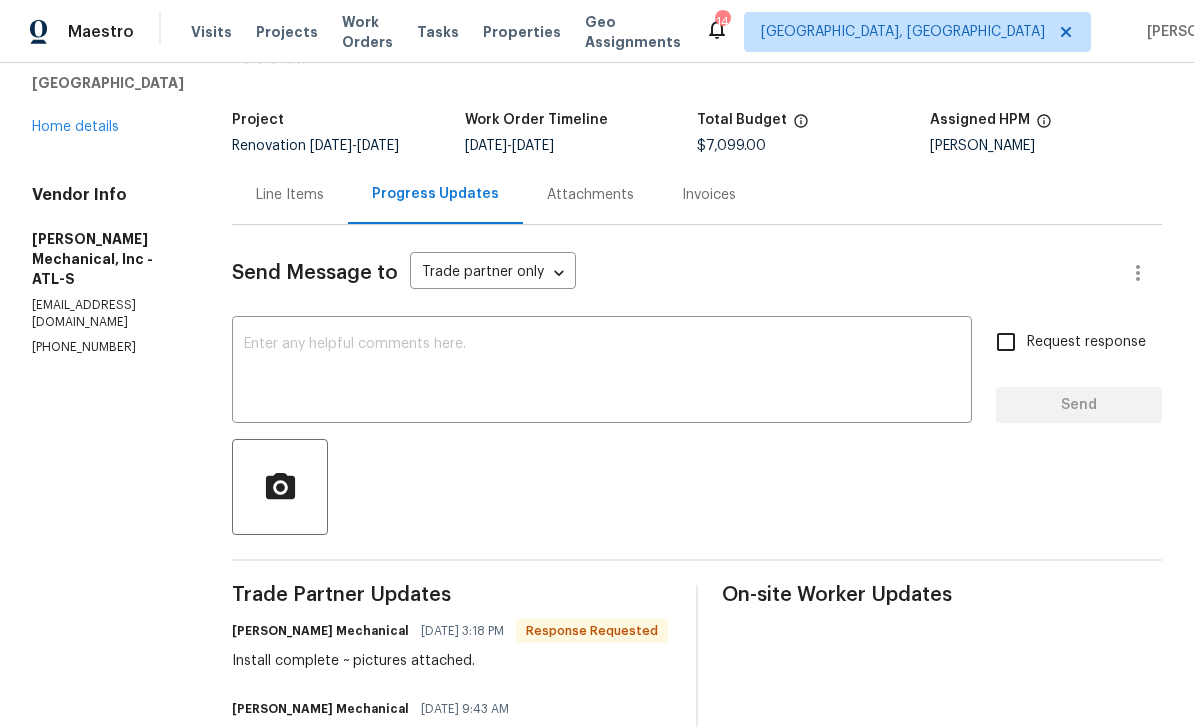 click on "Line Items" at bounding box center (290, 195) 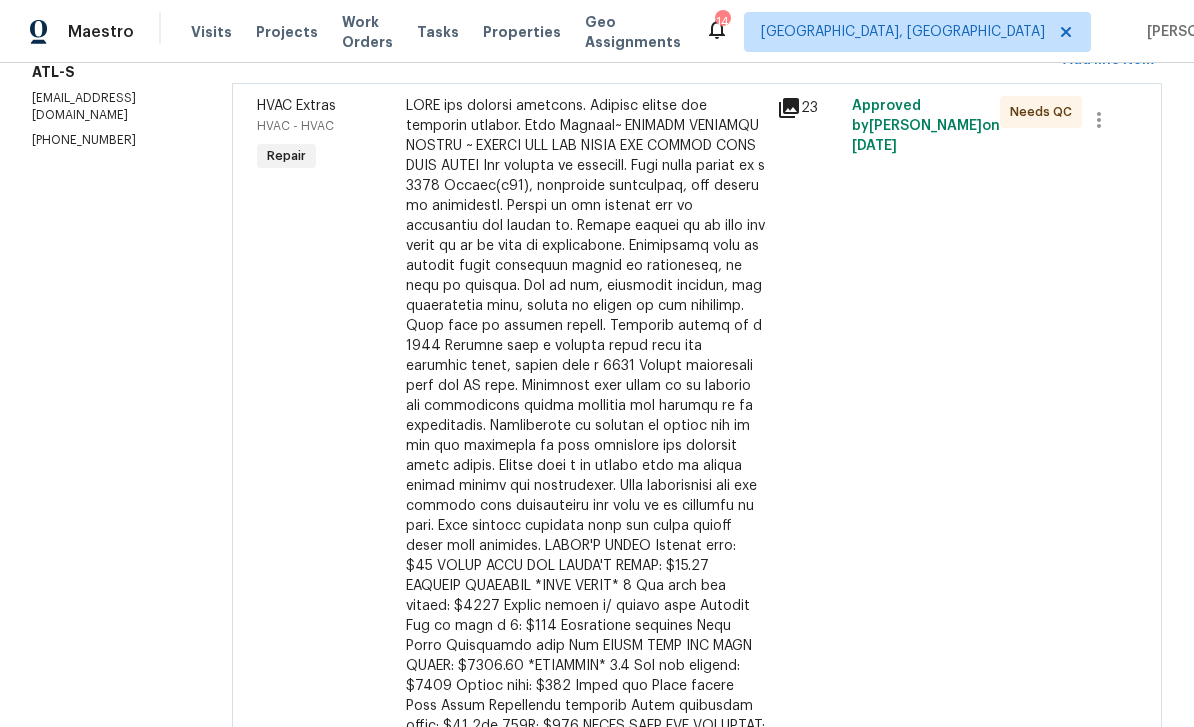 scroll, scrollTop: 302, scrollLeft: 0, axis: vertical 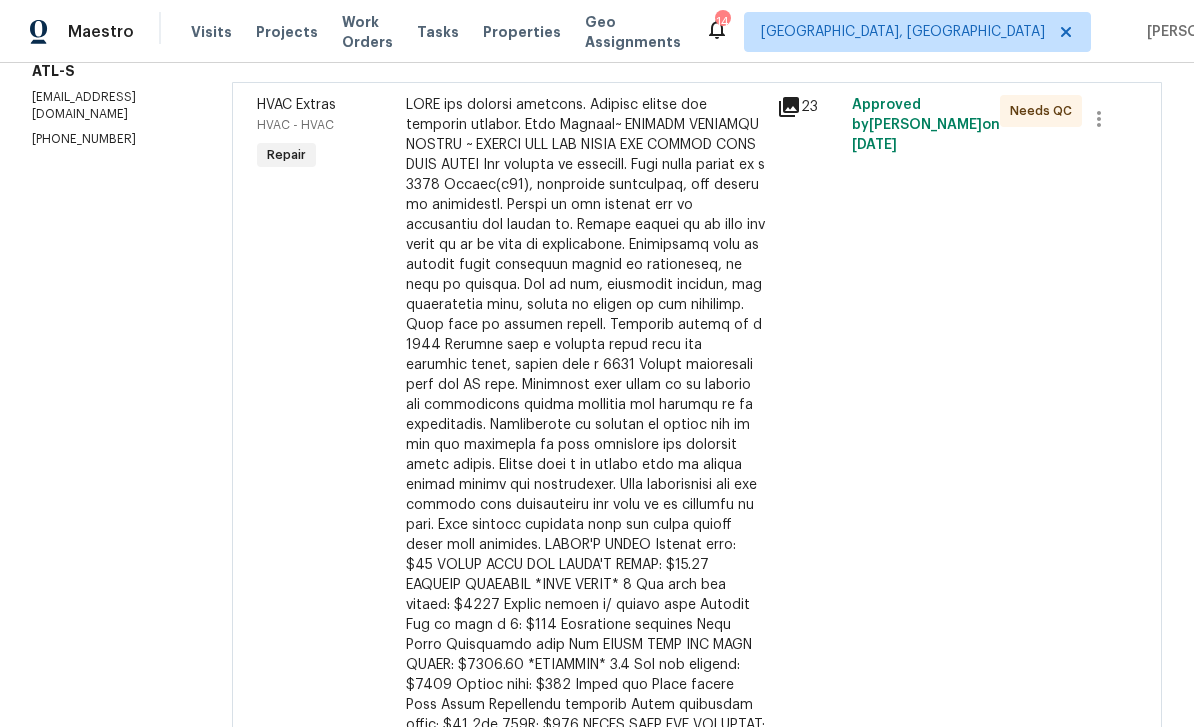 click at bounding box center [586, 445] 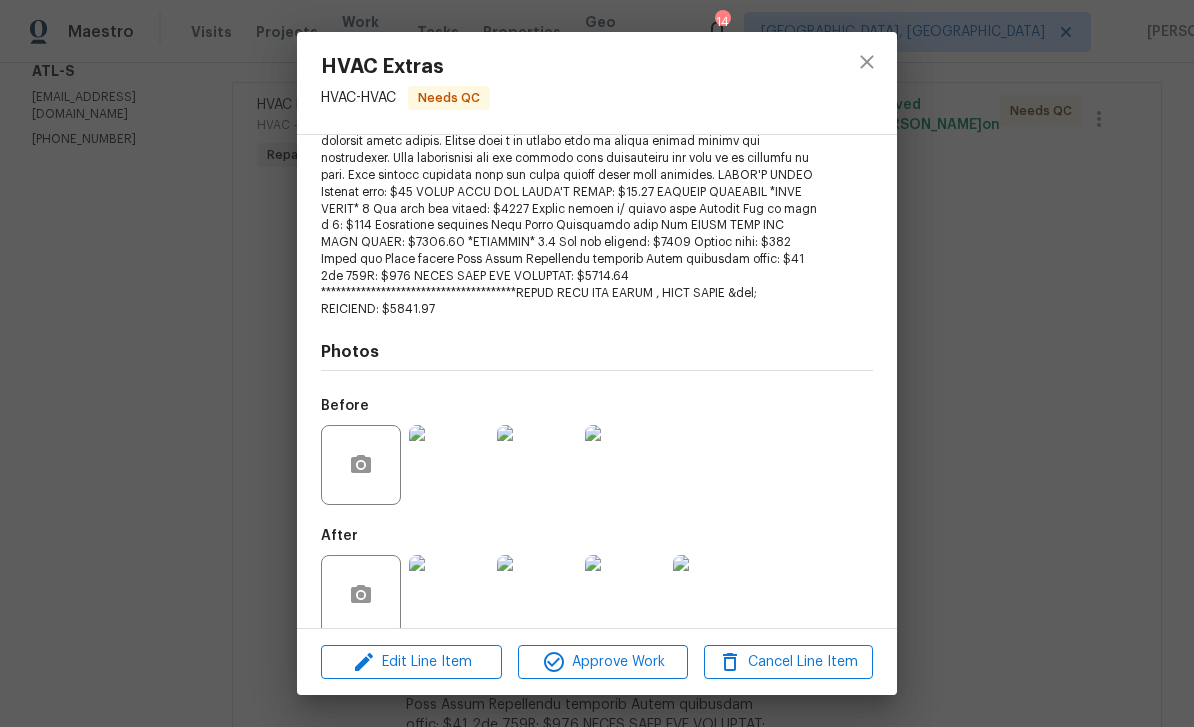 scroll, scrollTop: 418, scrollLeft: 0, axis: vertical 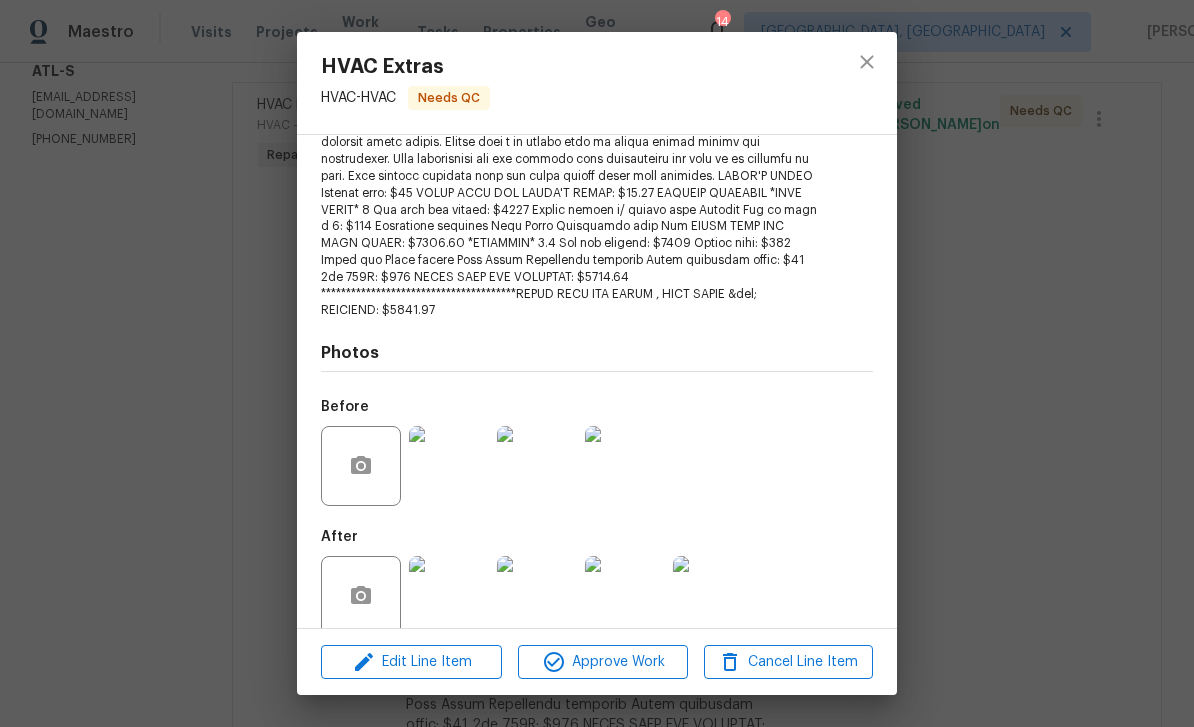 click at bounding box center [449, 596] 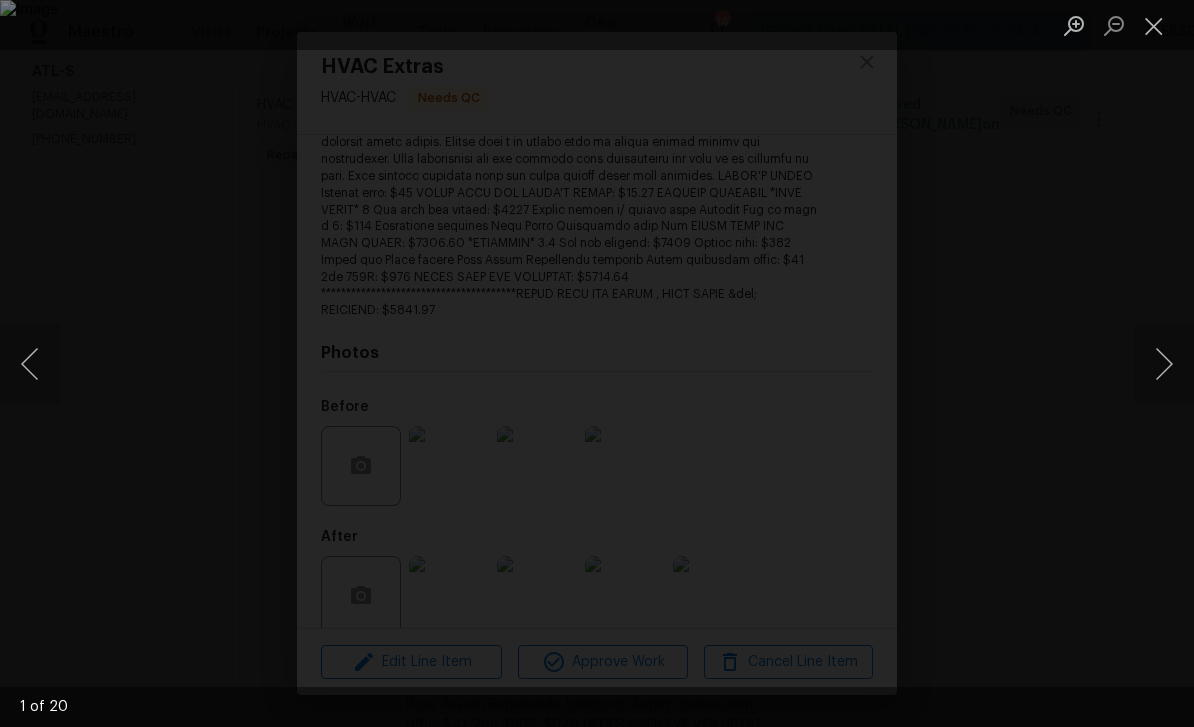 click at bounding box center (1164, 364) 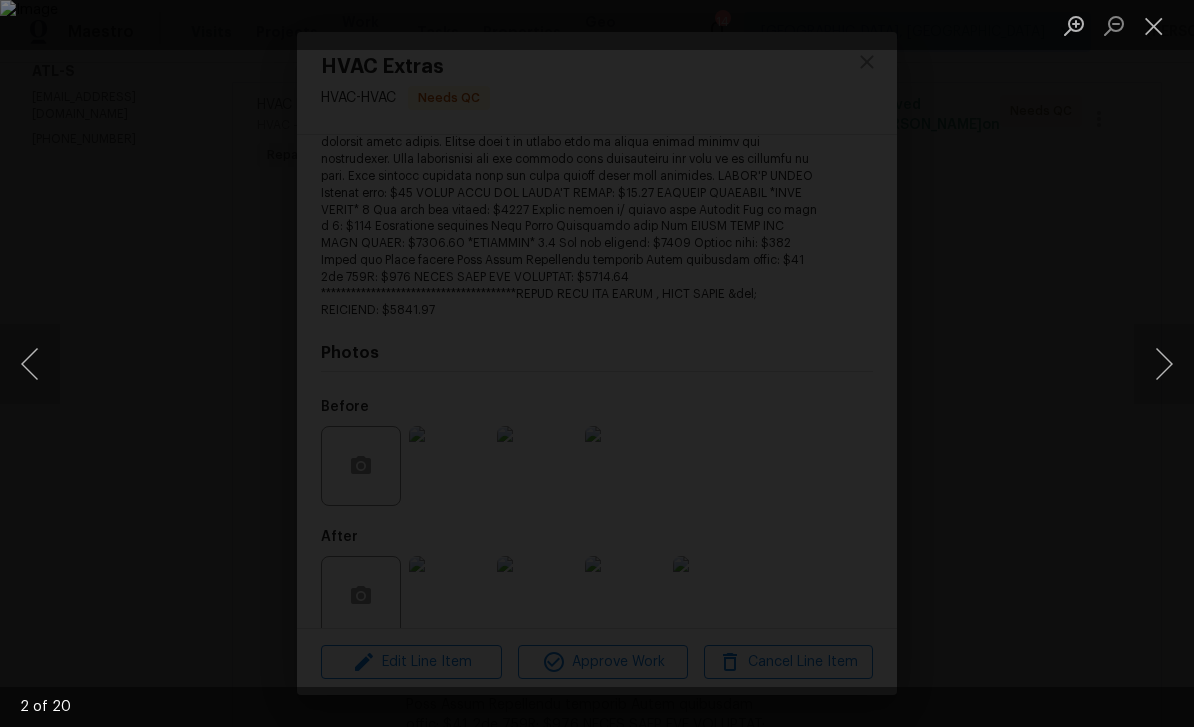 click at bounding box center [1164, 364] 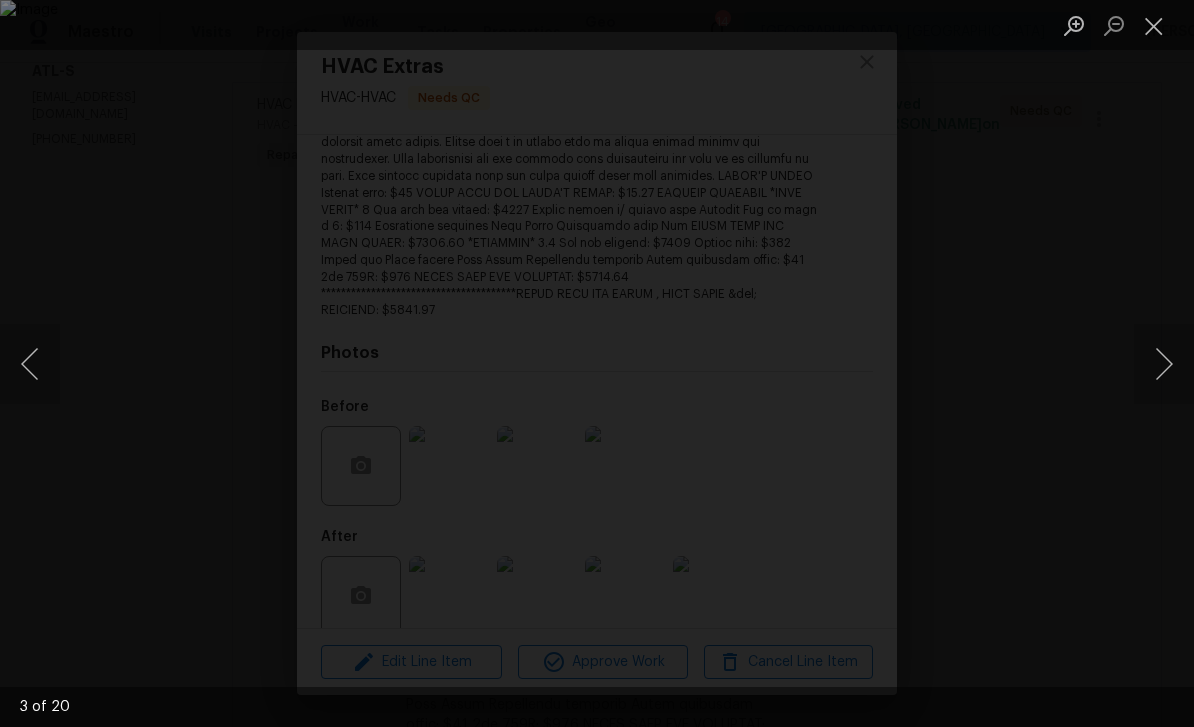 click at bounding box center [1164, 364] 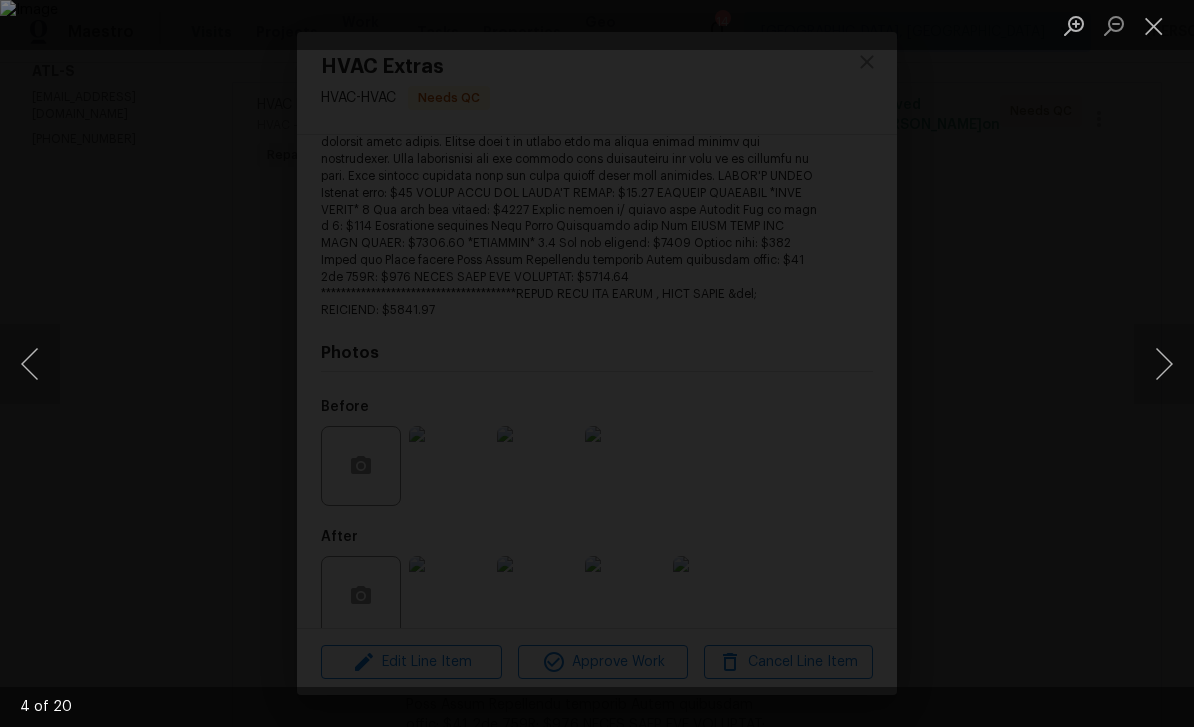 click at bounding box center [1164, 364] 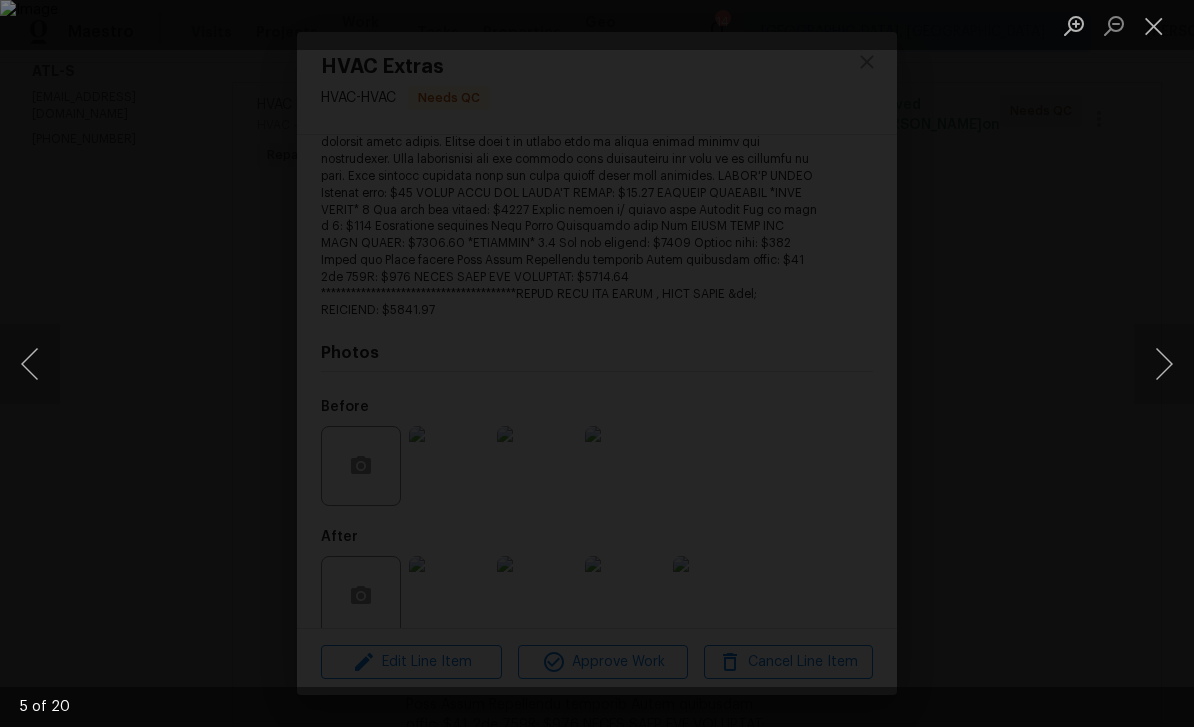 click at bounding box center [1164, 364] 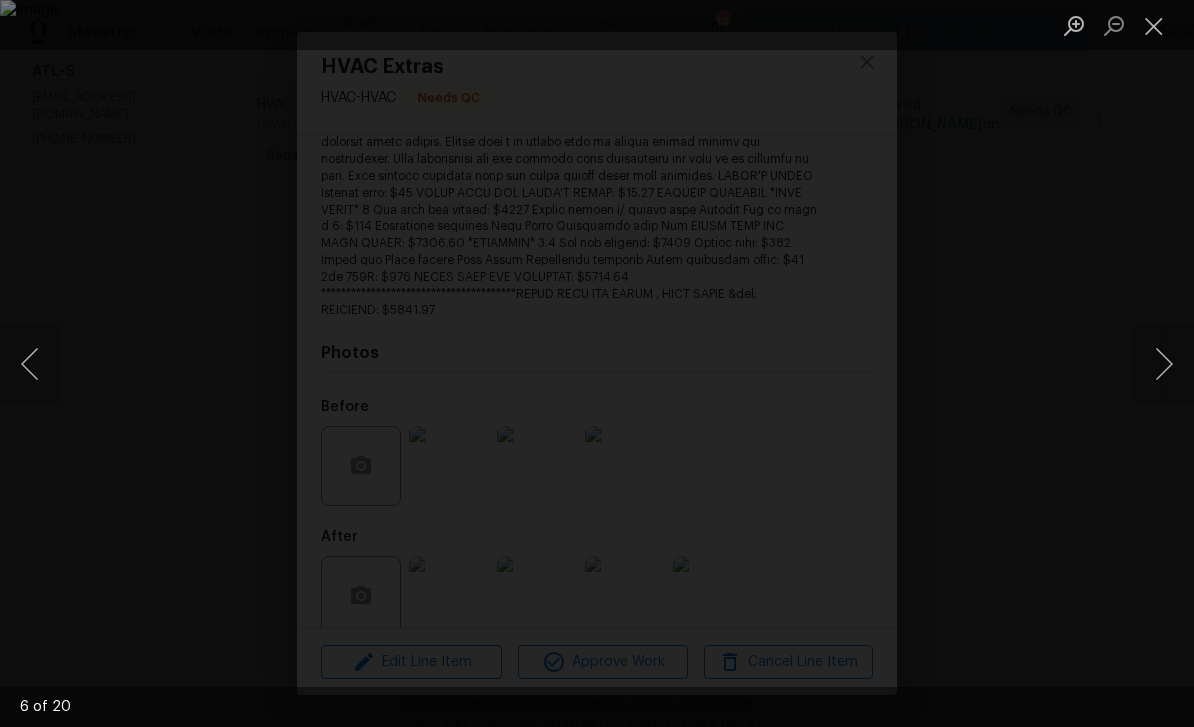 click at bounding box center [1164, 364] 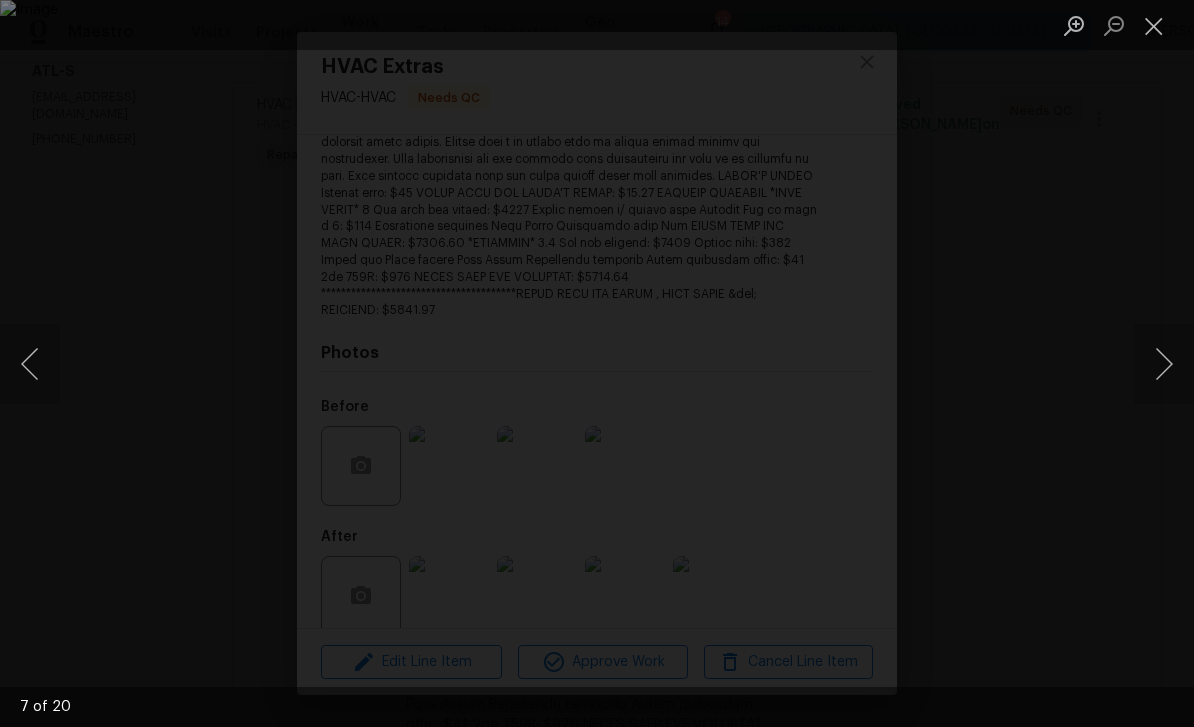 click at bounding box center [1164, 364] 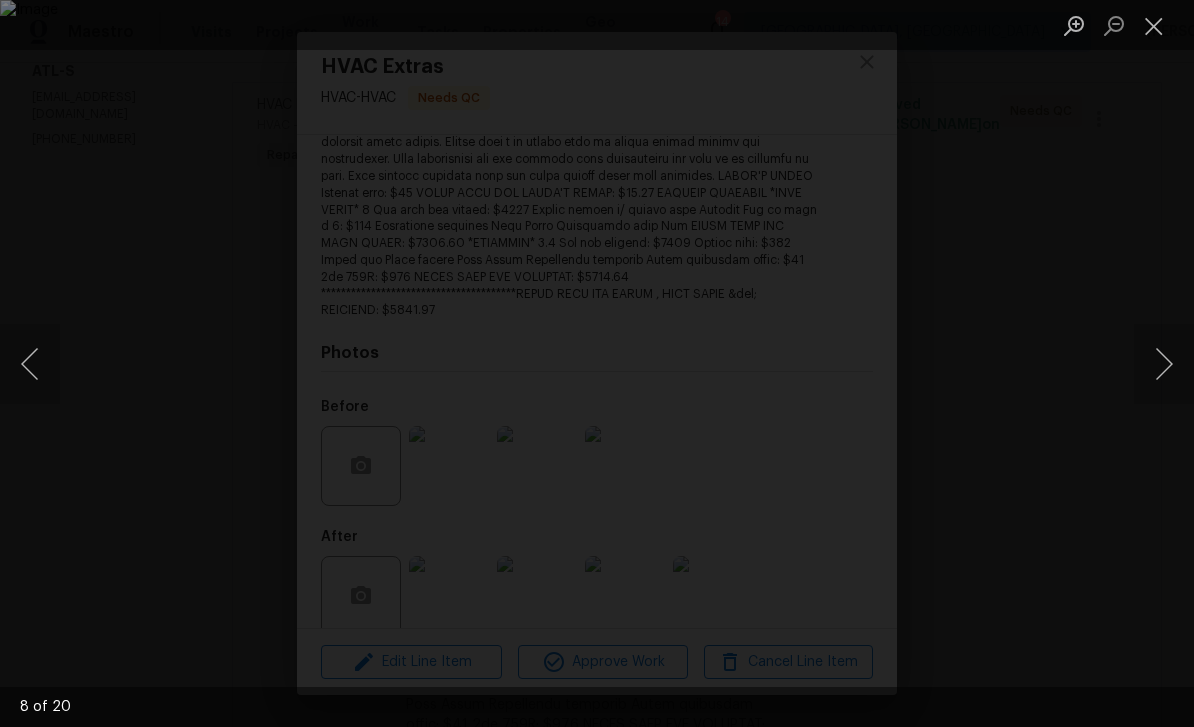 click at bounding box center (1164, 364) 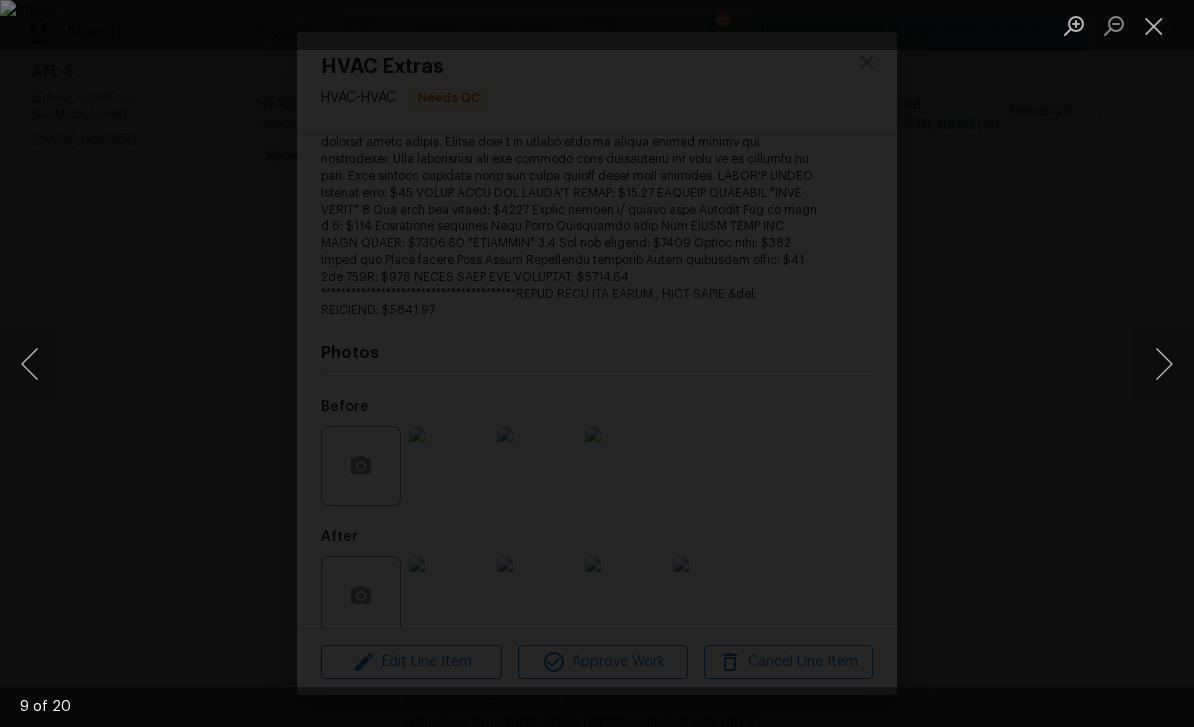 click at bounding box center [1164, 364] 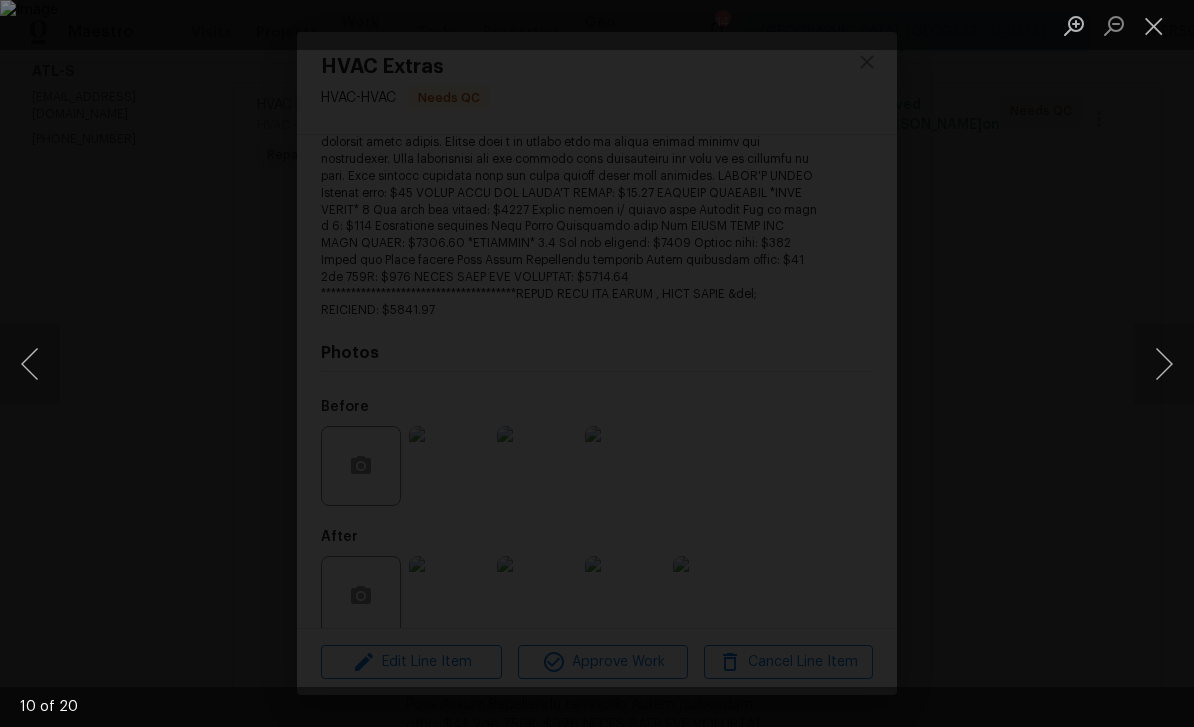 click at bounding box center (1164, 364) 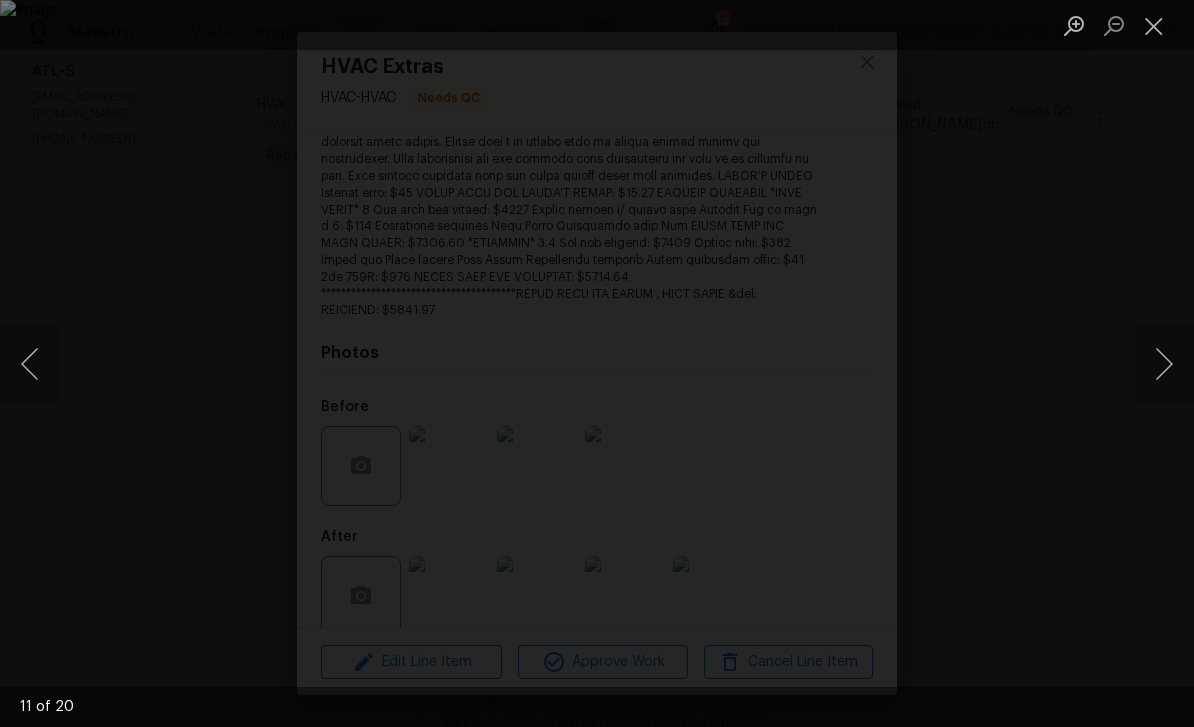 click at bounding box center (1164, 364) 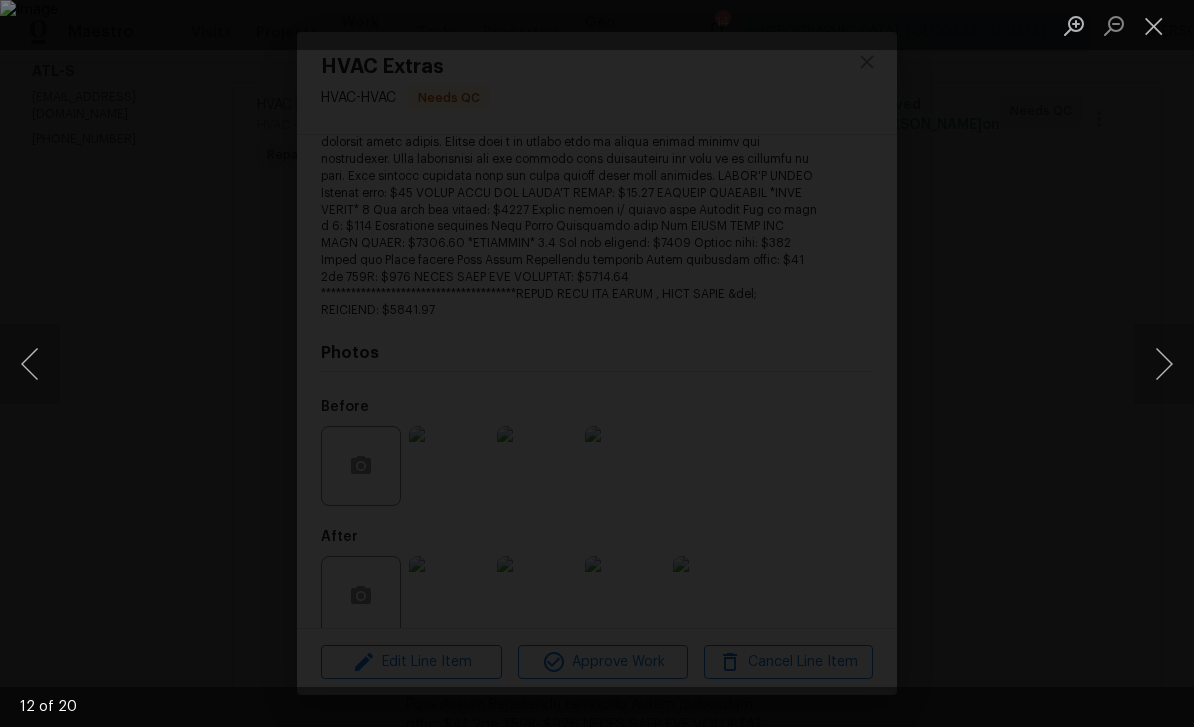 click at bounding box center [1164, 364] 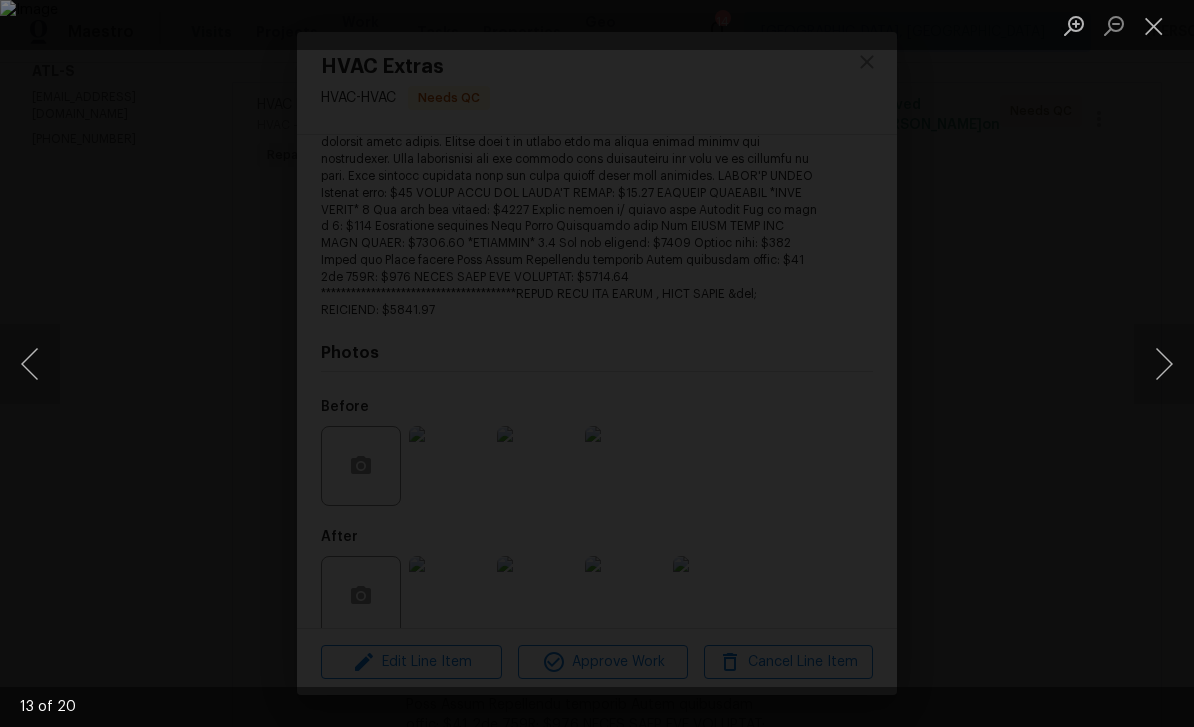 click at bounding box center [1164, 364] 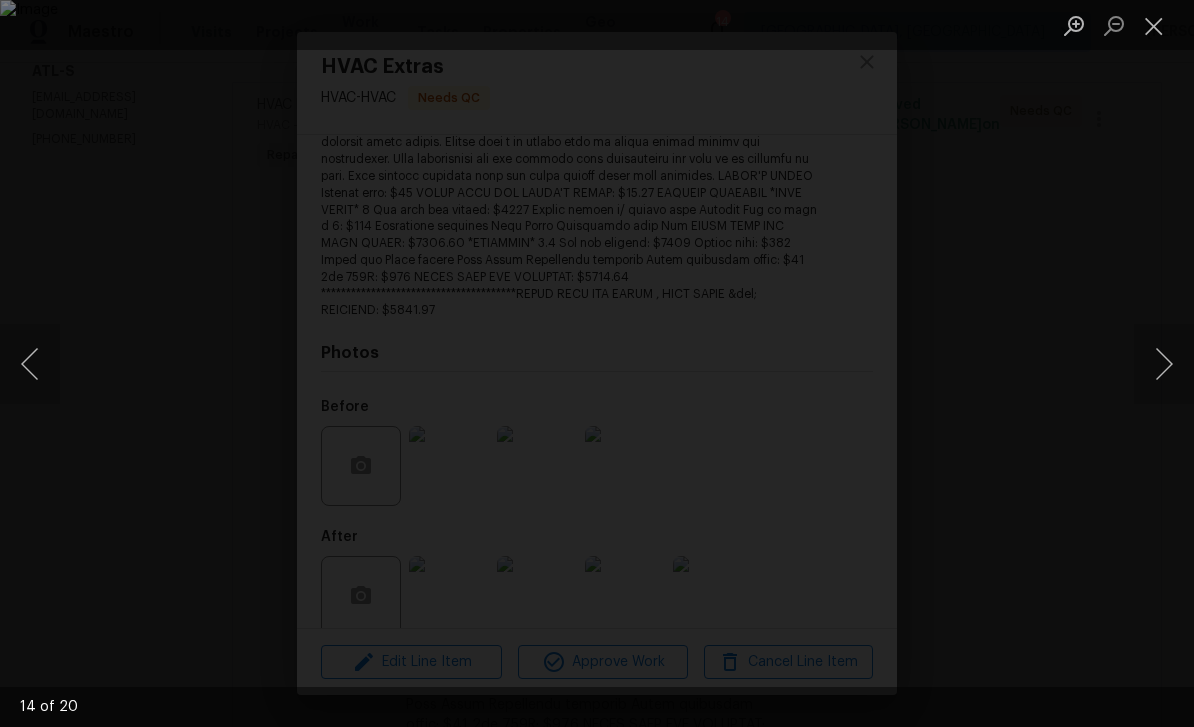 click at bounding box center (1164, 364) 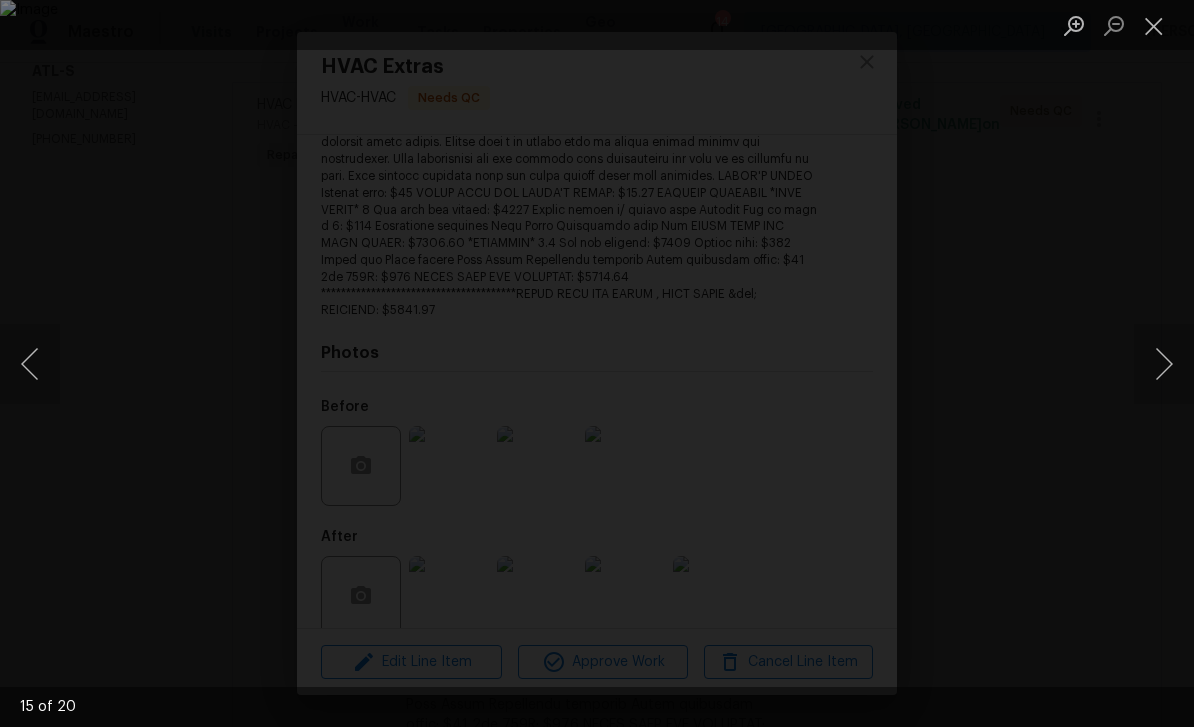 click at bounding box center [1164, 364] 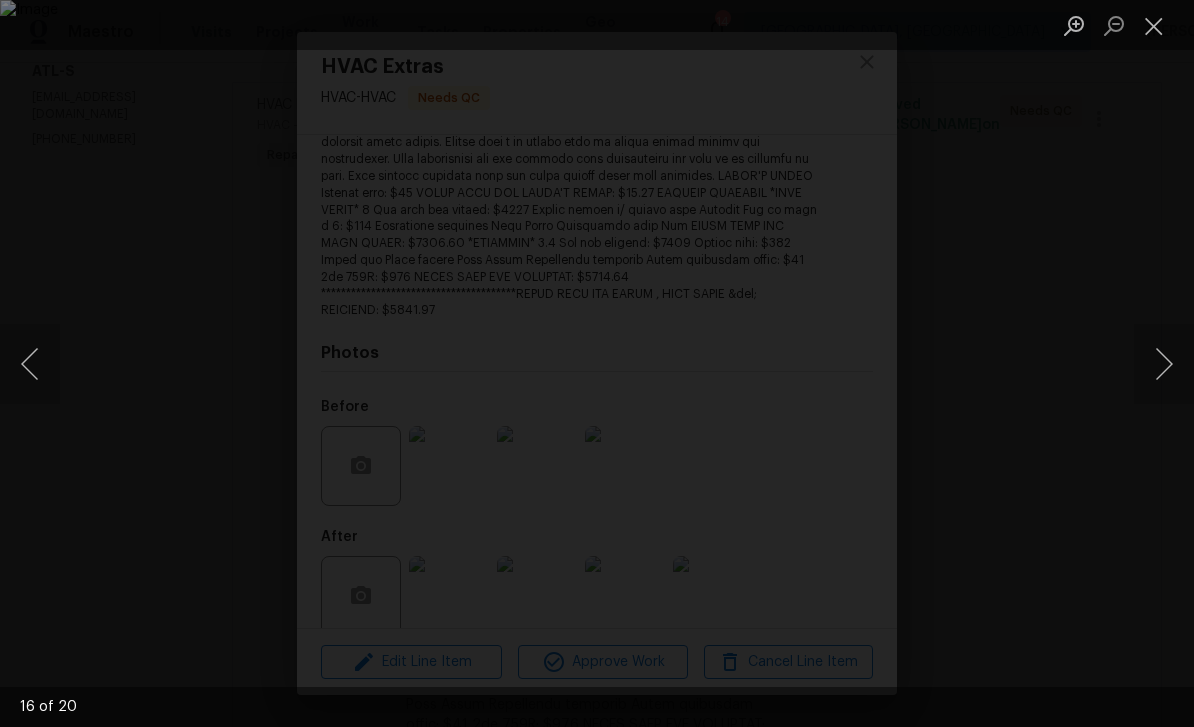 click at bounding box center [1164, 364] 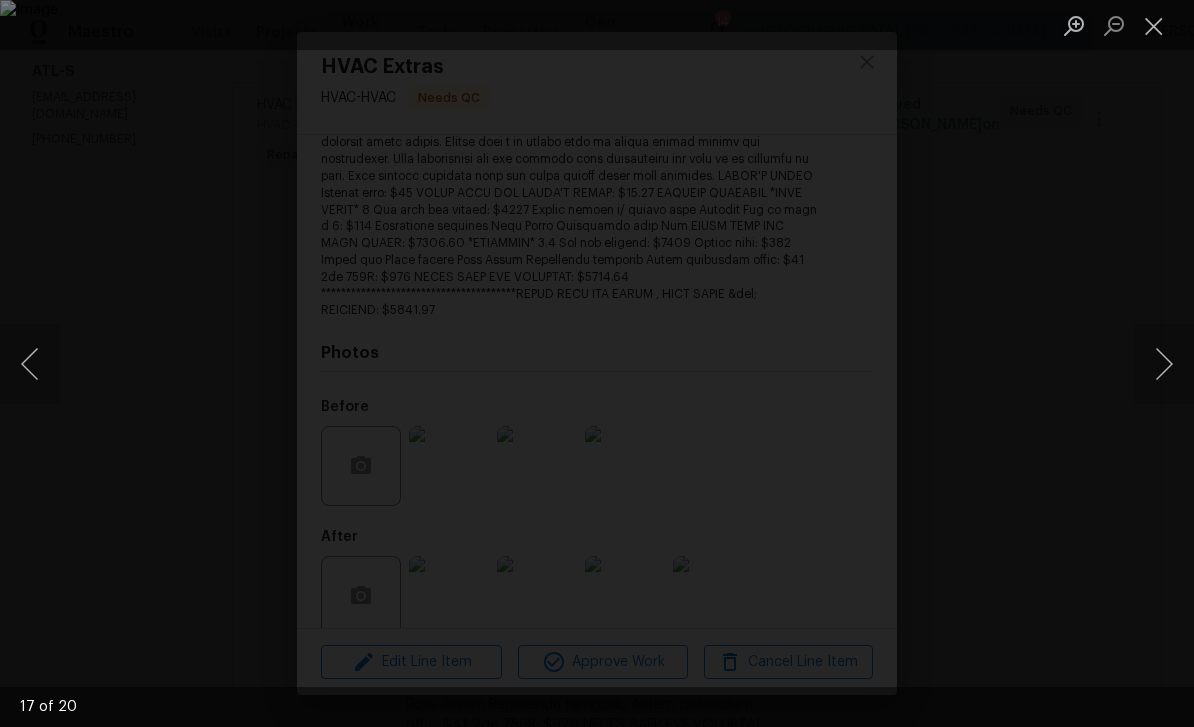 click at bounding box center [1164, 364] 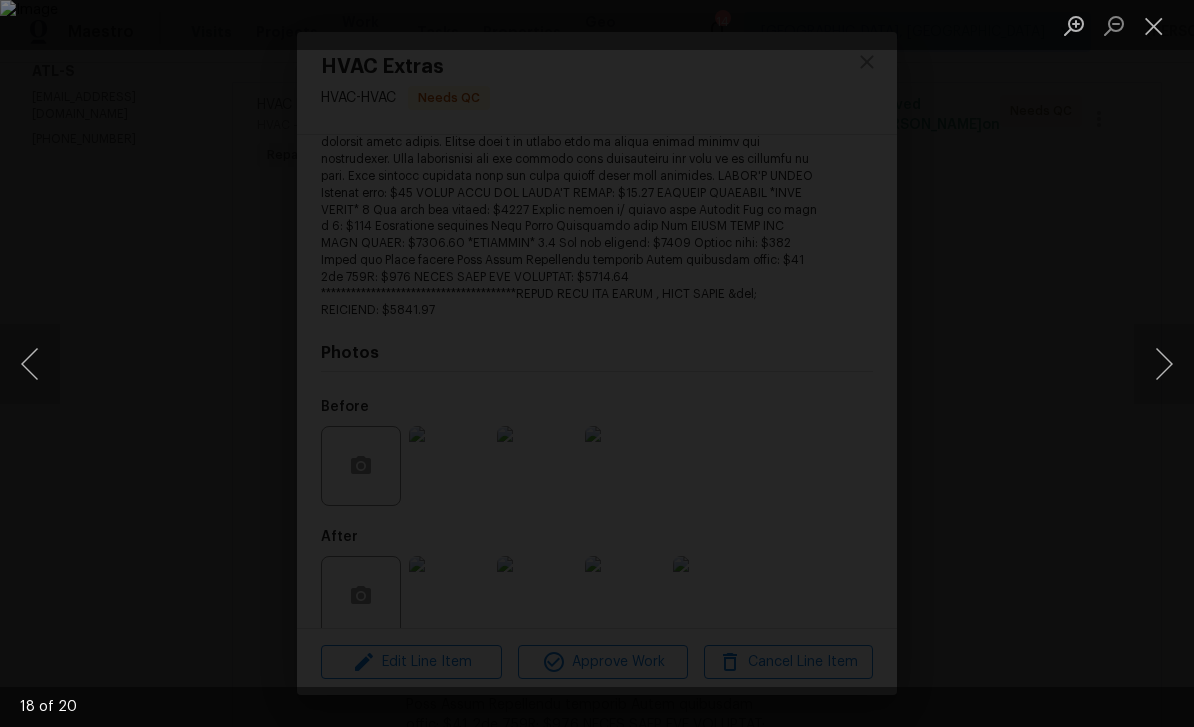 click at bounding box center (1164, 364) 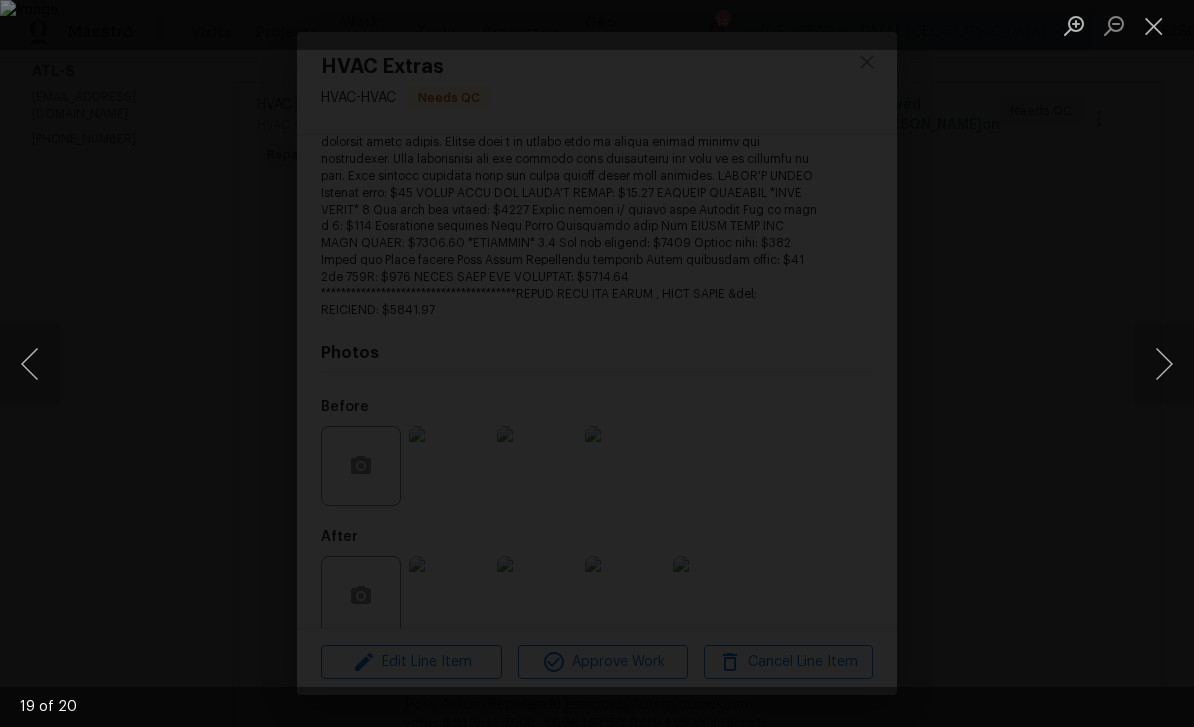click at bounding box center [1164, 364] 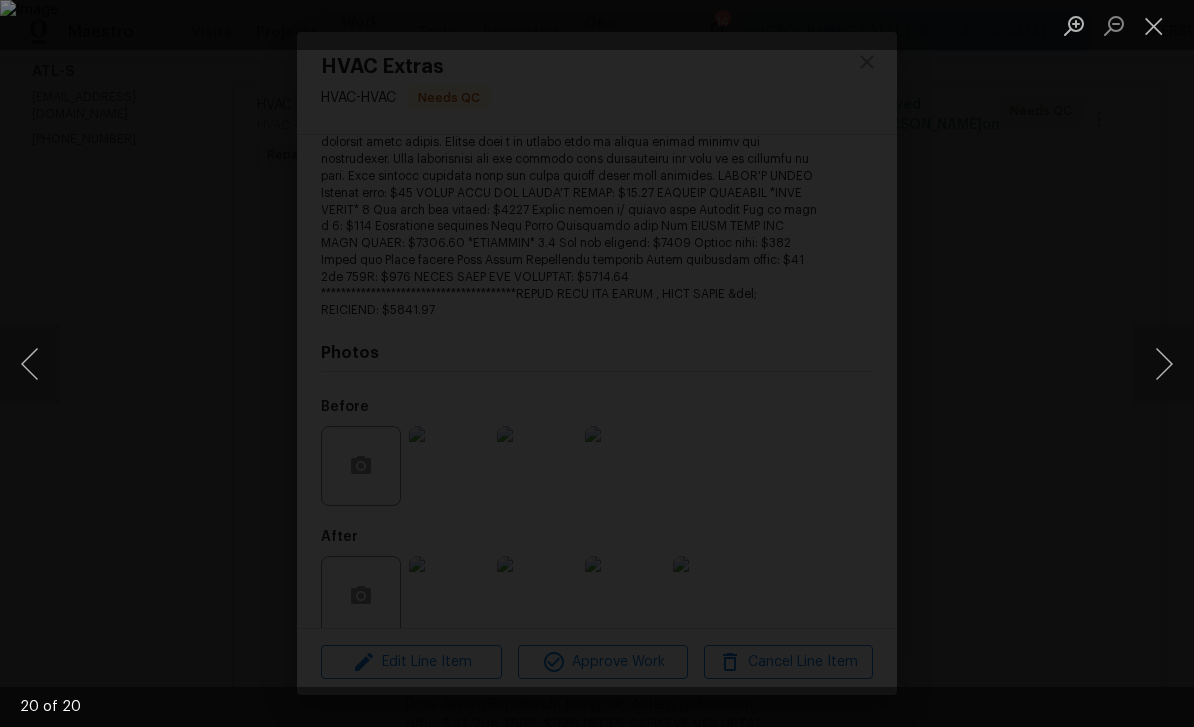 click at bounding box center [1164, 364] 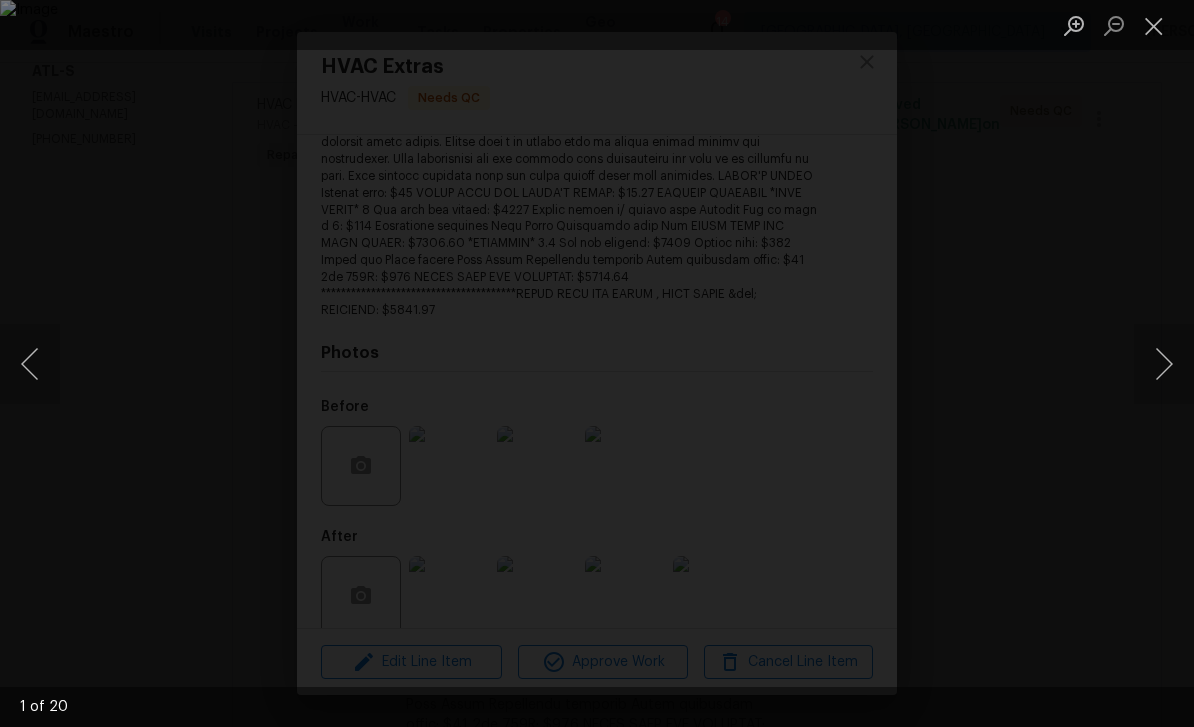 click at bounding box center [1164, 364] 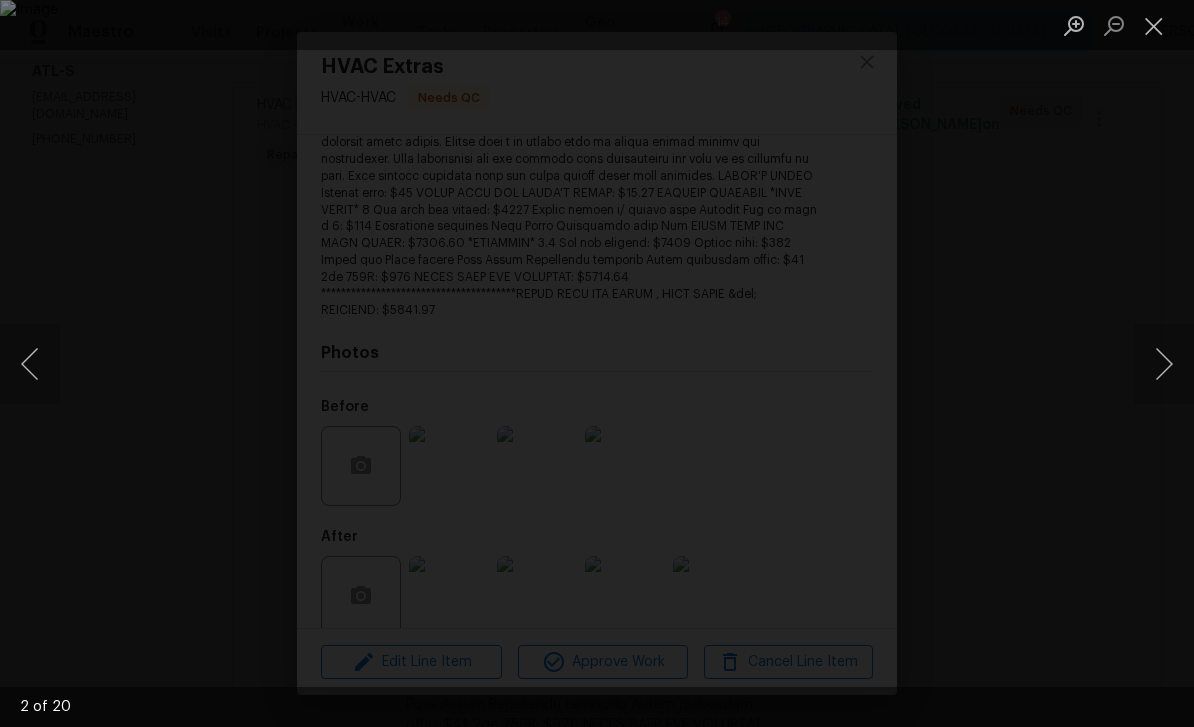 click at bounding box center (1164, 364) 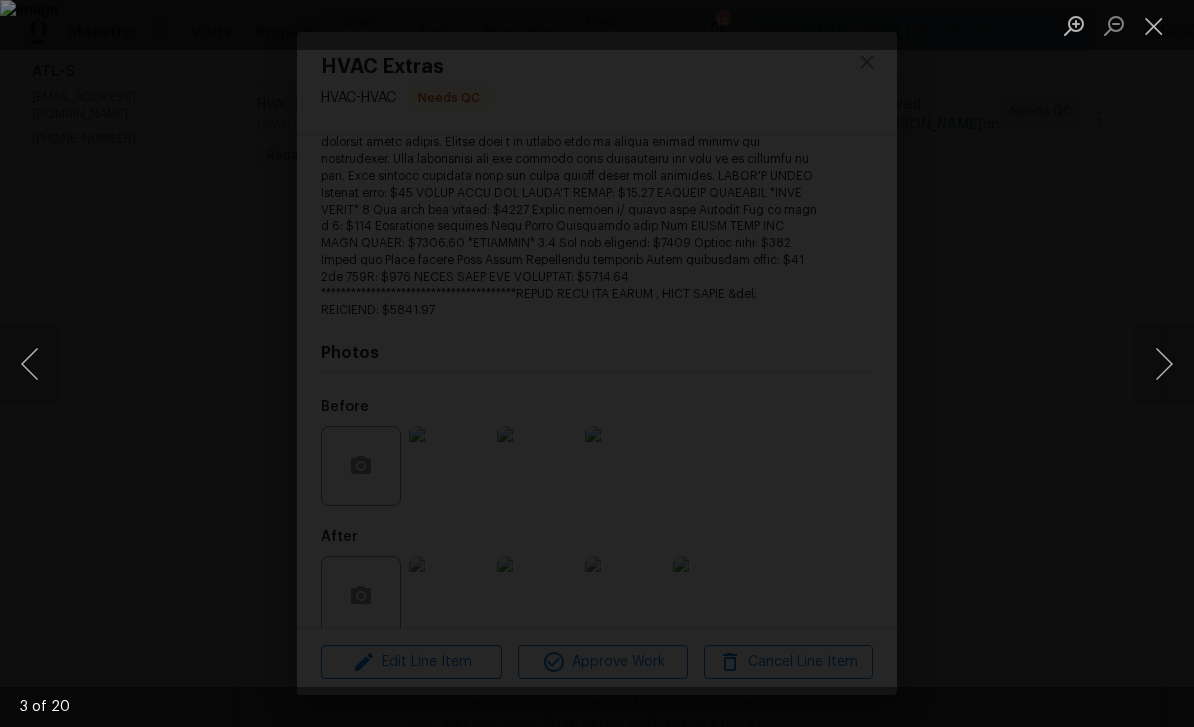 click at bounding box center [1164, 364] 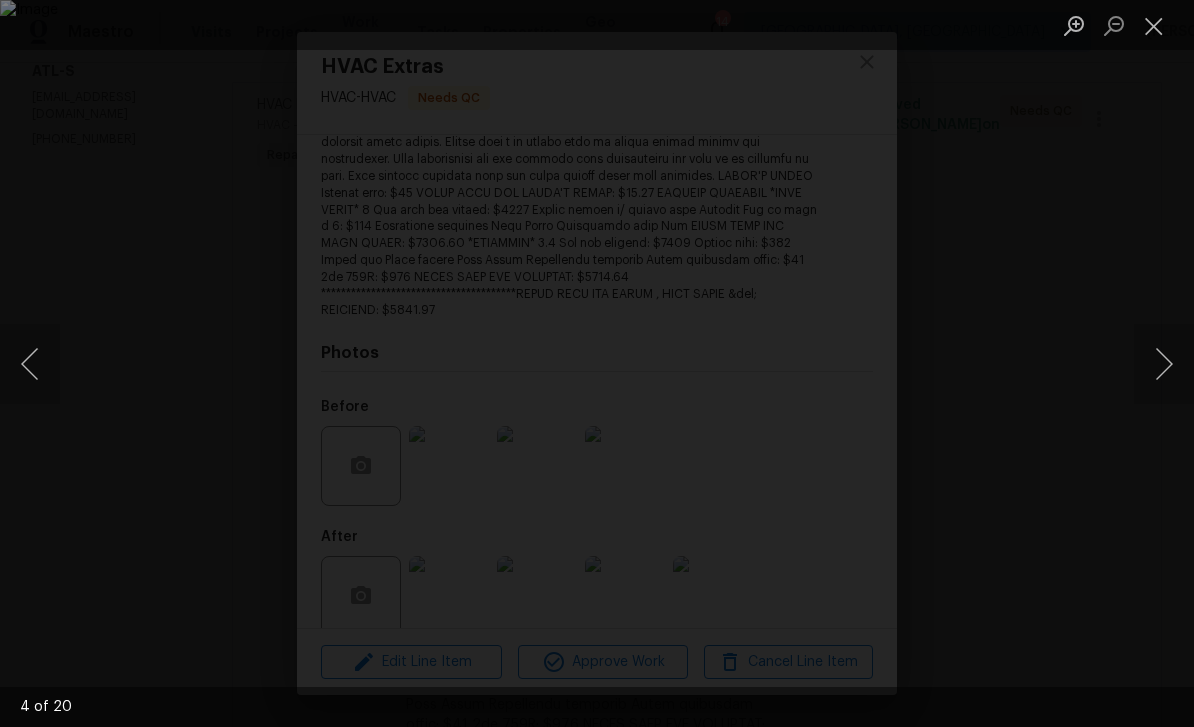 click at bounding box center (1164, 364) 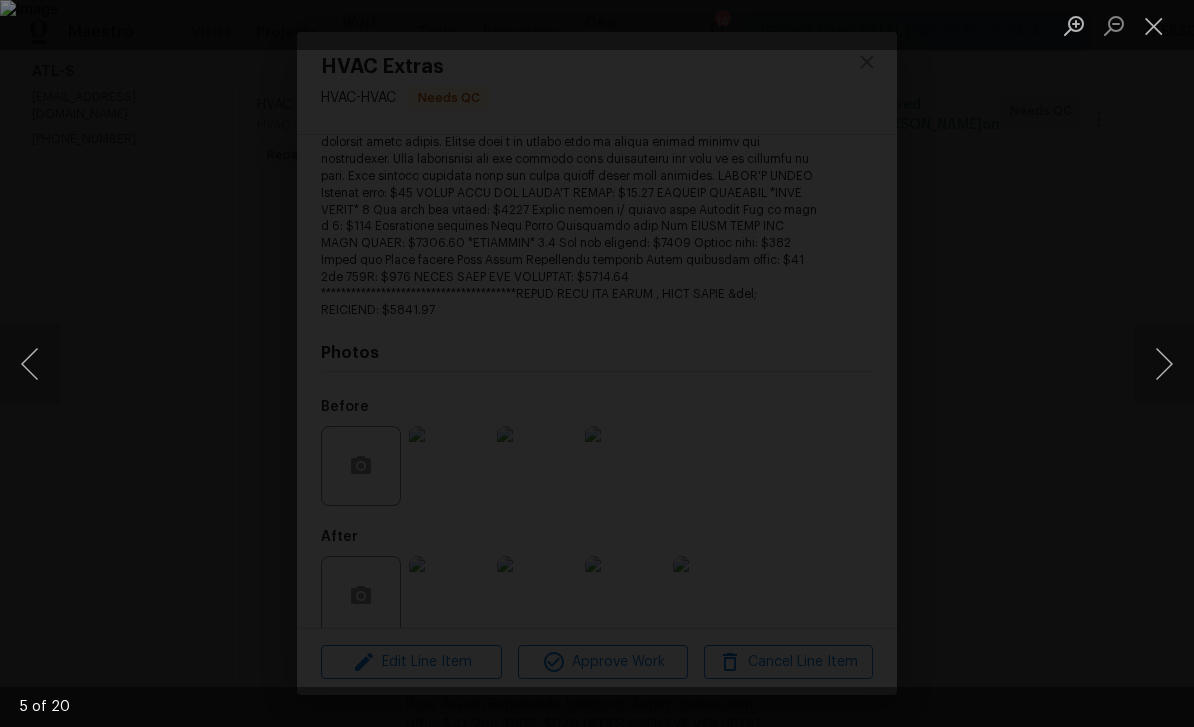 click at bounding box center (1164, 364) 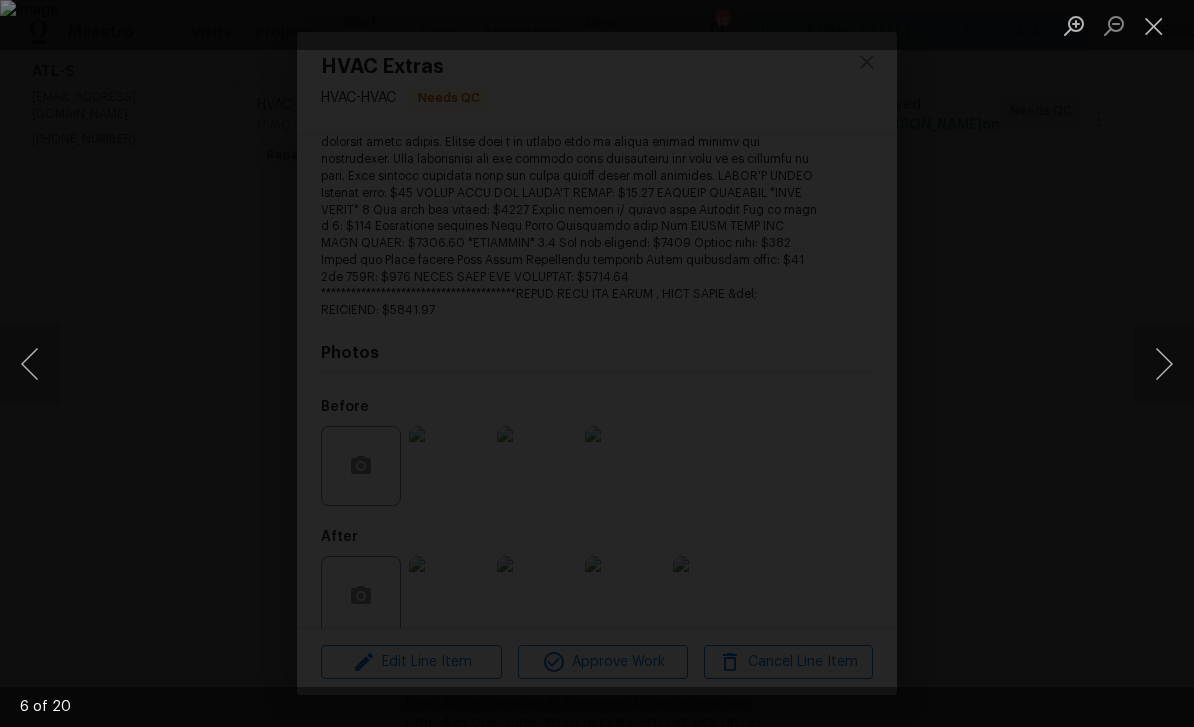 click at bounding box center [1154, 25] 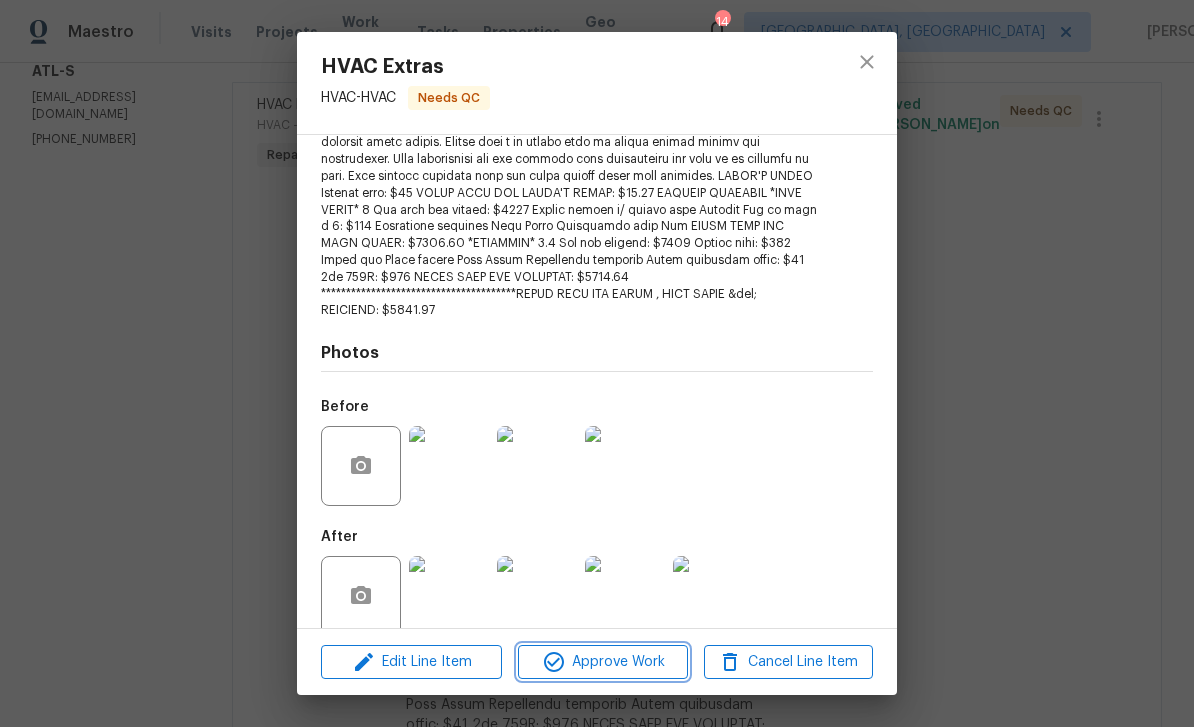 click on "Approve Work" at bounding box center (602, 662) 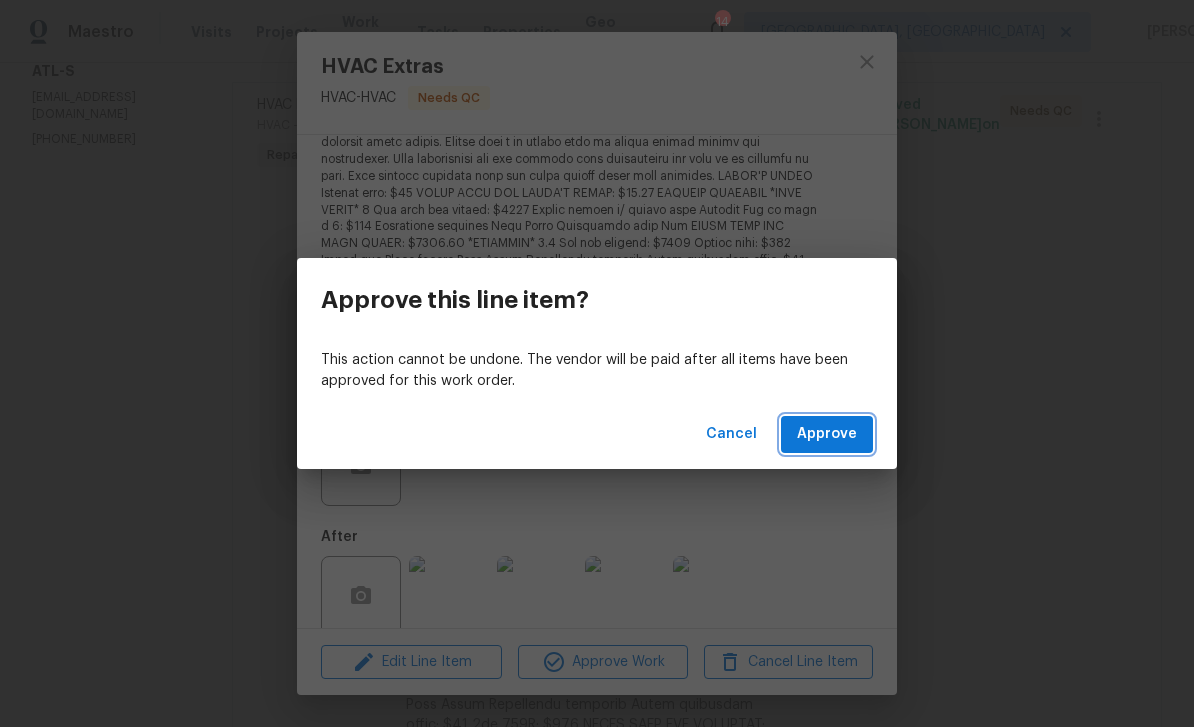 click on "Approve" at bounding box center (827, 434) 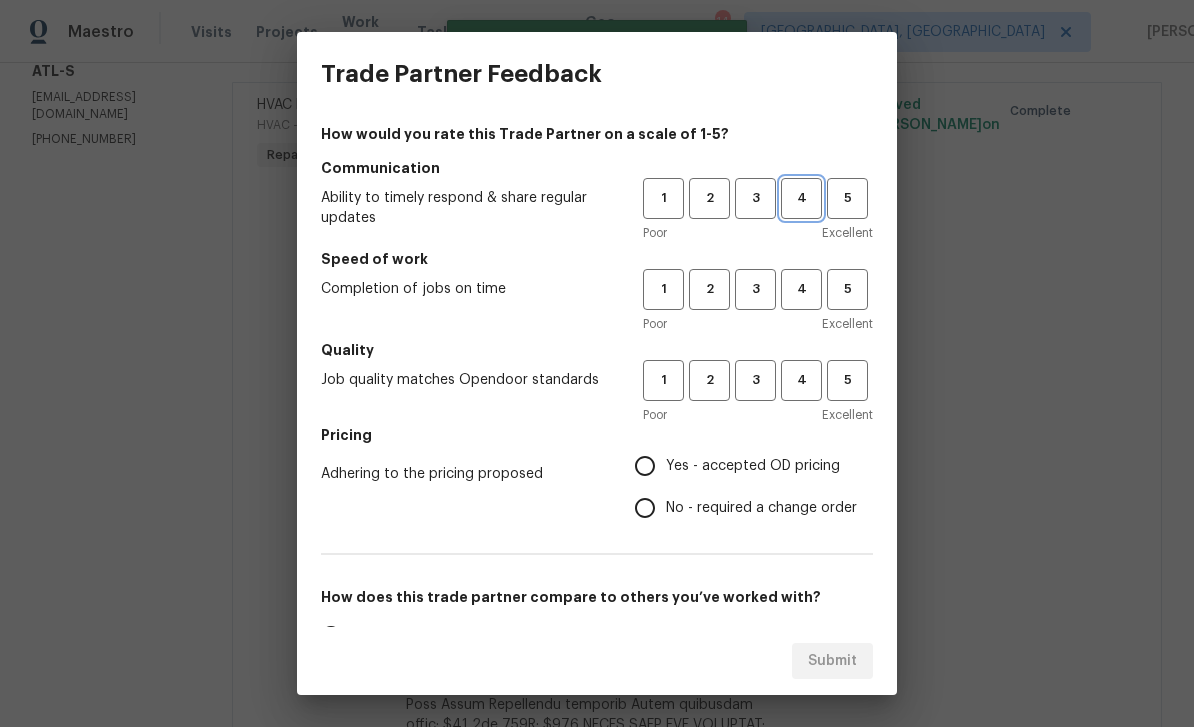 click on "4" at bounding box center (801, 198) 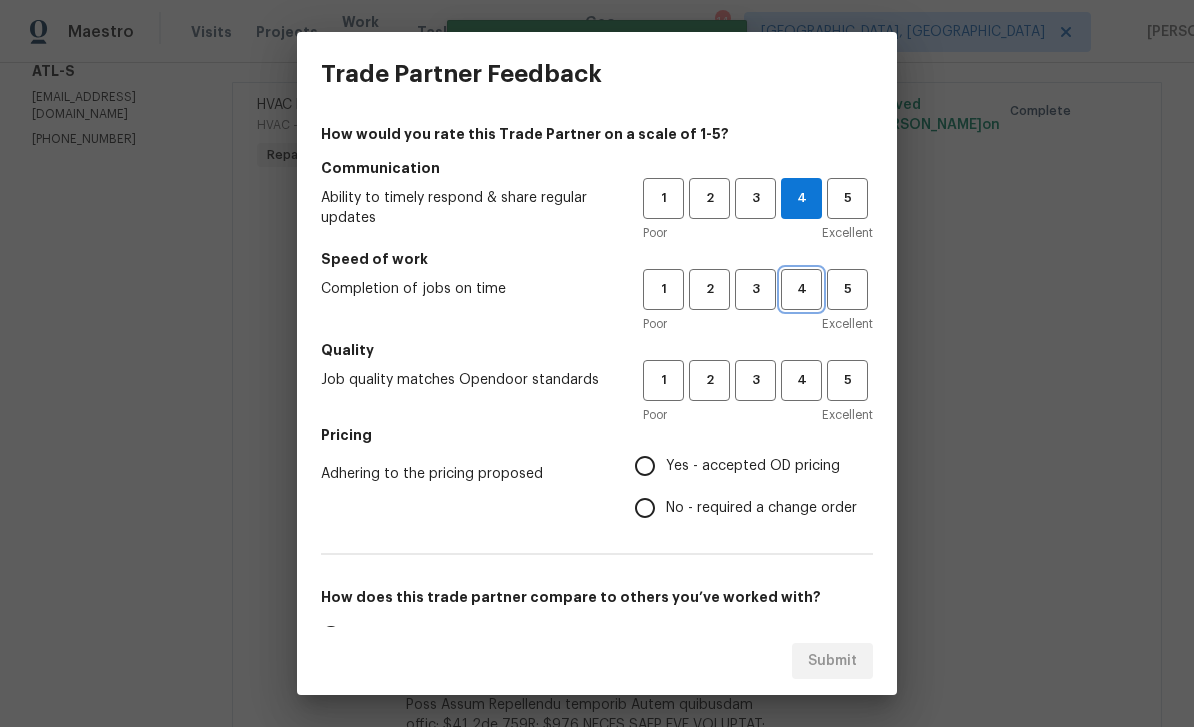 click on "4" at bounding box center (801, 289) 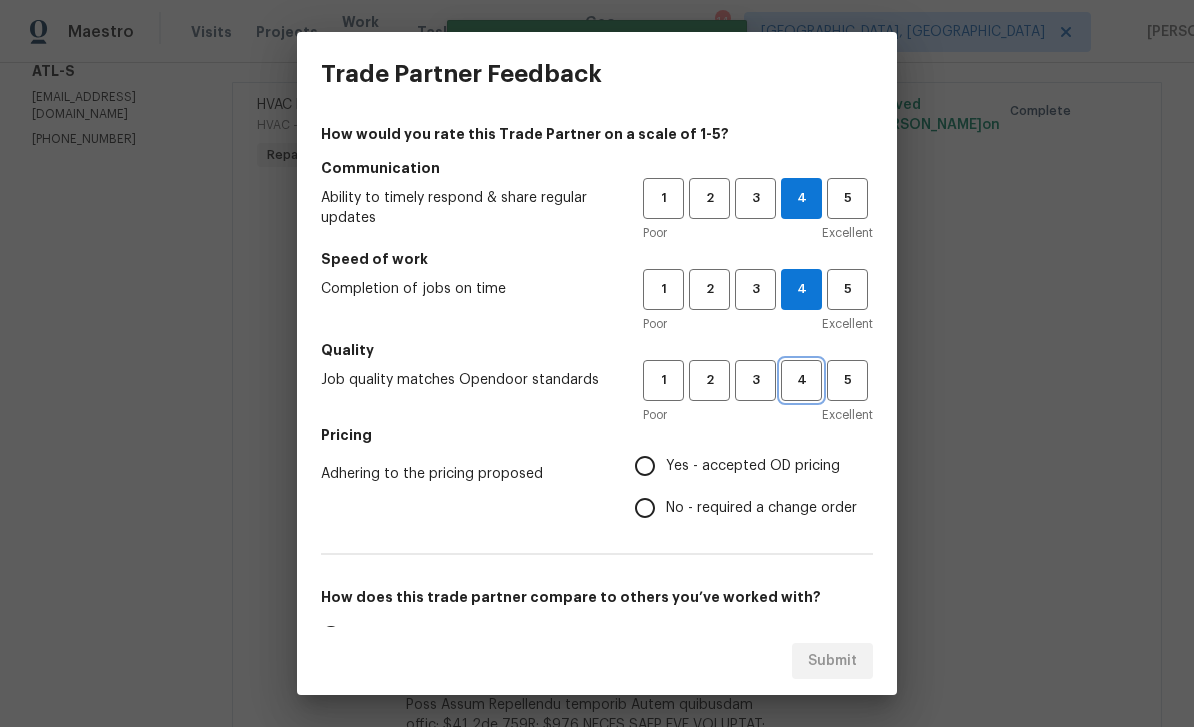 click on "4" at bounding box center [801, 380] 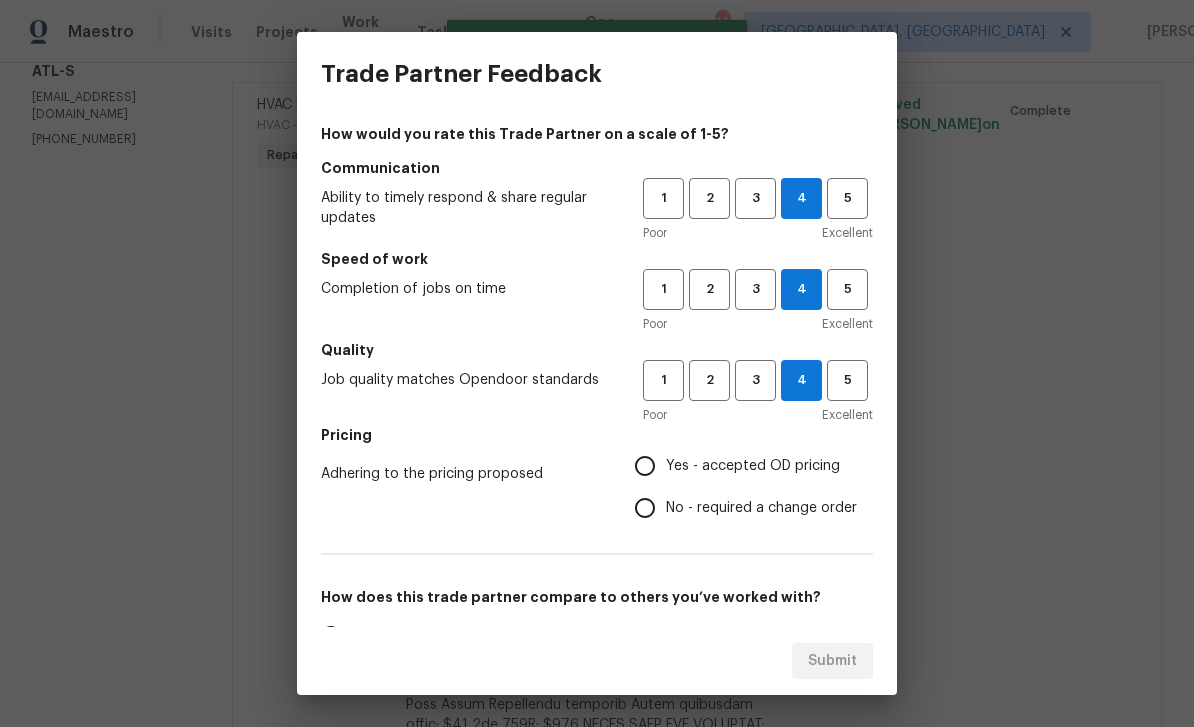 click on "Yes - accepted OD pricing" at bounding box center [645, 466] 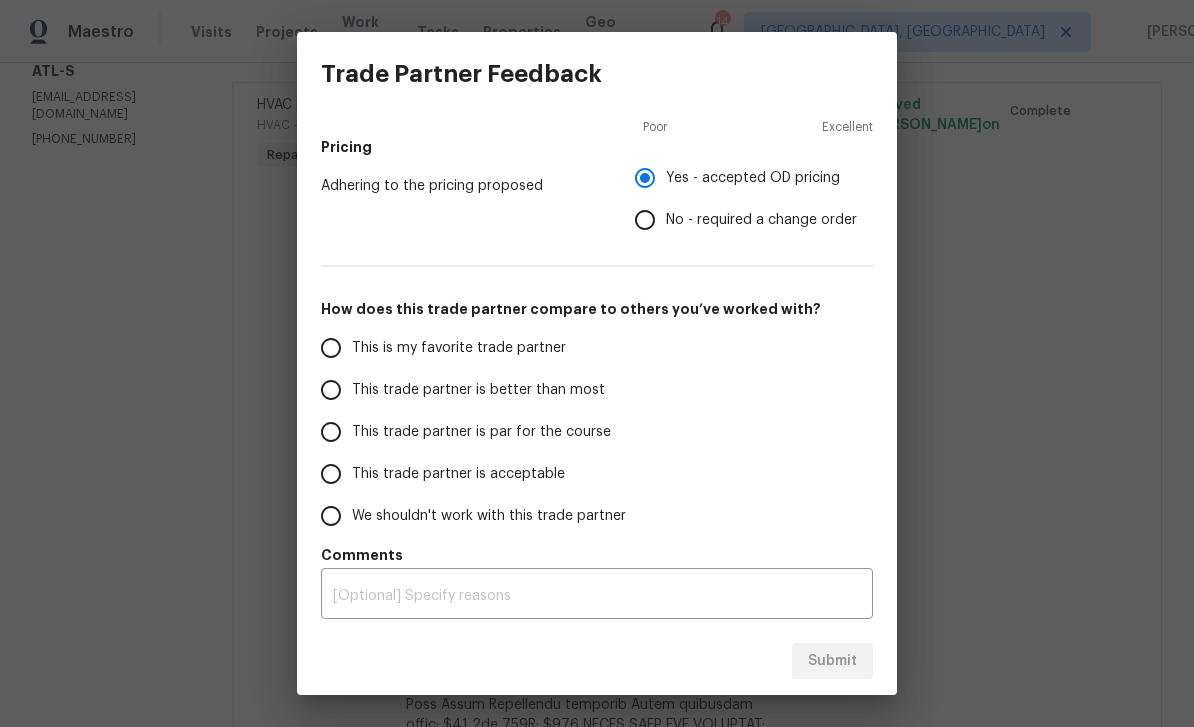 scroll, scrollTop: 288, scrollLeft: 0, axis: vertical 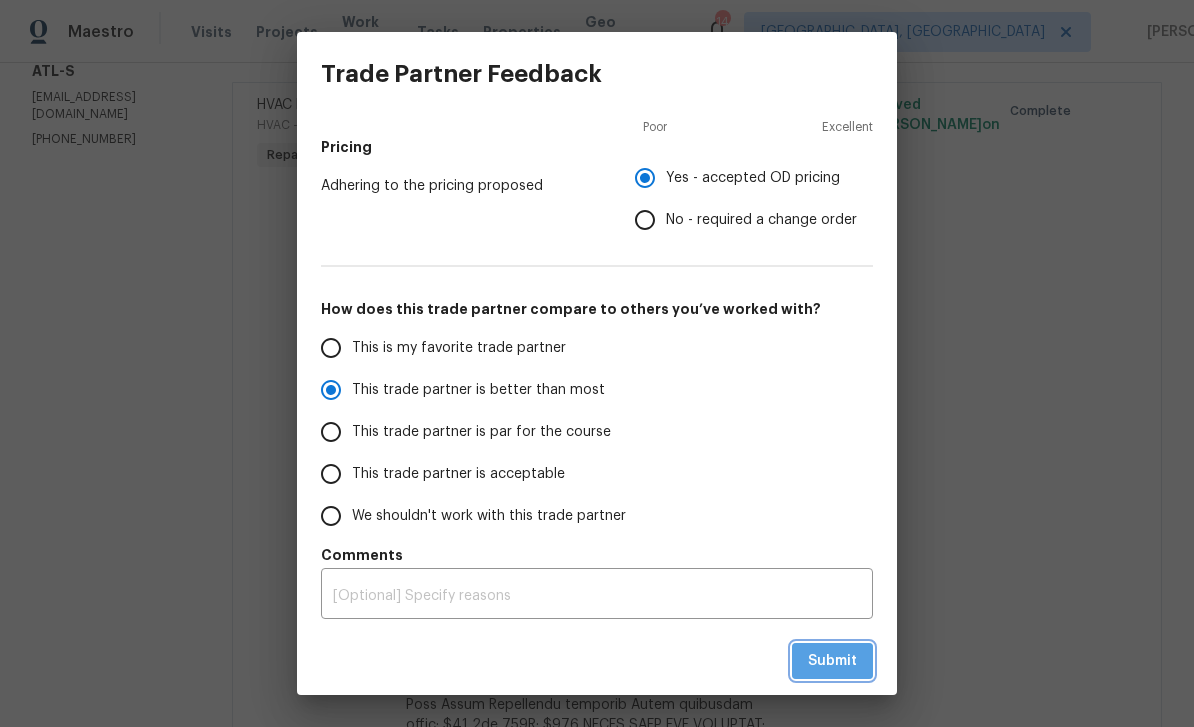click on "Submit" at bounding box center [832, 661] 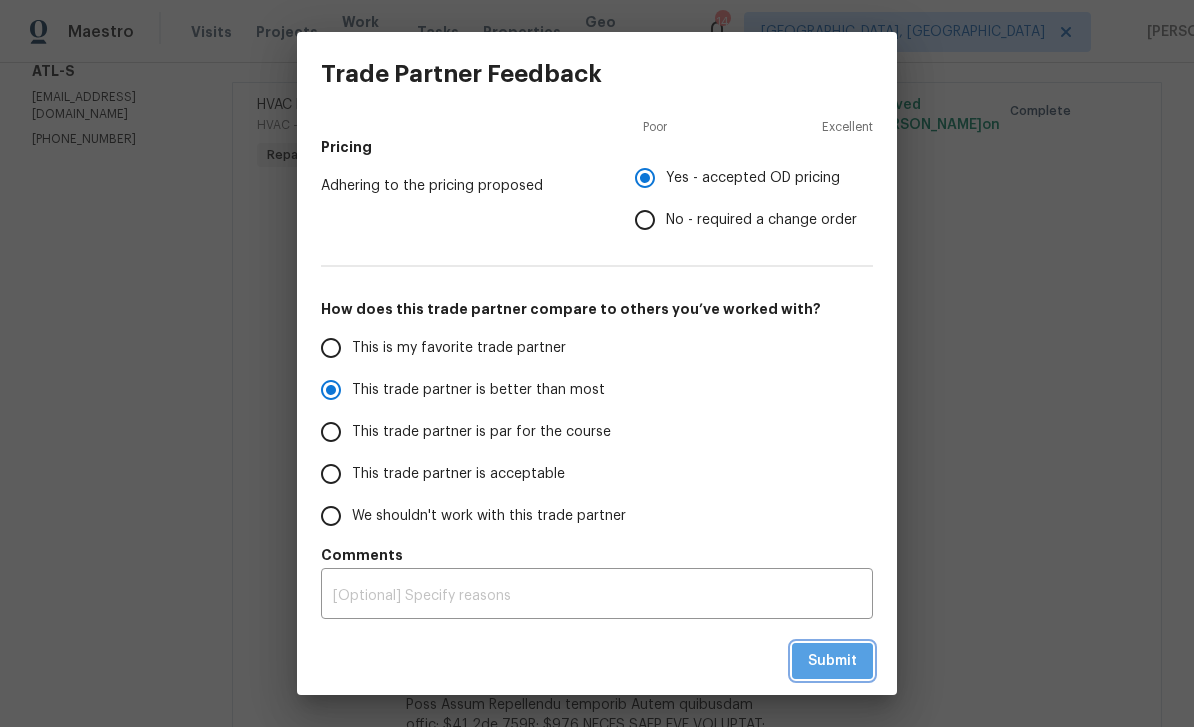 radio on "true" 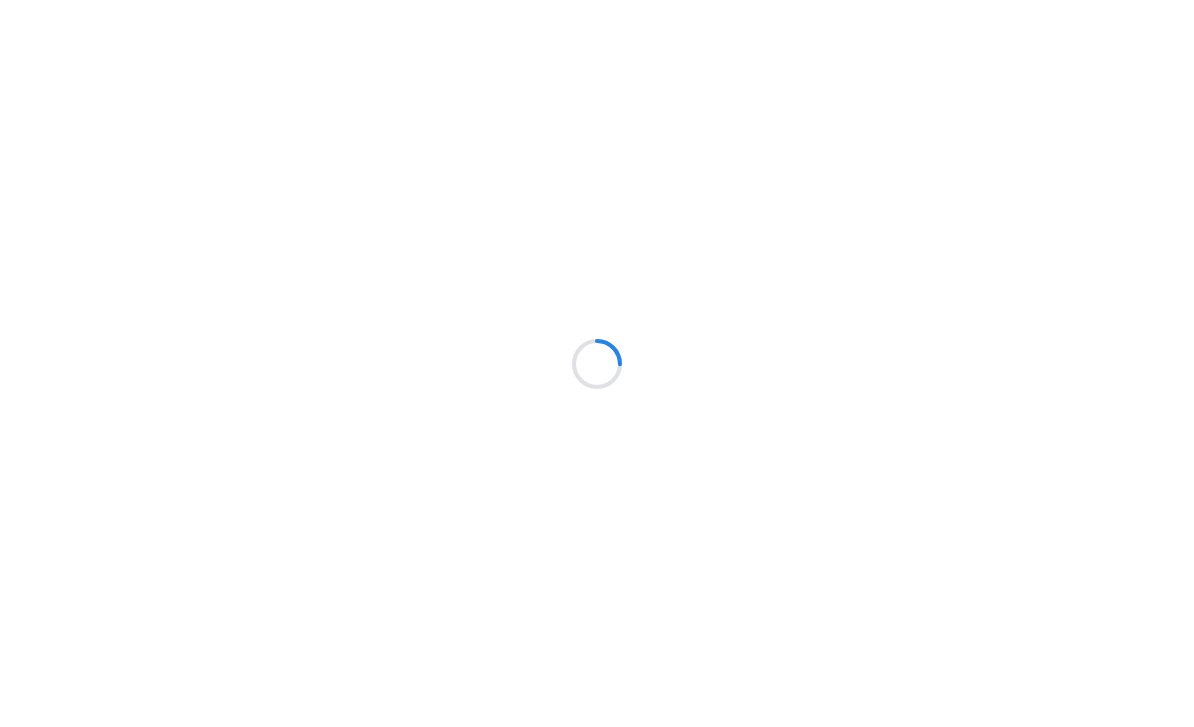 scroll, scrollTop: 0, scrollLeft: 0, axis: both 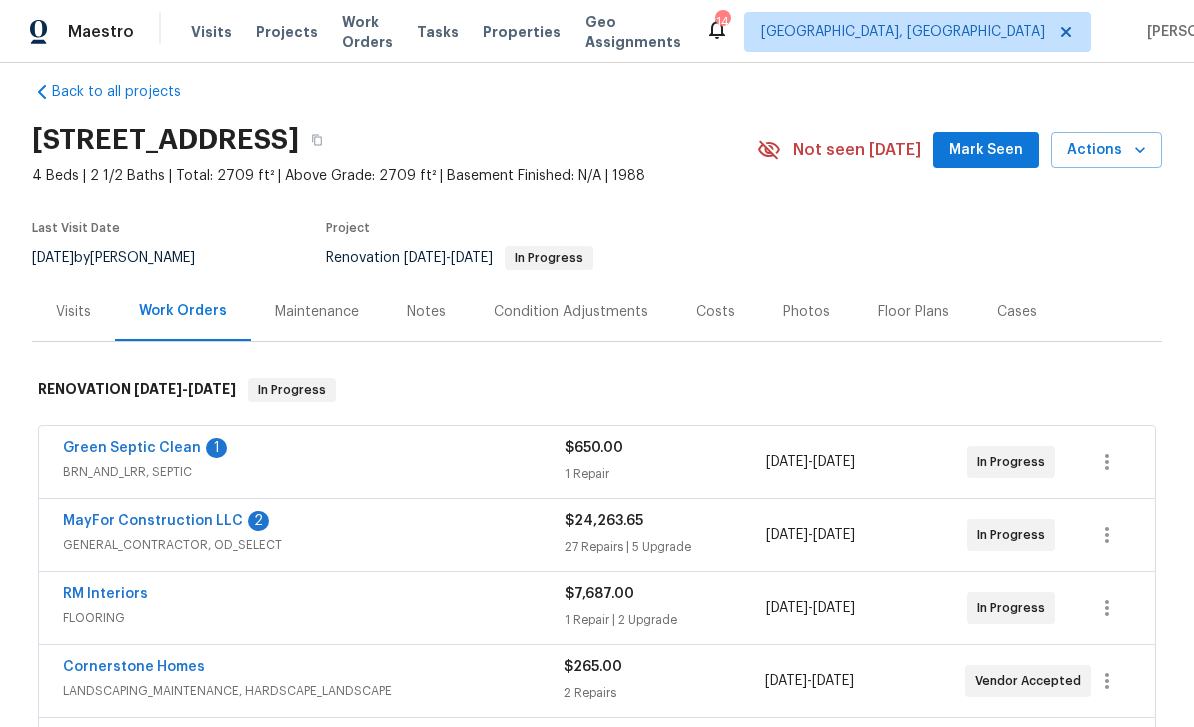 click on "Green Septic Clean" at bounding box center [132, 448] 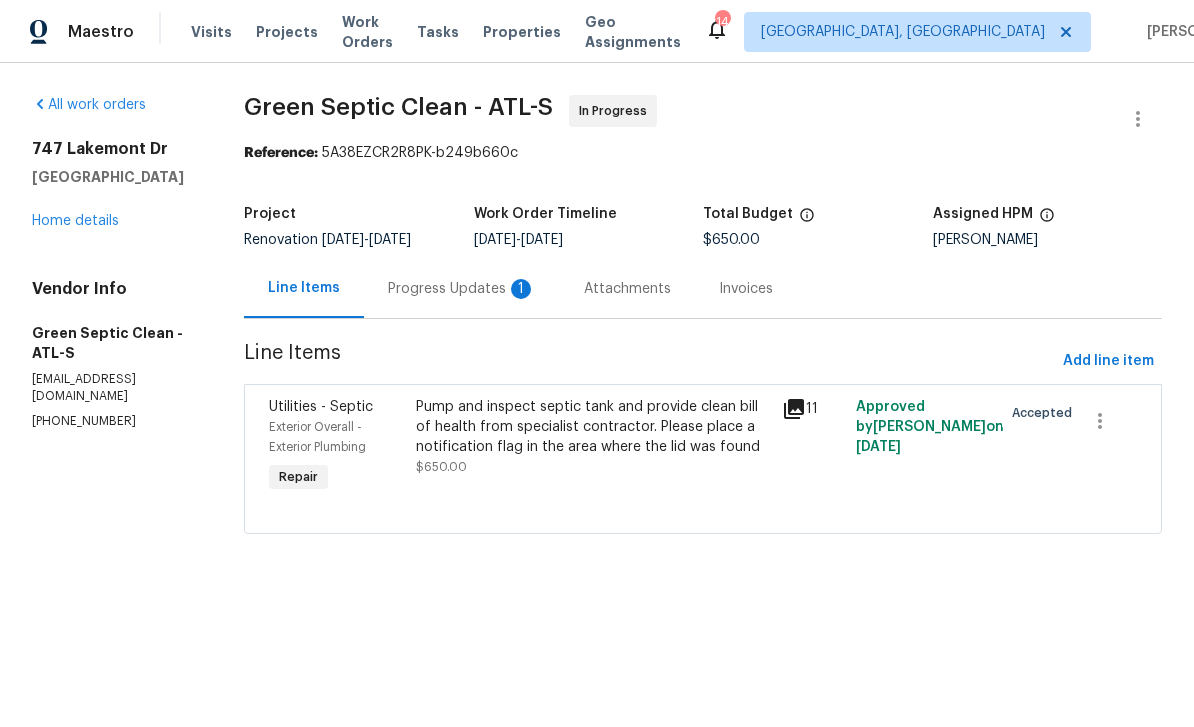 click on "Progress Updates 1" at bounding box center (462, 289) 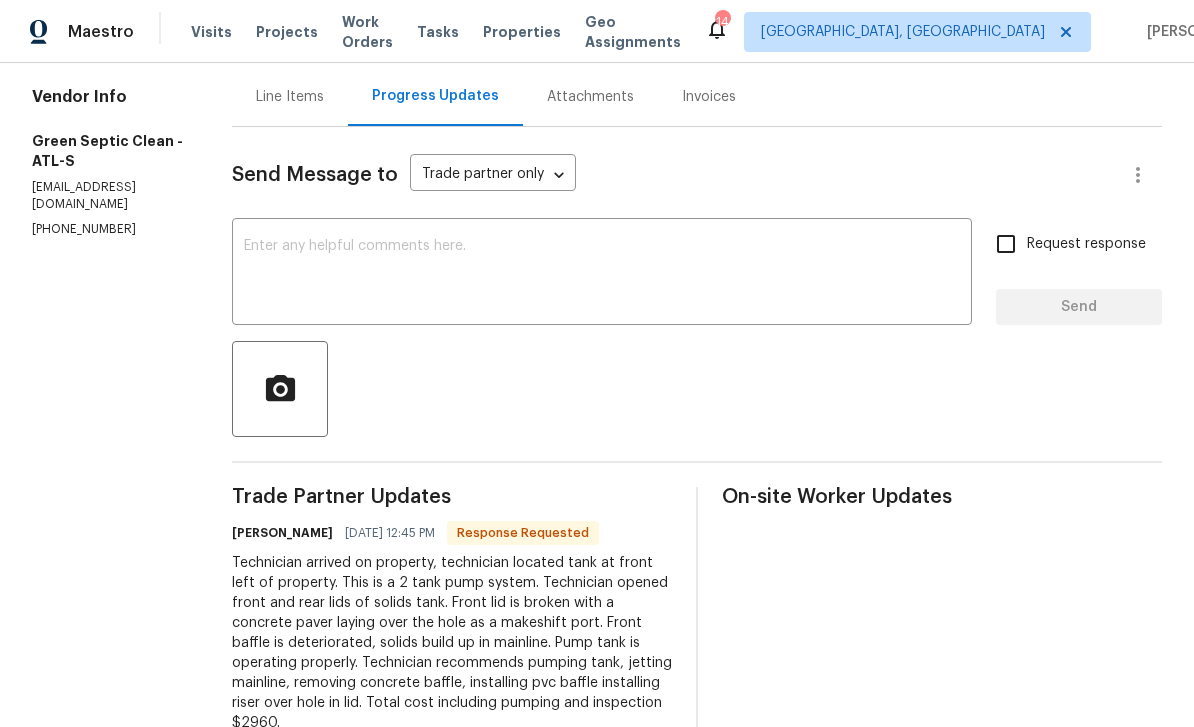 scroll, scrollTop: 191, scrollLeft: 0, axis: vertical 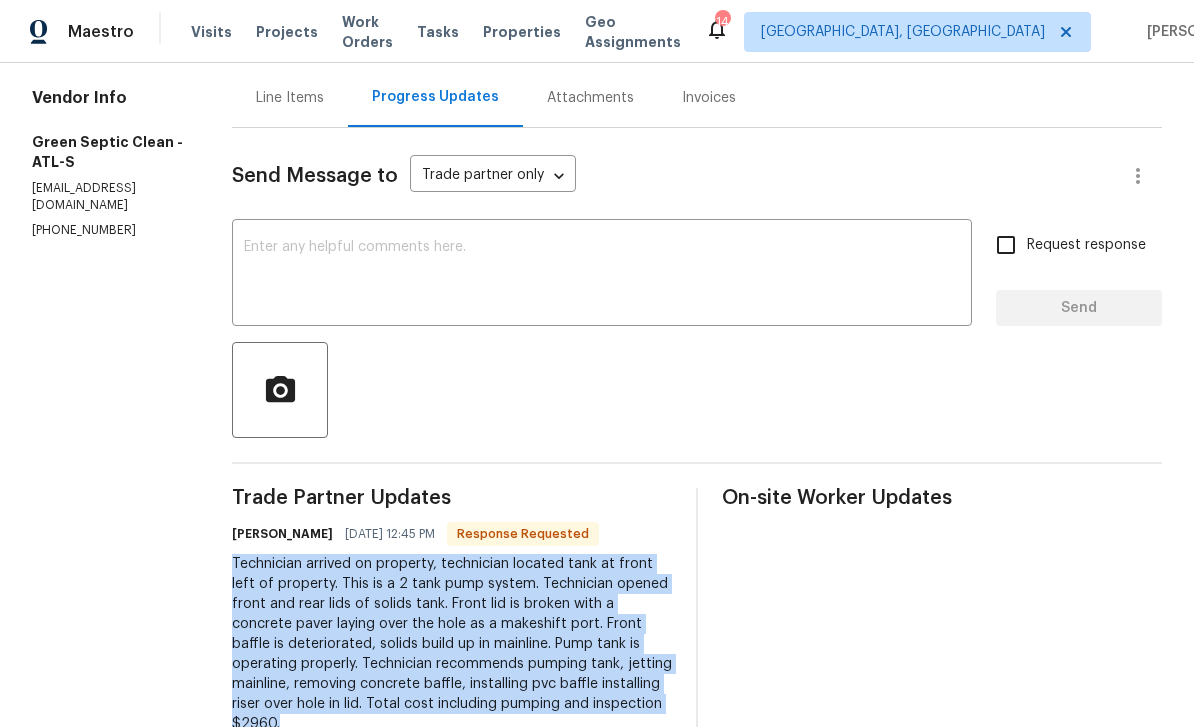 copy on "Technician arrived on property, technician located tank at front left of property. This is a 2 tank pump system. Technician opened front and rear lids of solids tank. Front lid is broken with a concrete paver laying over the hole as a makeshift port. Front baffle is deteriorated, solids build up in mainline. Pump tank is operating properly. Technician recommends pumping tank, jetting mainline, removing concrete baffle, installing pvc baffle installing riser over hole in lid. Total cost including pumping and inspection $2960." 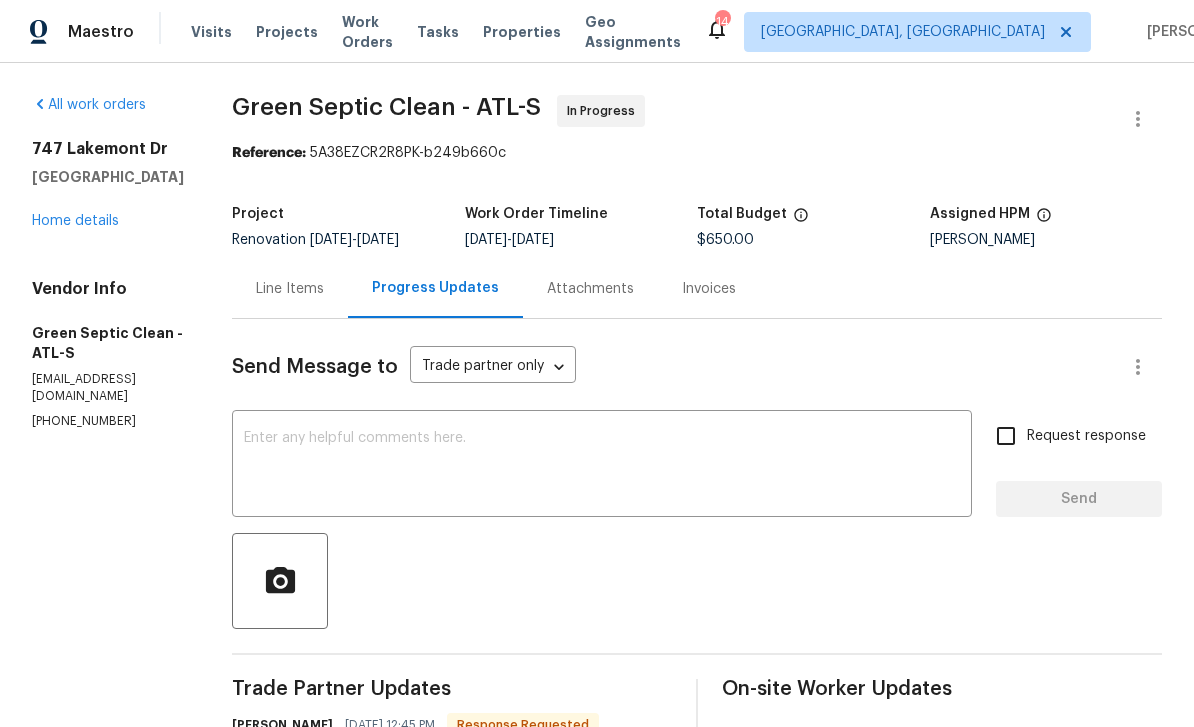 scroll, scrollTop: 0, scrollLeft: 0, axis: both 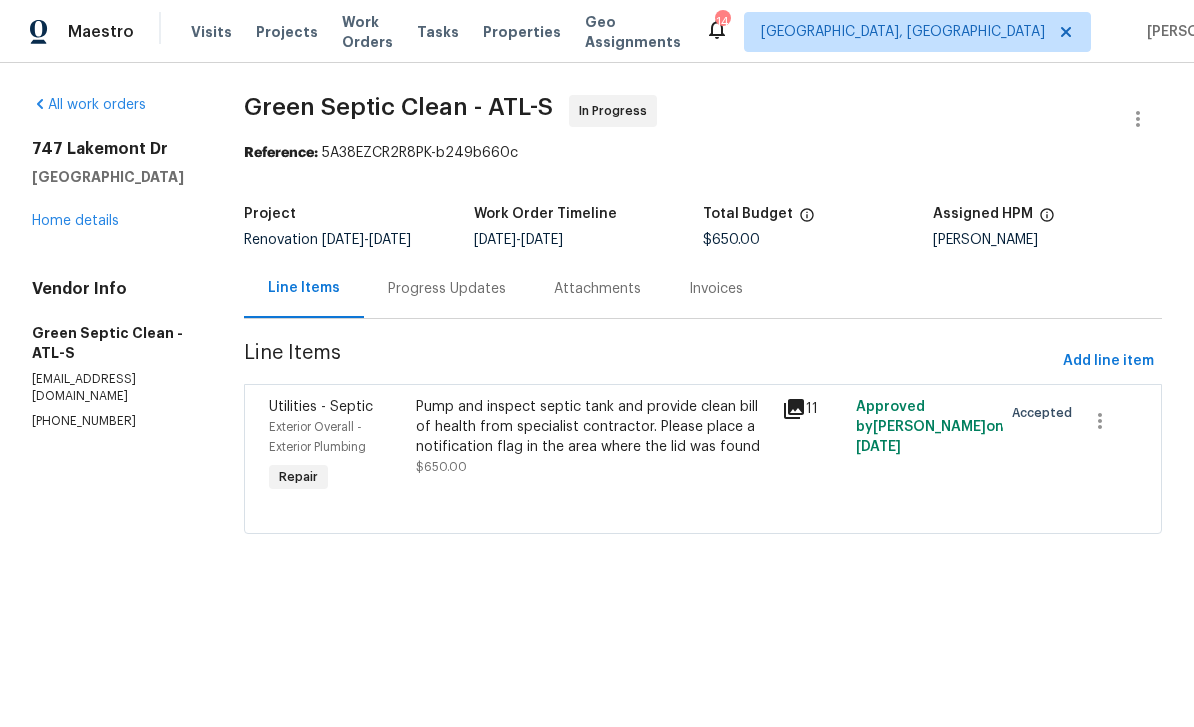 click on "Pump and inspect septic tank and provide clean bill of health from specialist contractor. Please place a notification flag in the area where the lid was found" at bounding box center (593, 427) 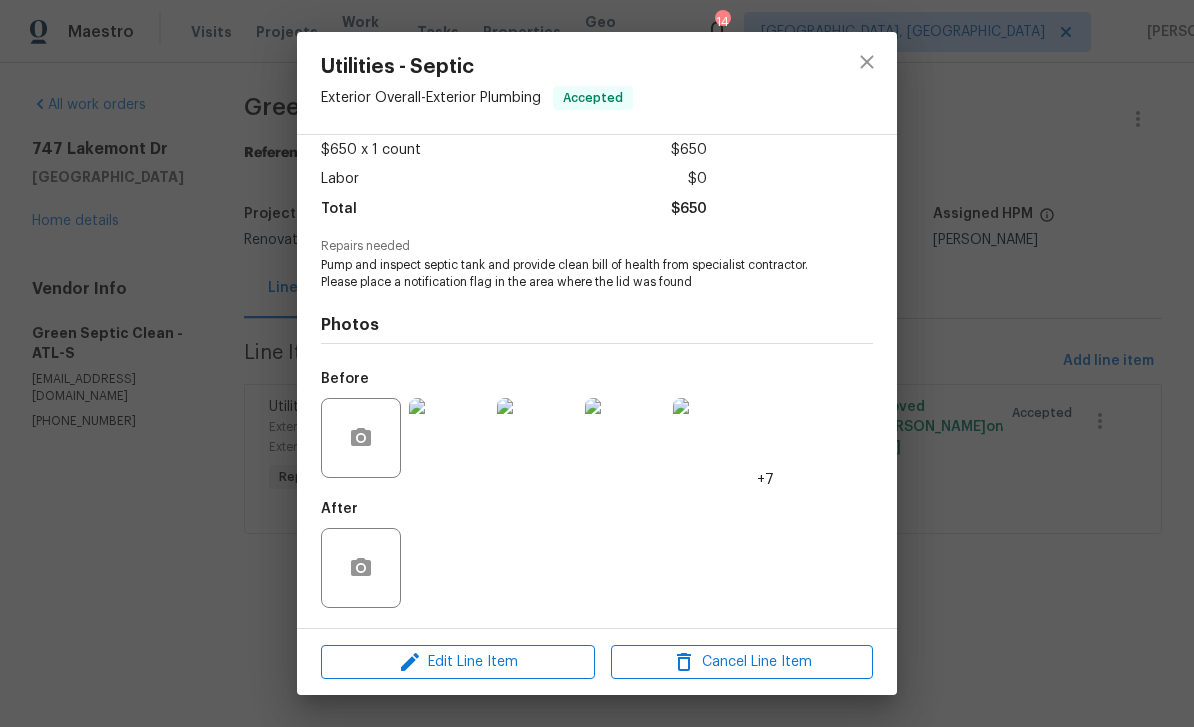 scroll, scrollTop: 115, scrollLeft: 0, axis: vertical 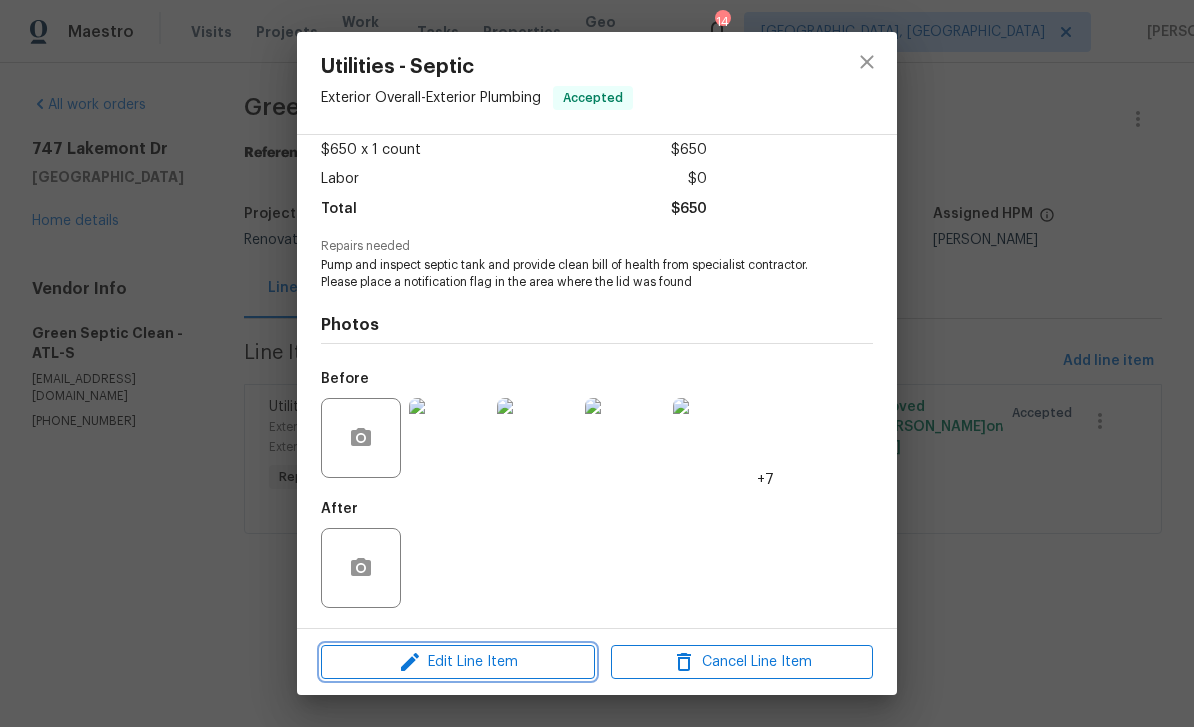 click on "Edit Line Item" at bounding box center [458, 662] 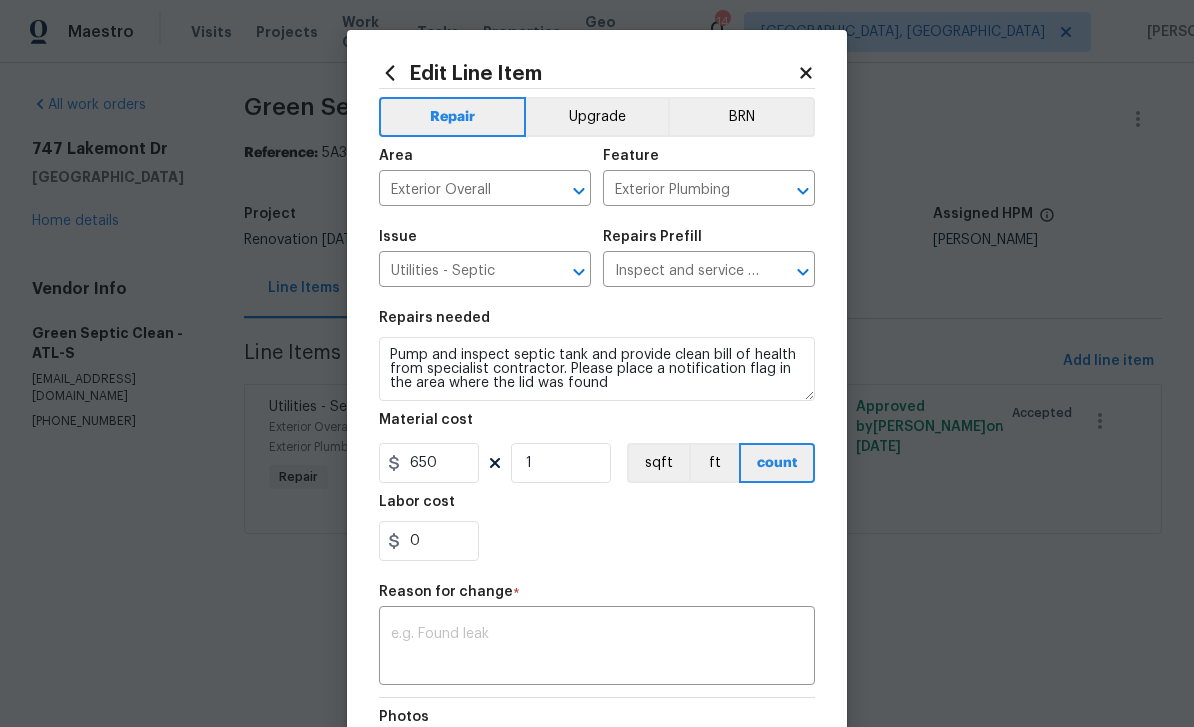 click at bounding box center (597, 648) 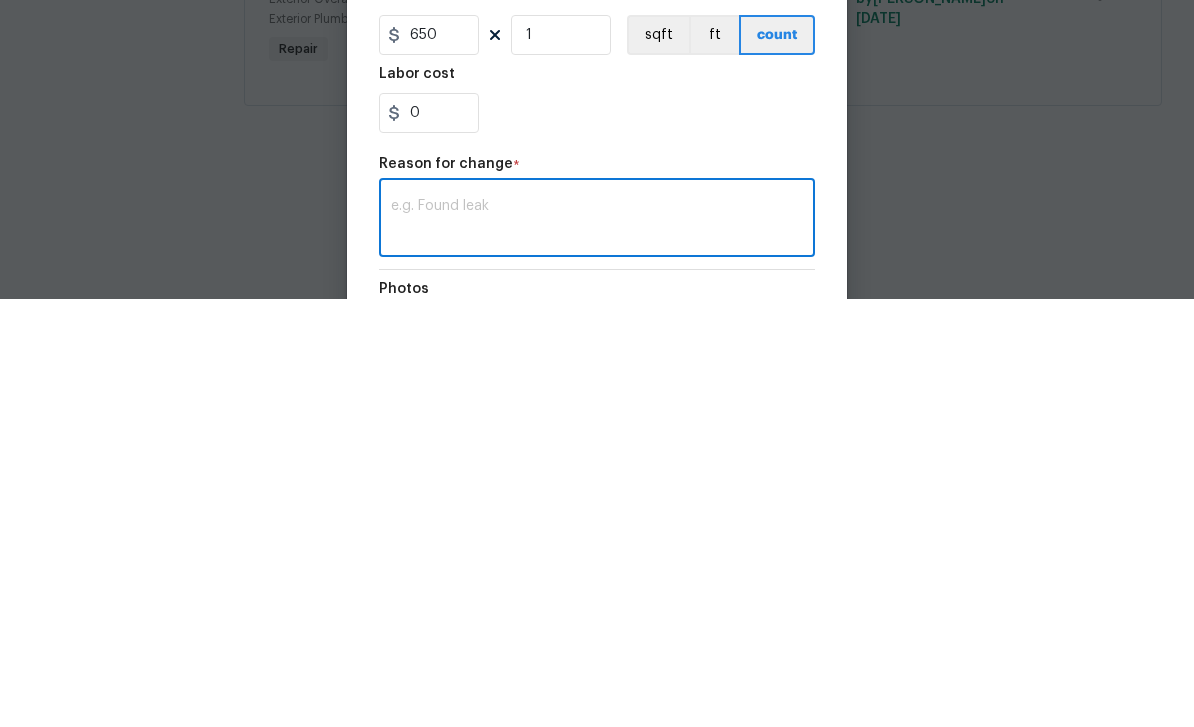 click at bounding box center (597, 648) 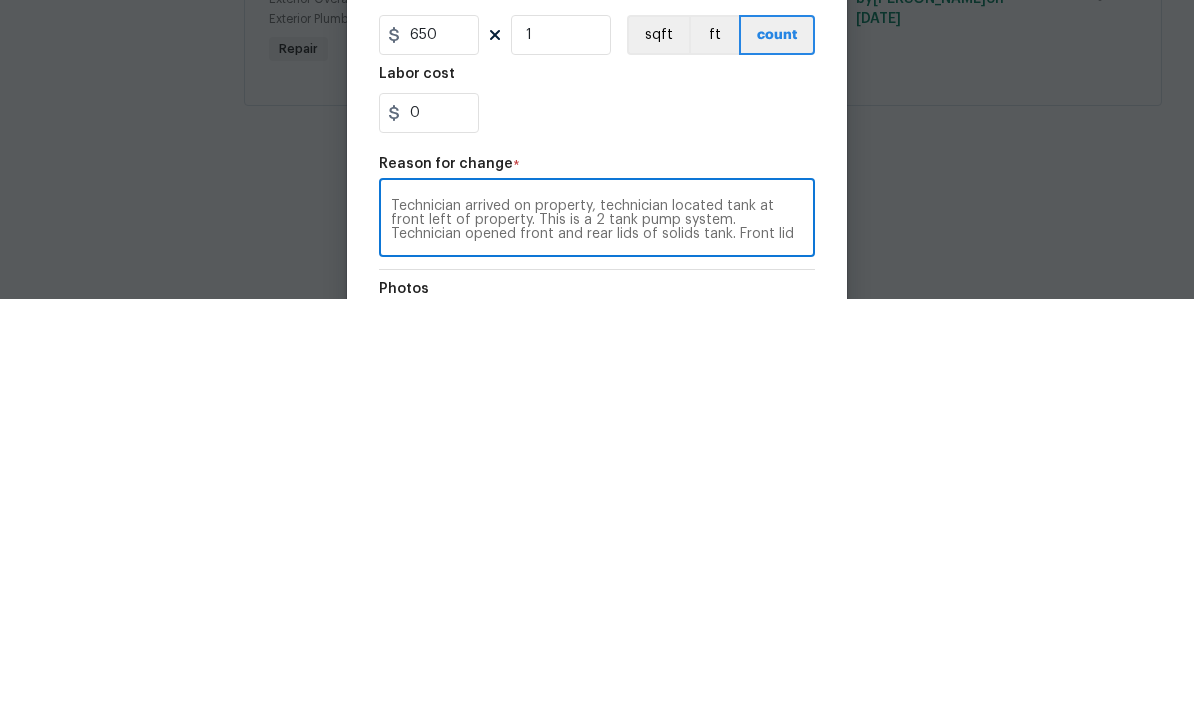 scroll, scrollTop: 84, scrollLeft: 0, axis: vertical 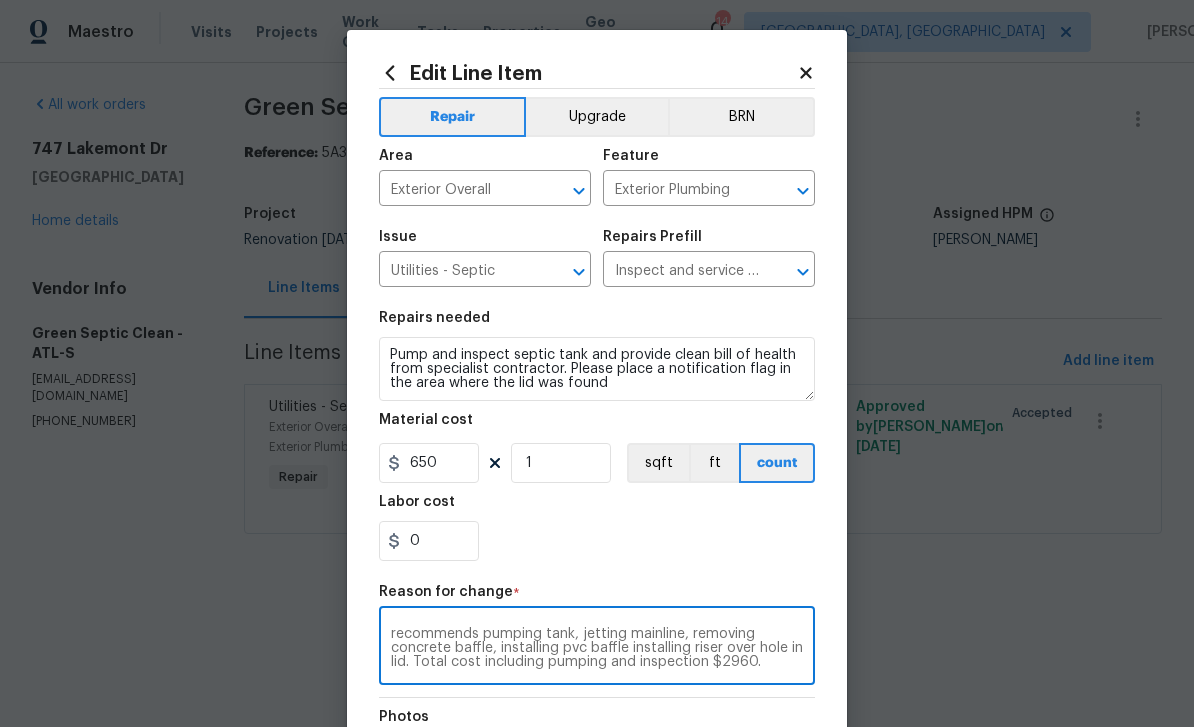 type on "Technician arrived on property, technician located tank at front left of property. This is a 2 tank pump system. Technician opened front and rear lids of solids tank. Front lid is broken with a concrete paver laying over the hole as a makeshift port. Front baffle is deteriorated, solids build up in mainline. Pump tank is operating properly. Technician recommends pumping tank, jetting mainline, removing concrete baffle, installing pvc baffle installing riser over hole in lid. Total cost including pumping and inspection $2960." 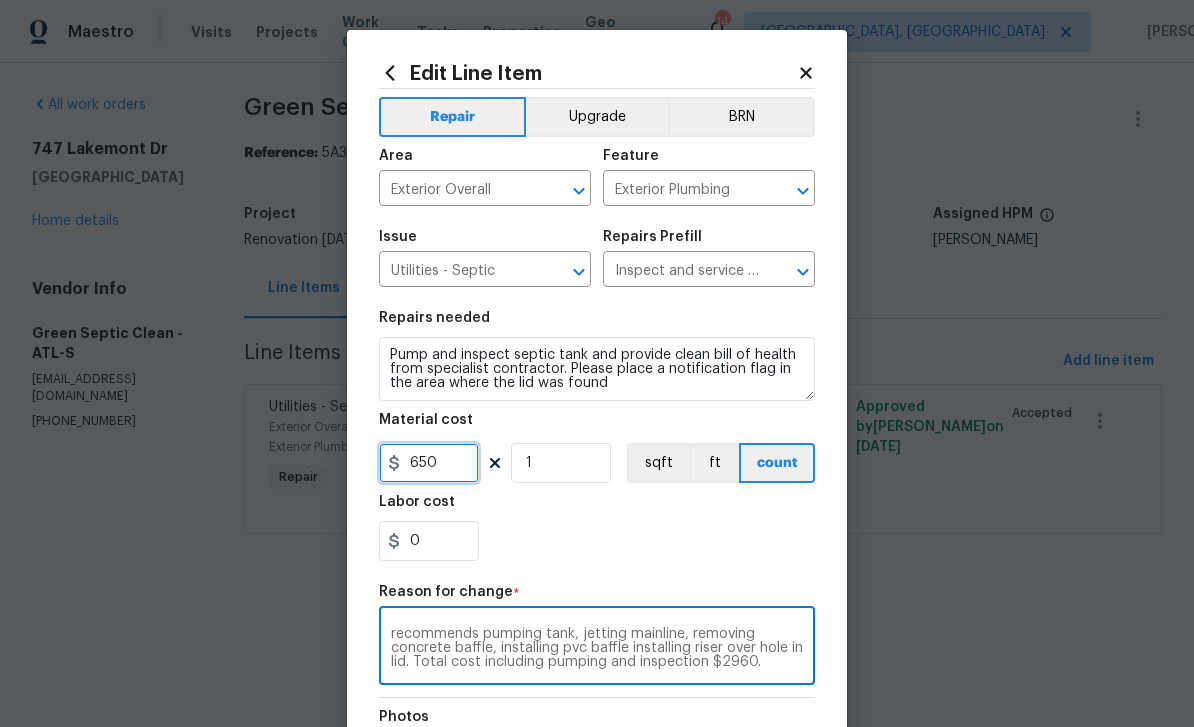 click on "650" at bounding box center [429, 463] 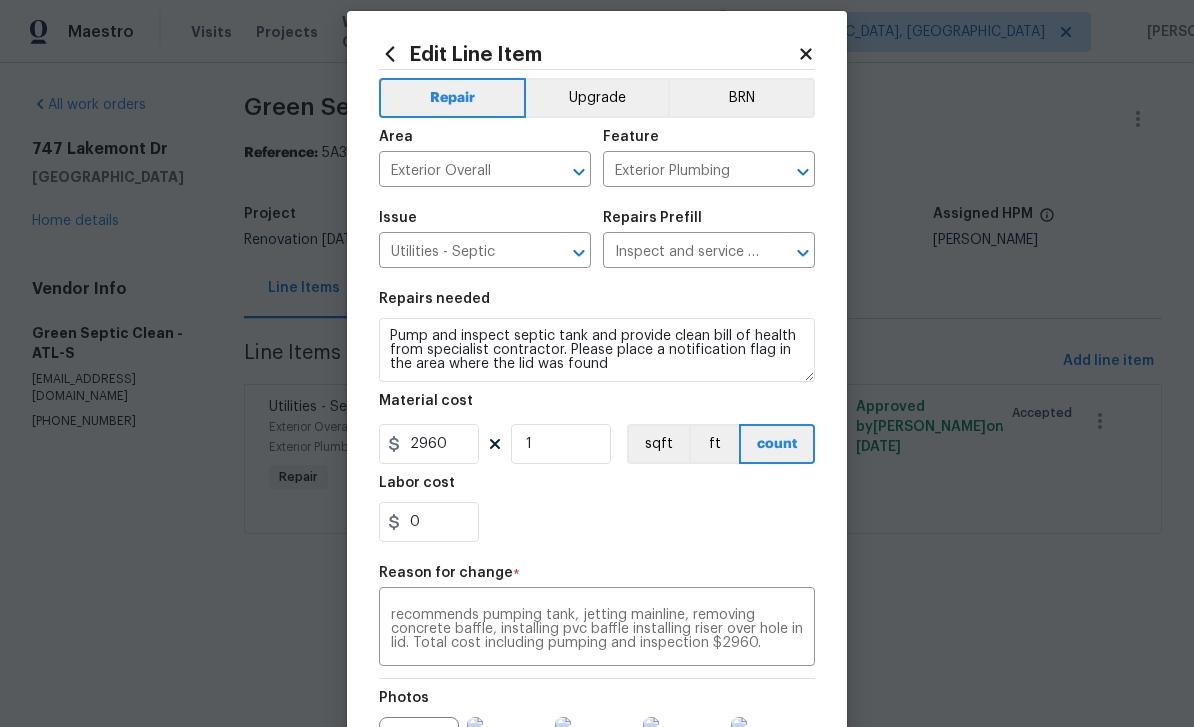 scroll, scrollTop: 20, scrollLeft: 0, axis: vertical 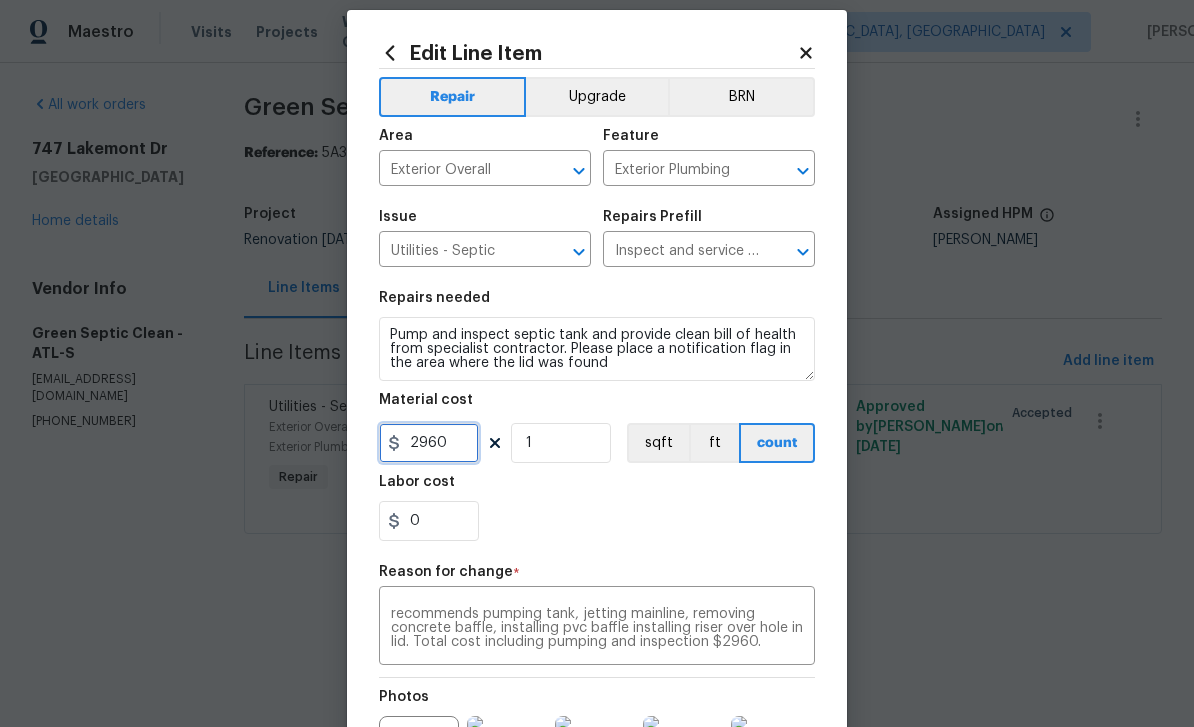 type on "2960" 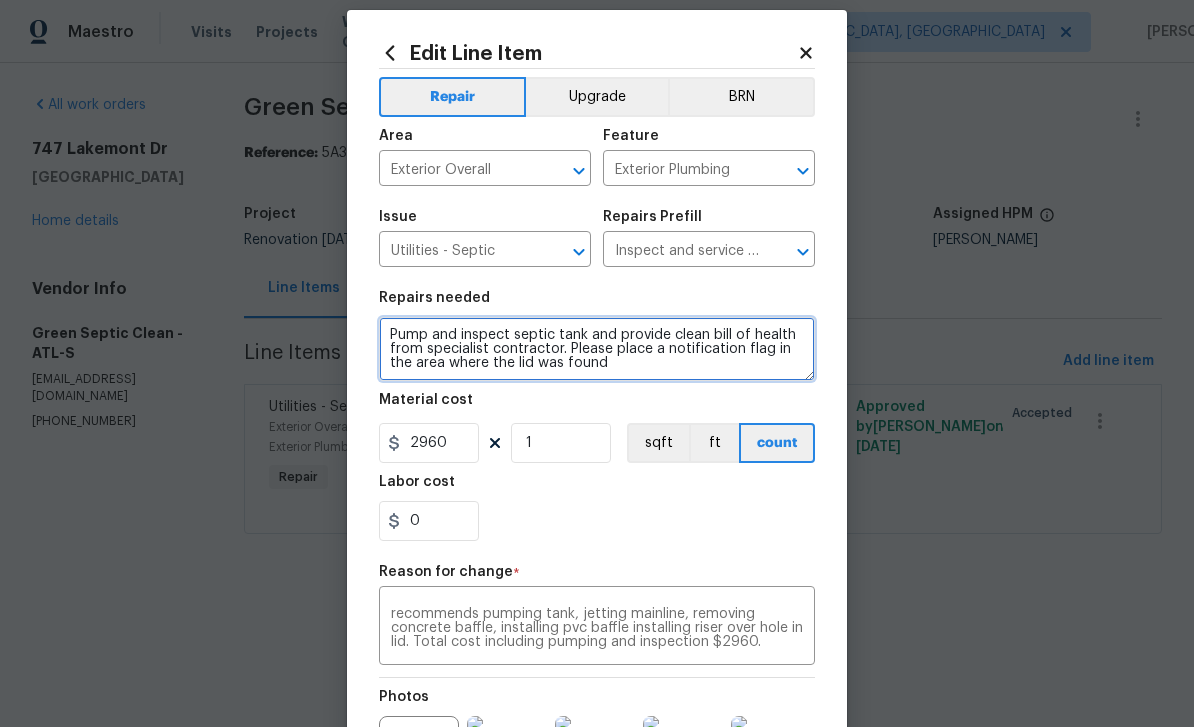 click on "Pump and inspect septic tank and provide clean bill of health from specialist contractor. Please place a notification flag in the area where the lid was found" at bounding box center (597, 349) 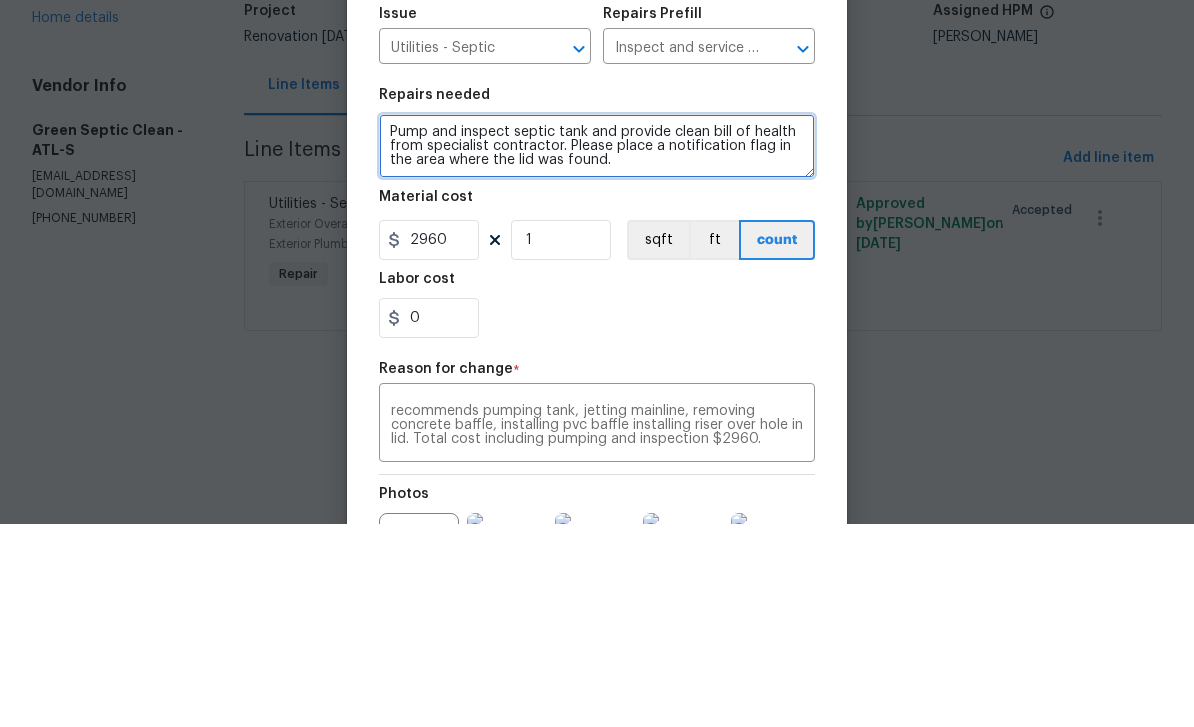 click on "Pump and inspect septic tank and provide clean bill of health from specialist contractor. Please place a notification flag in the area where the lid was found." at bounding box center [597, 349] 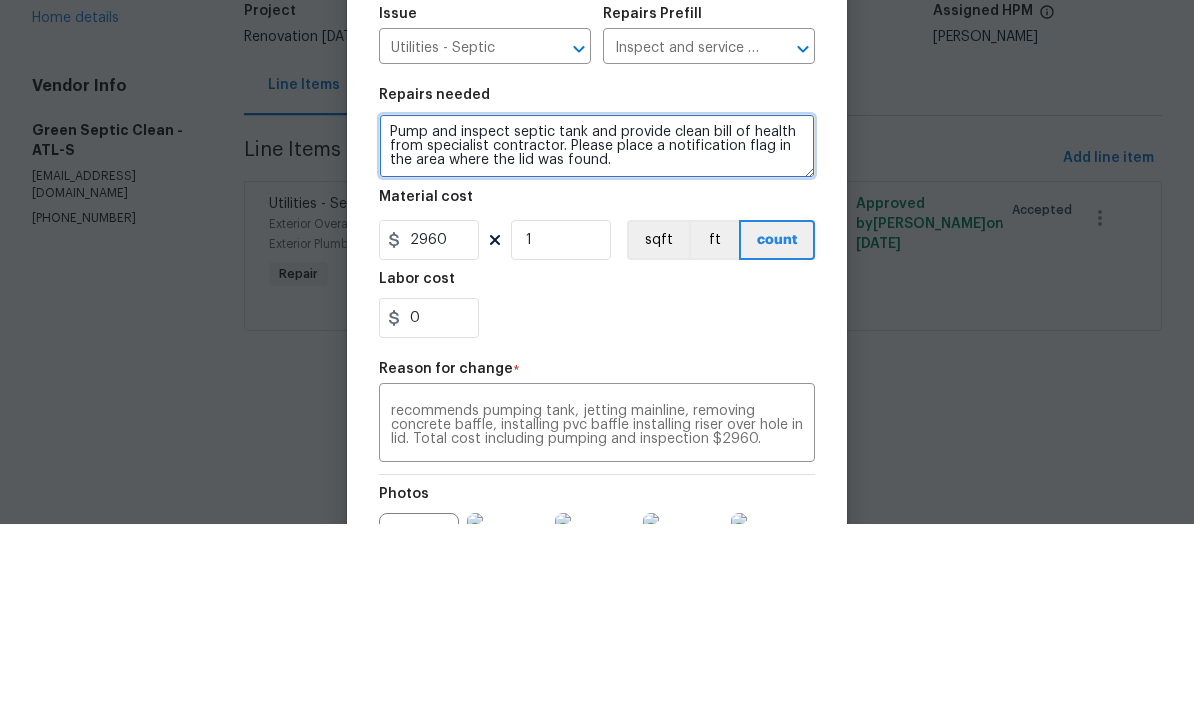 paste on "Technician arrived on property, technician located tank at front left of property. This is a 2 tank pump system. Technician opened front and rear lids of solids tank. Front lid is broken with a concrete paver laying over the hole as a makeshift port. Front baffle is deteriorated, solids build up in mainline. Pump tank is operating properly. Technician recommends pumping tank, jetting mainline, removing concrete baffle, installing pvc baffle installing riser over hole in lid. Total cost including pumping and inspection $2960." 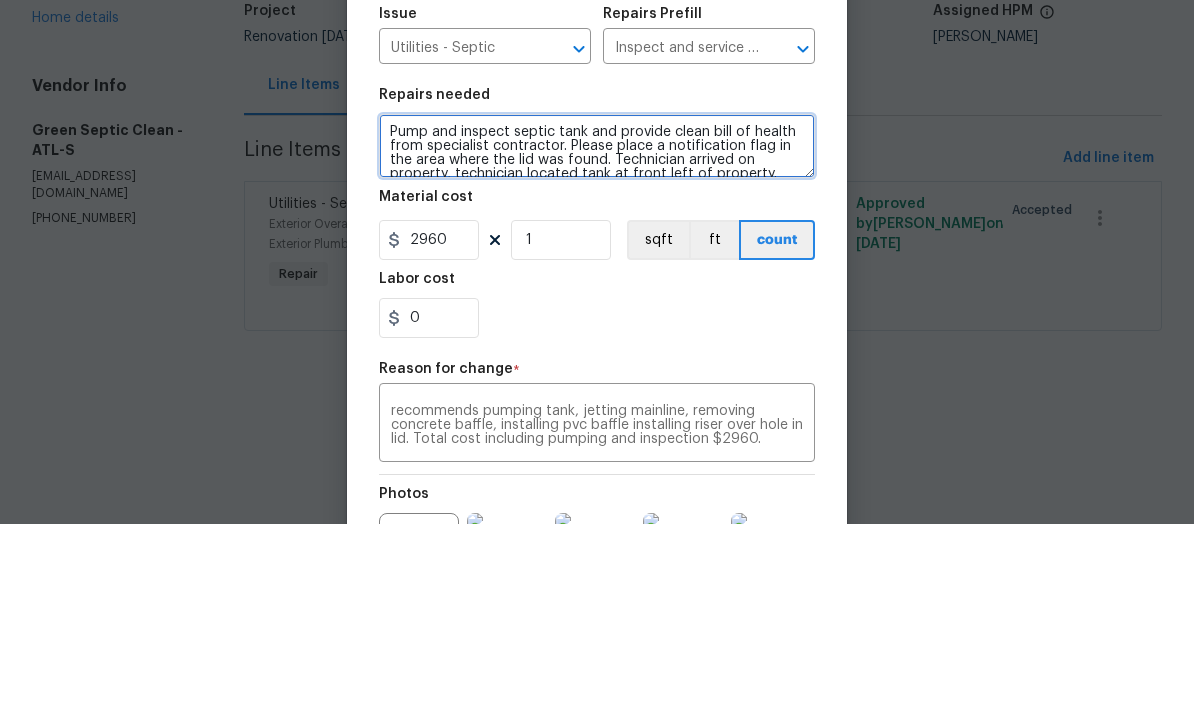 scroll, scrollTop: 126, scrollLeft: 0, axis: vertical 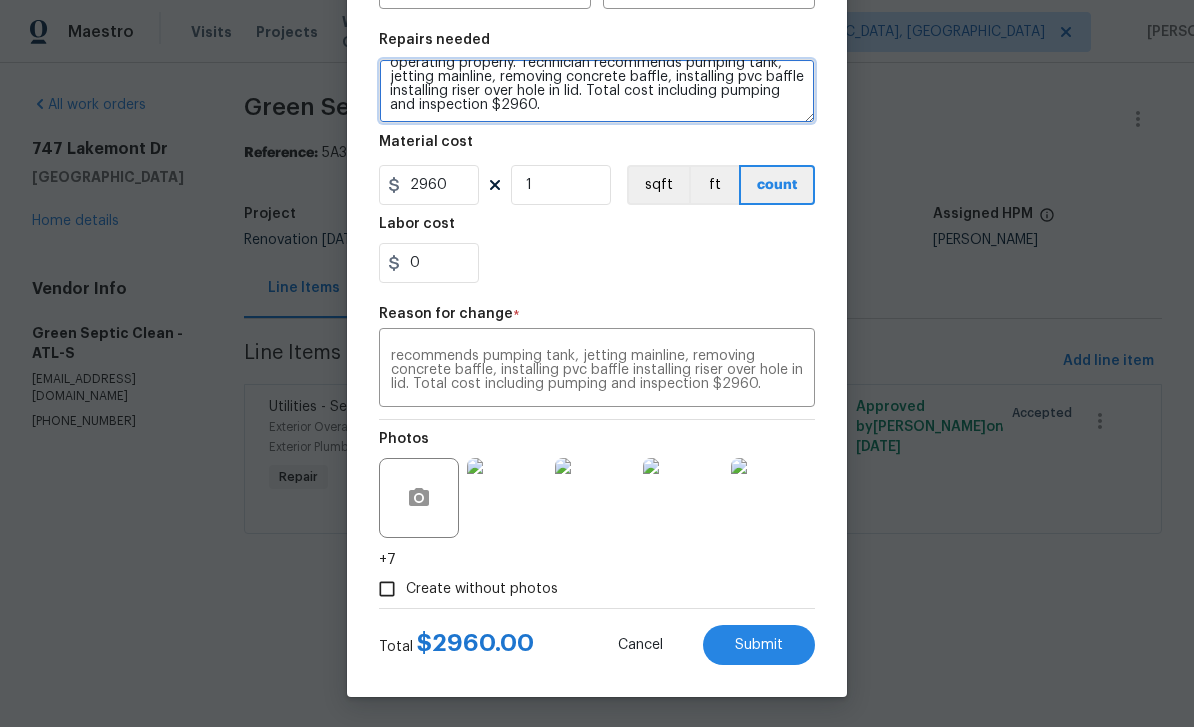 type on "Pump and inspect septic tank and provide clean bill of health from specialist contractor. Please place a notification flag in the area where the lid was found. Technician arrived on property, technician located tank at front left of property. This is a 2 tank pump system. Technician opened front and rear lids of solids tank. Front lid is broken with a concrete paver laying over the hole as a makeshift port. Front baffle is deteriorated, solids build up in mainline. Pump tank is operating properly. Technician recommends pumping tank, jetting mainline, removing concrete baffle, installing pvc baffle installing riser over hole in lid. Total cost including pumping and inspection $2960." 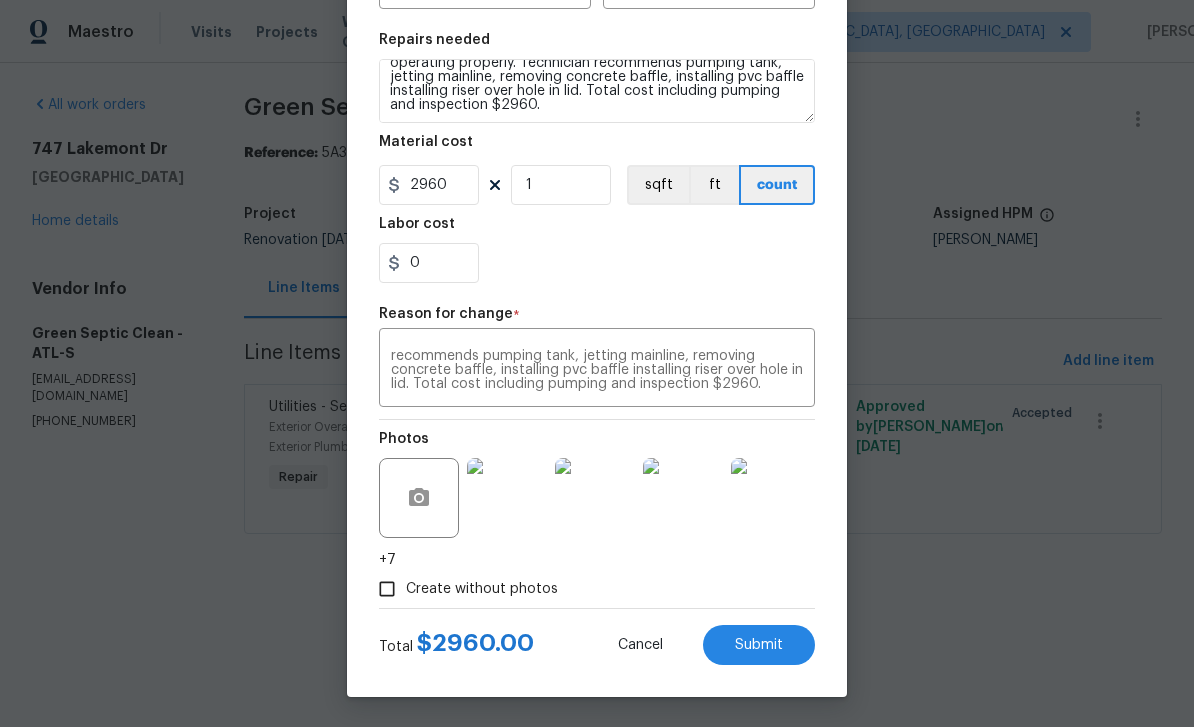 click on "Submit" at bounding box center (759, 645) 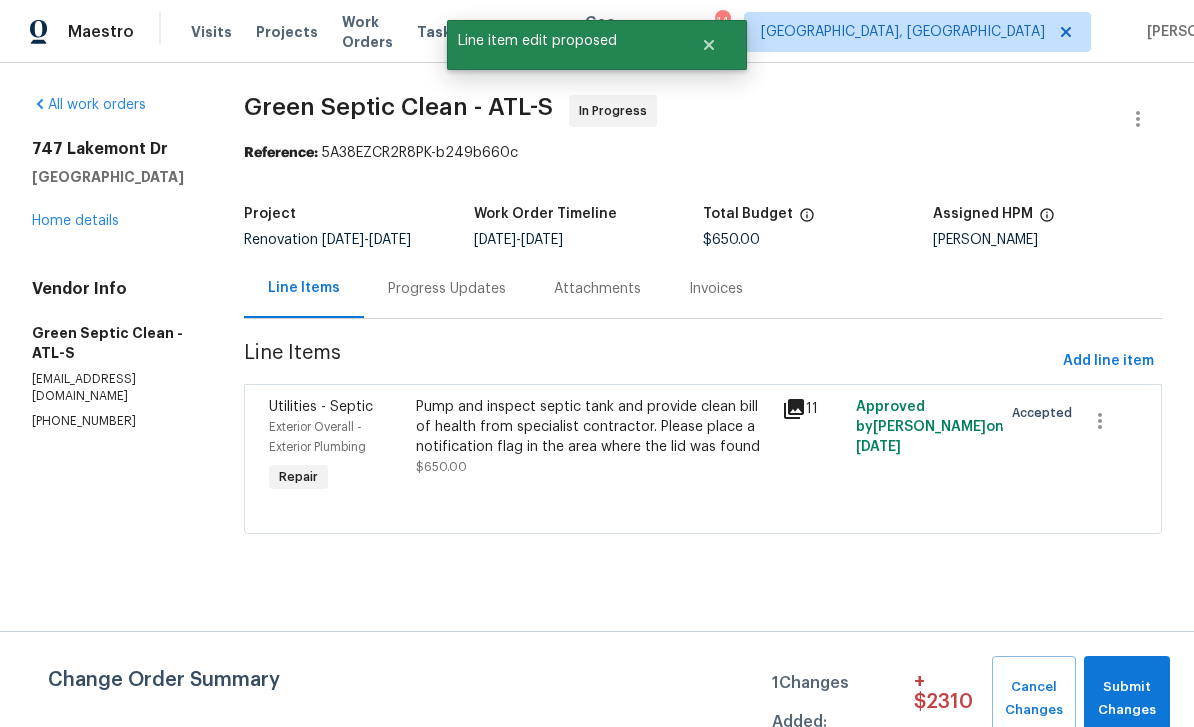 scroll, scrollTop: 0, scrollLeft: 0, axis: both 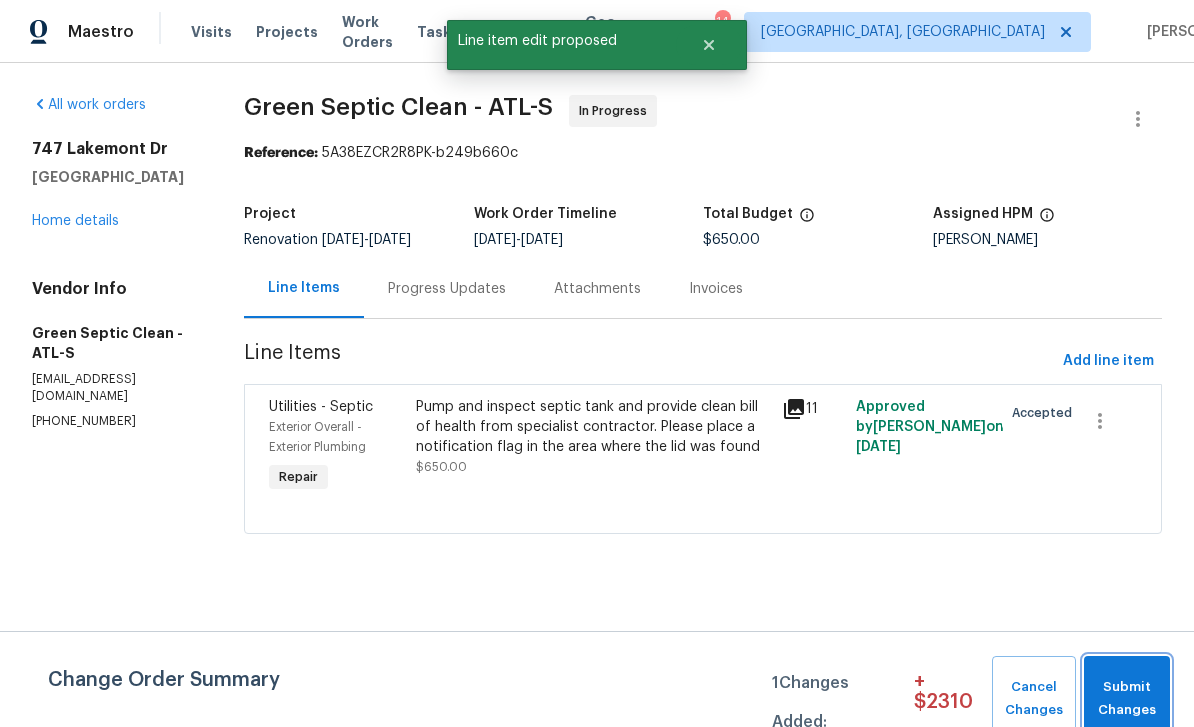 click on "Submit Changes" at bounding box center (1127, 699) 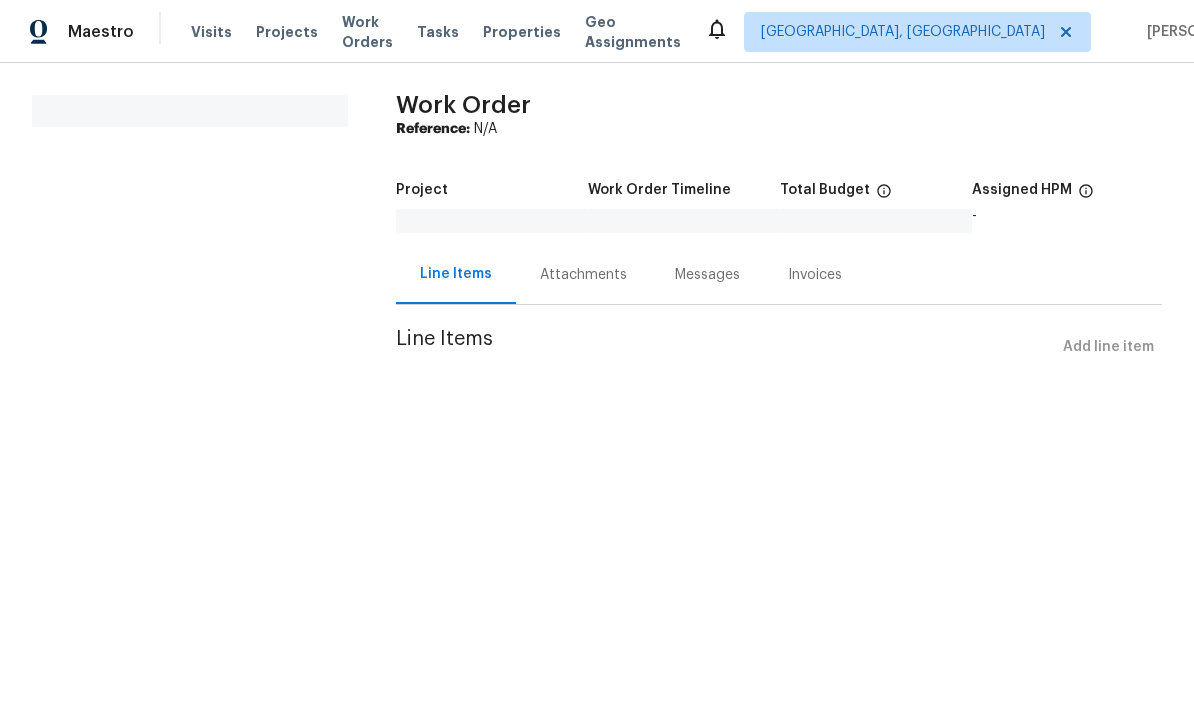 scroll, scrollTop: 0, scrollLeft: 0, axis: both 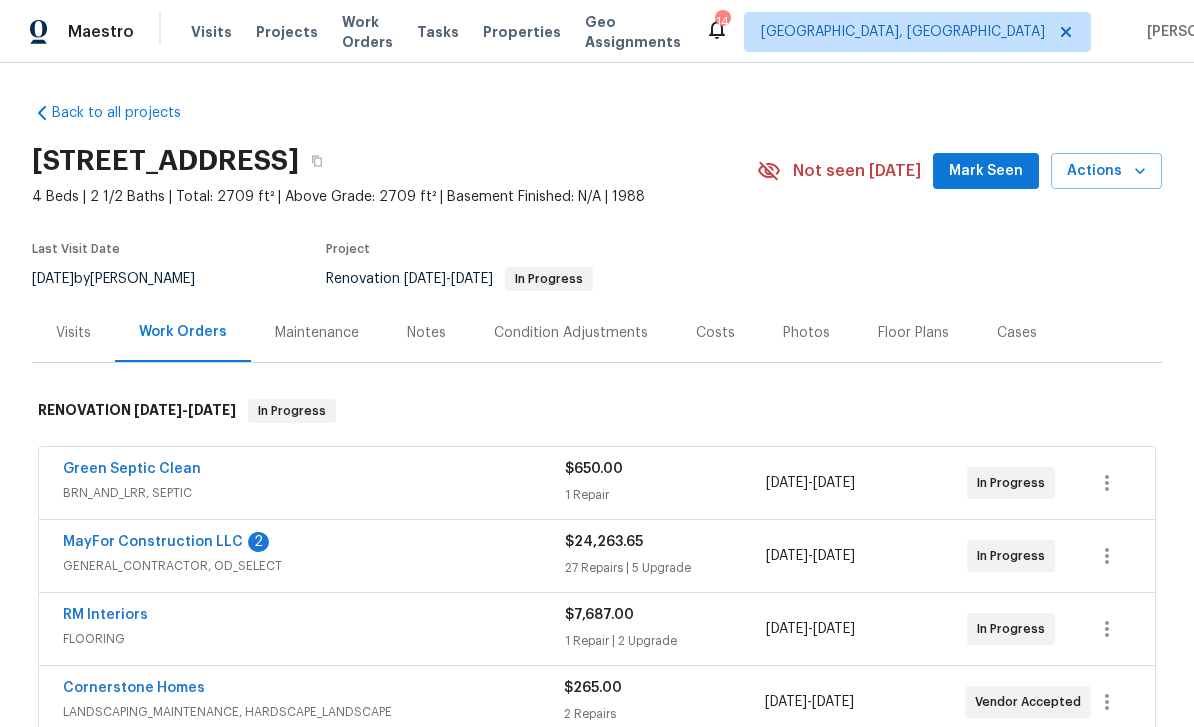 click on "MayFor Construction LLC" at bounding box center [153, 542] 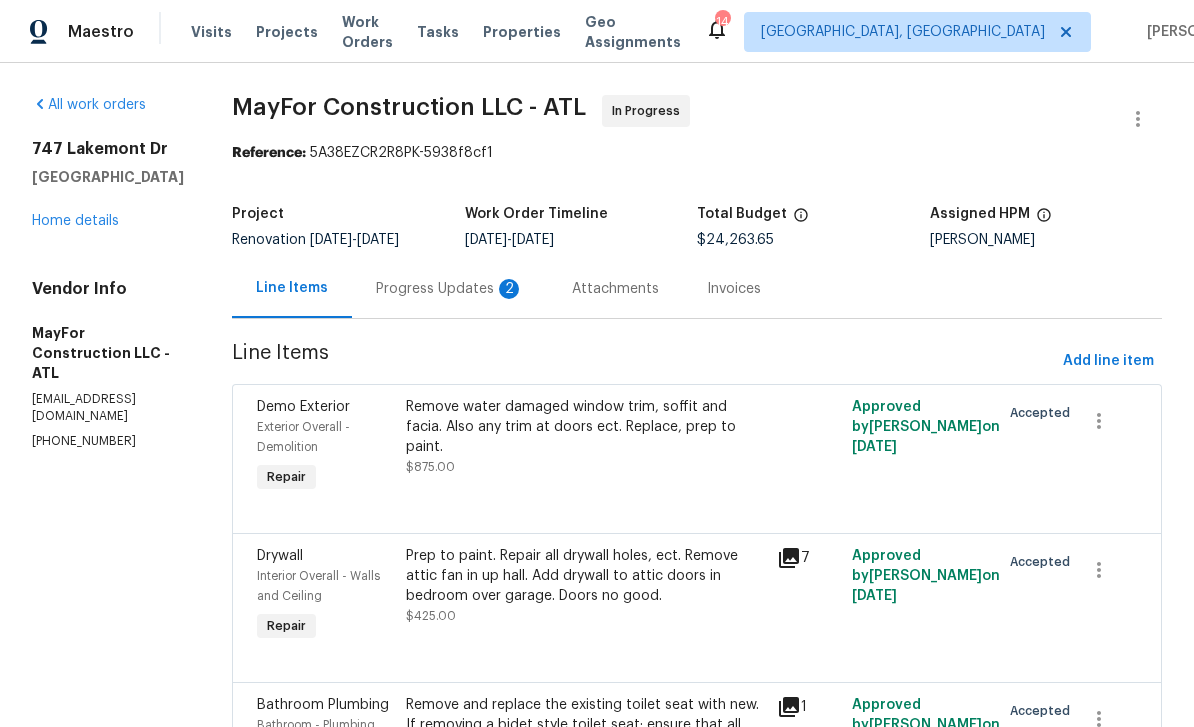 click on "Progress Updates 2" at bounding box center (450, 289) 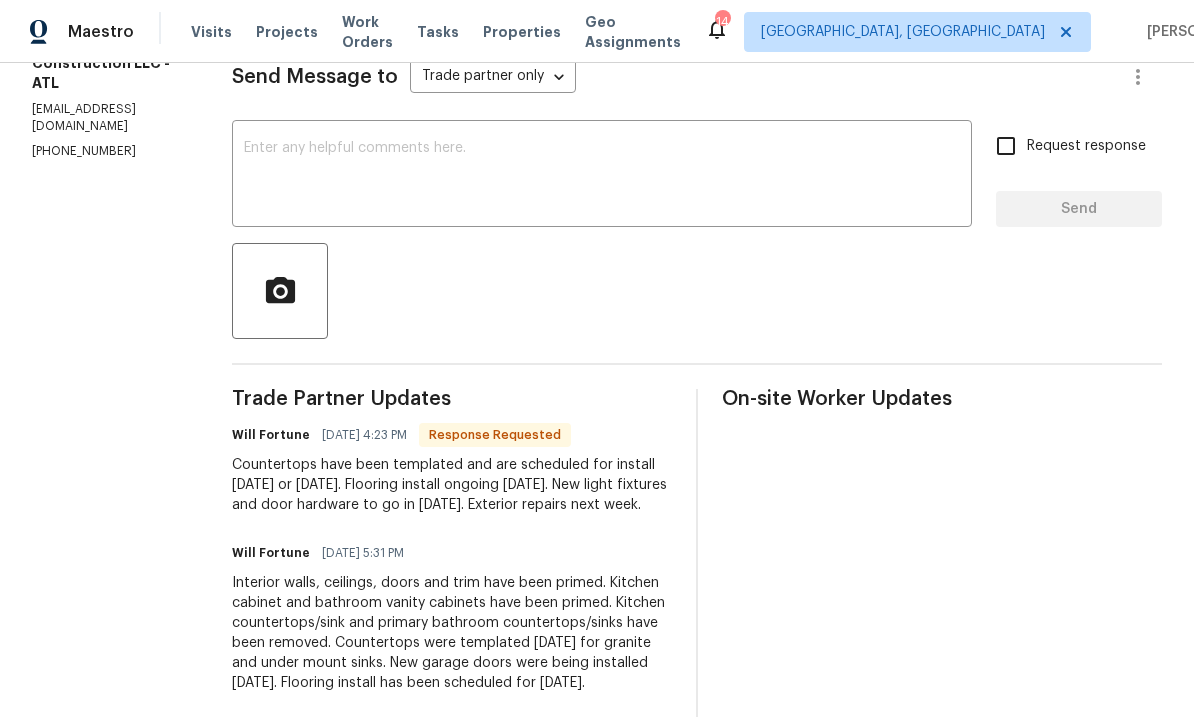 scroll, scrollTop: 289, scrollLeft: 0, axis: vertical 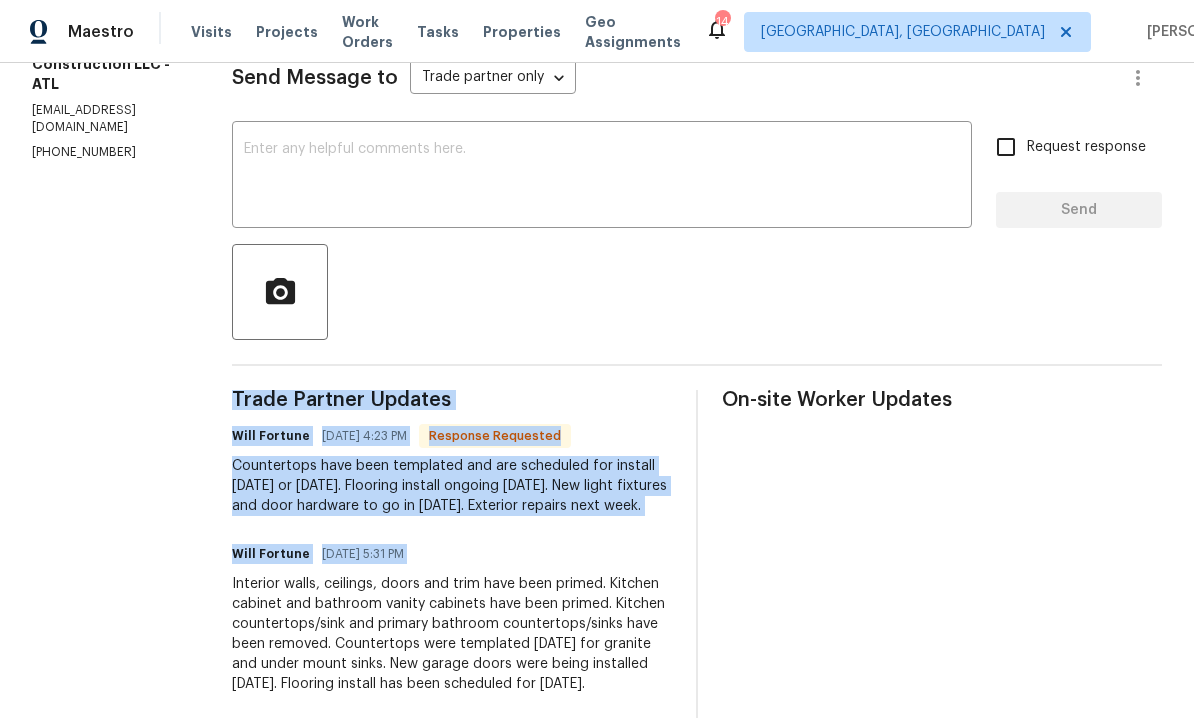 copy on "Trade Partner Updates Will Fortune [DATE] 4:23 PM Response Requested Countertops have been templated and are scheduled for install [DATE] or [DATE]. Flooring install ongoing [DATE]. New light fixtures and door hardware to go in [DATE]. Exterior repairs next week. Will Fortune [DATE] 5:31 PM" 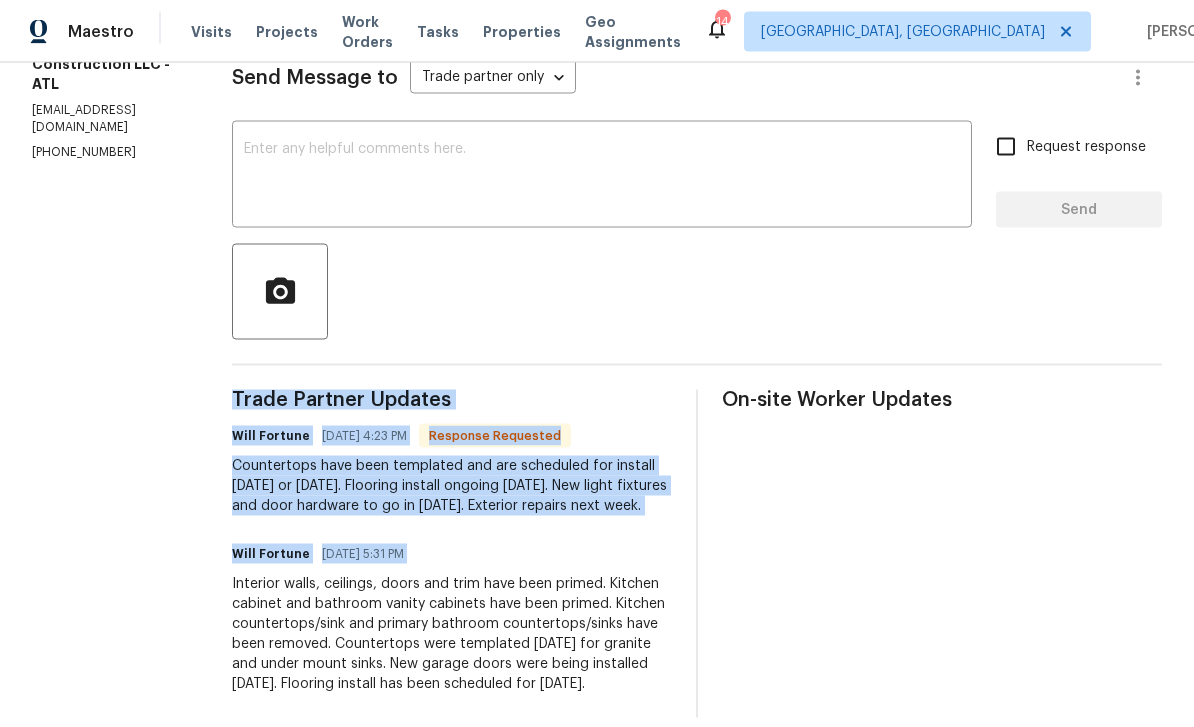 scroll, scrollTop: 64, scrollLeft: 0, axis: vertical 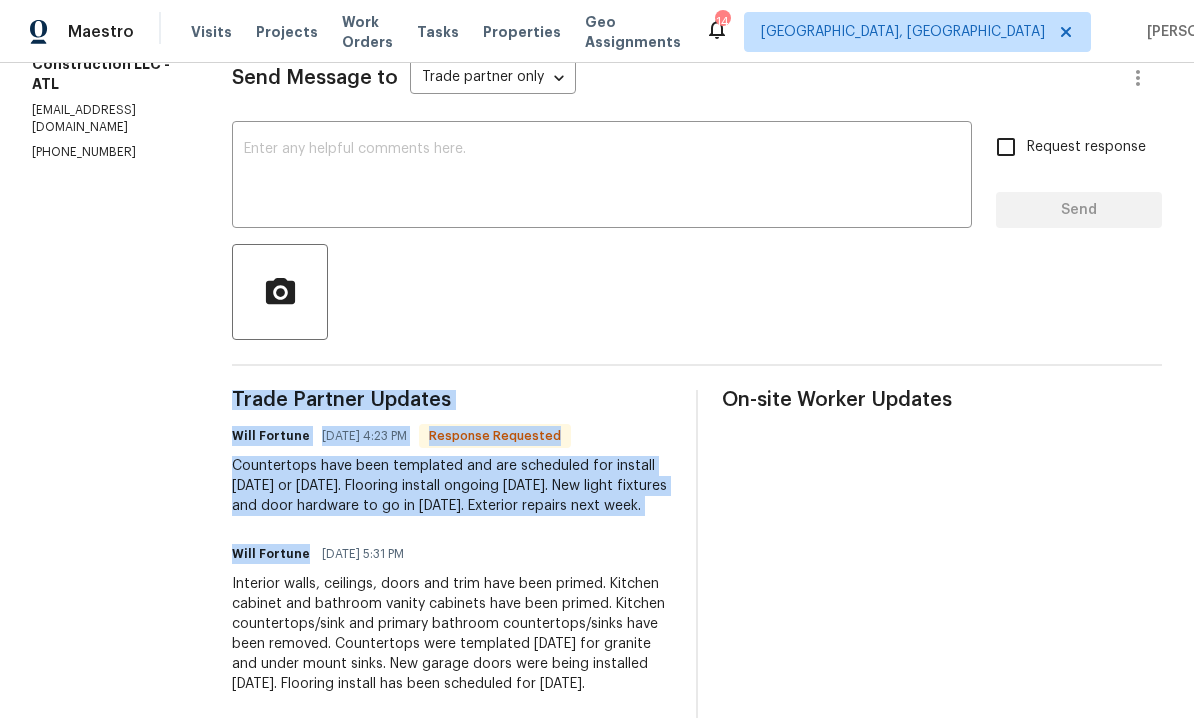 copy on "Trade Partner Updates Will Fortune [DATE] 4:23 PM Response Requested Countertops have been templated and are scheduled for install [DATE] or [DATE]. Flooring install ongoing [DATE]. New light fixtures and door hardware to go in [DATE]. Exterior repairs next week. Will Fortune" 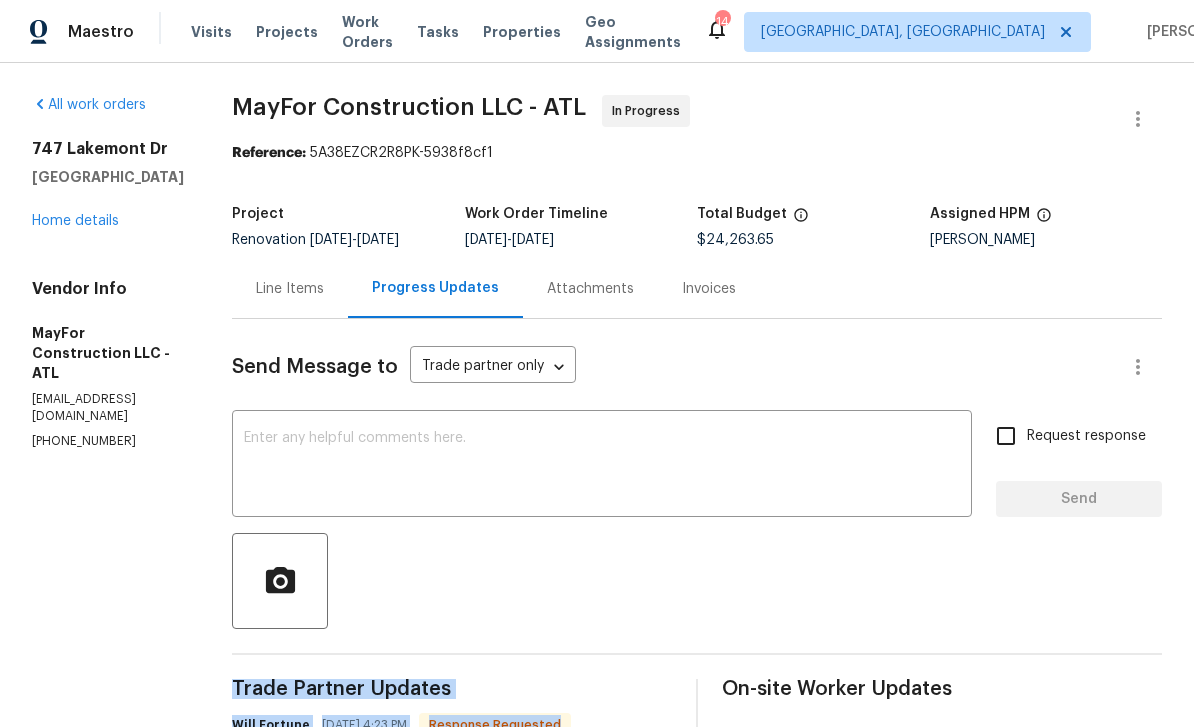 scroll, scrollTop: 0, scrollLeft: 0, axis: both 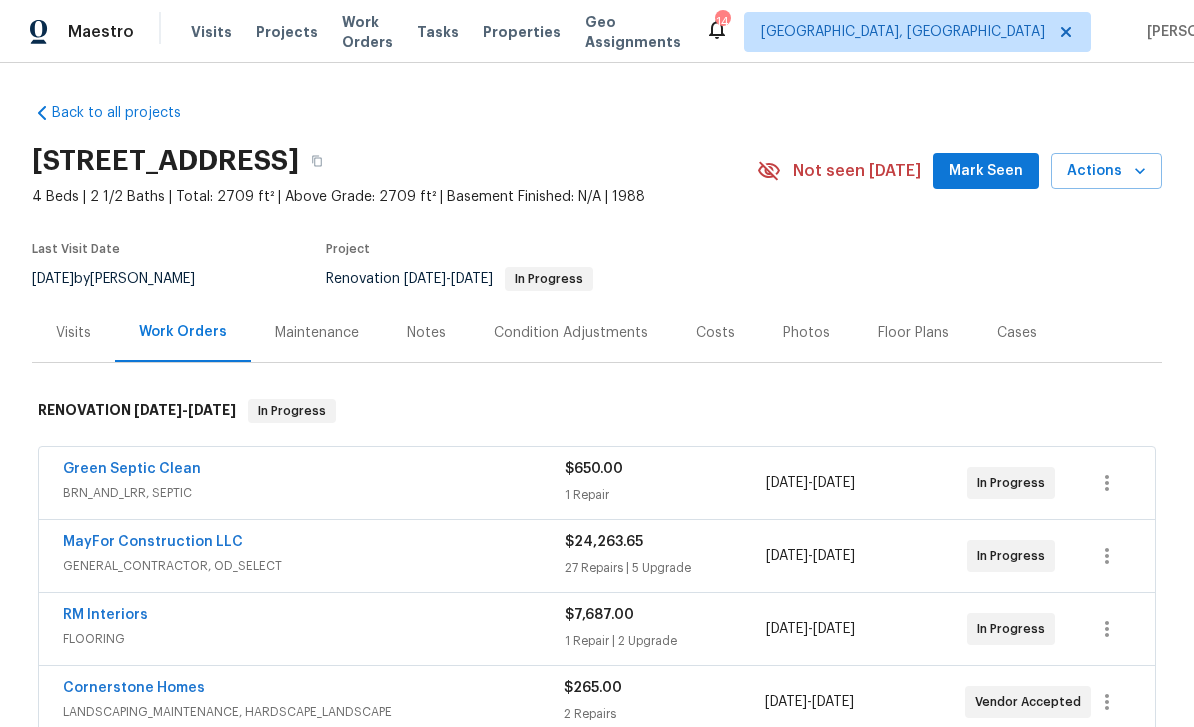 click on "Notes" at bounding box center [426, 333] 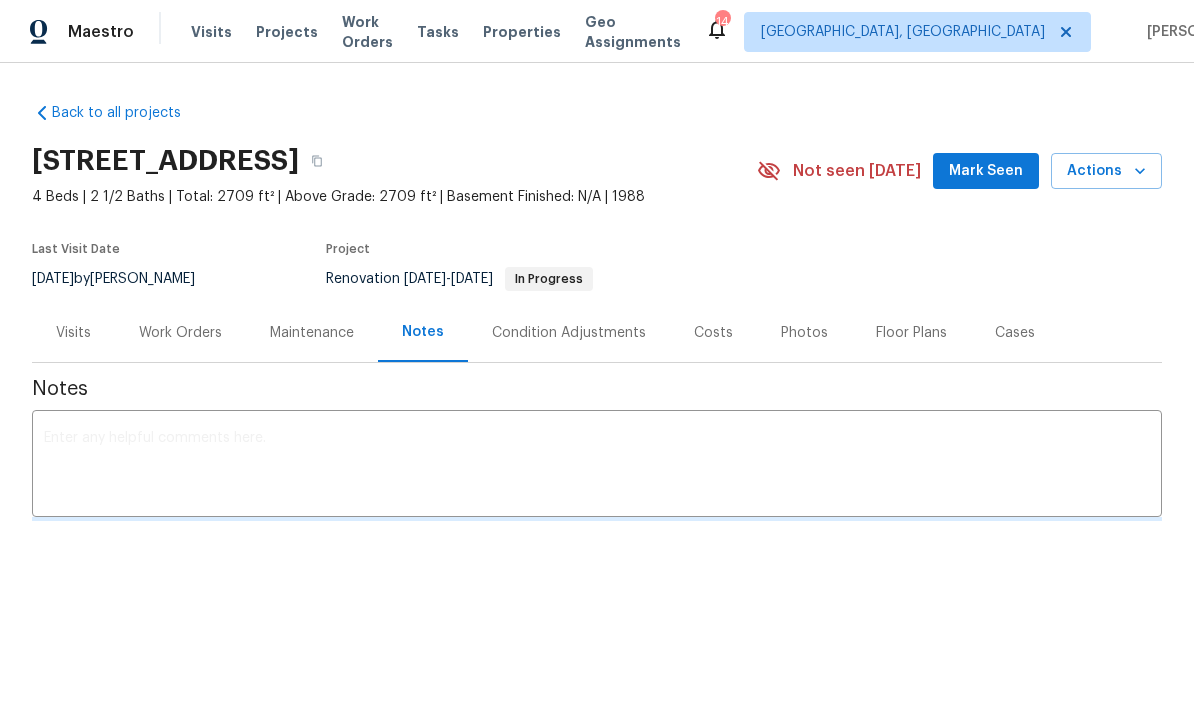 scroll, scrollTop: 0, scrollLeft: 0, axis: both 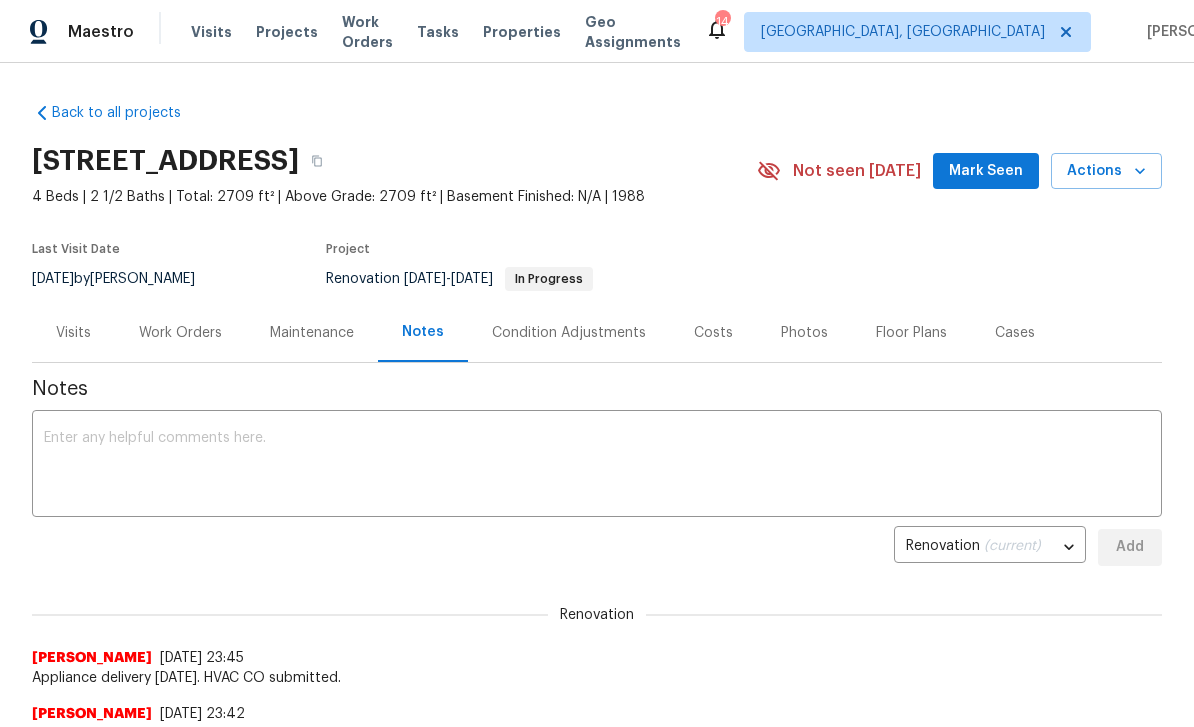 click at bounding box center [597, 466] 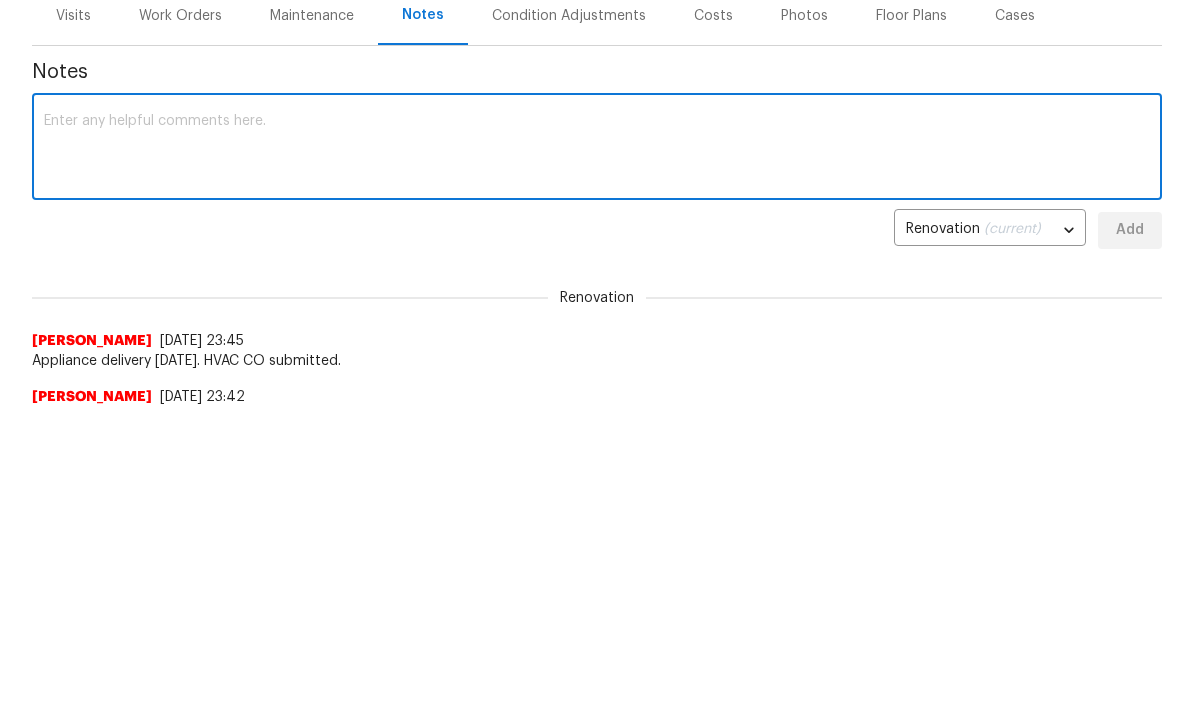 click at bounding box center [597, 466] 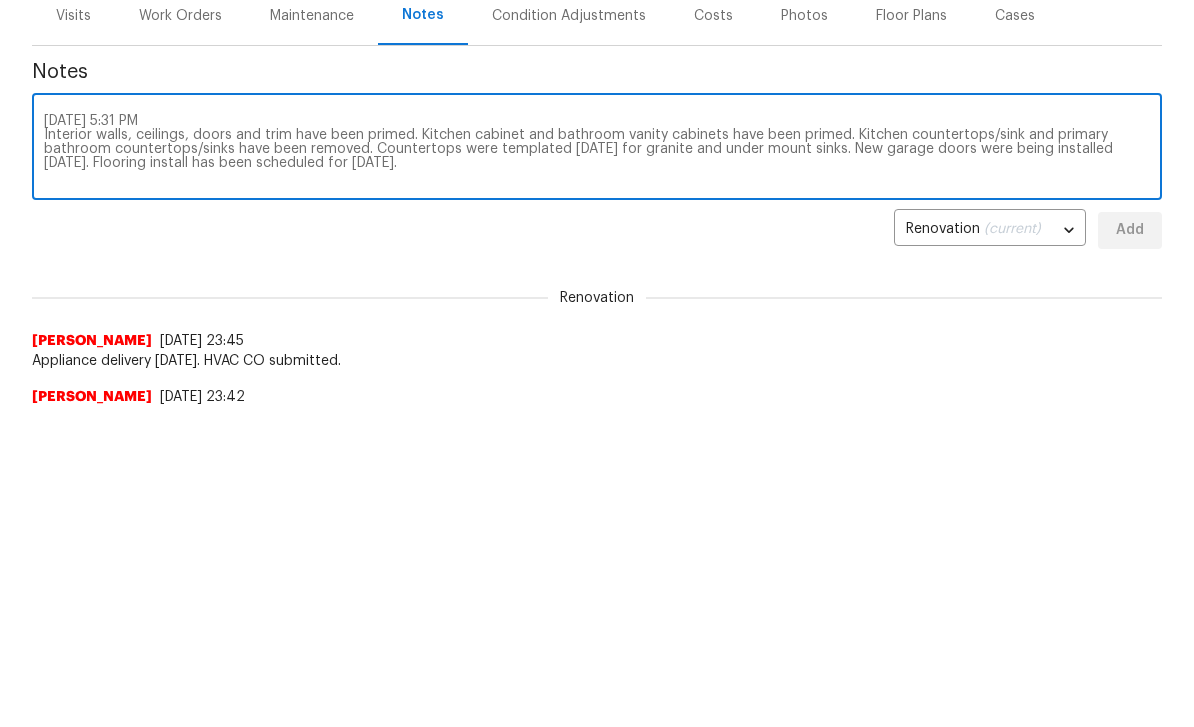 scroll, scrollTop: 14, scrollLeft: 0, axis: vertical 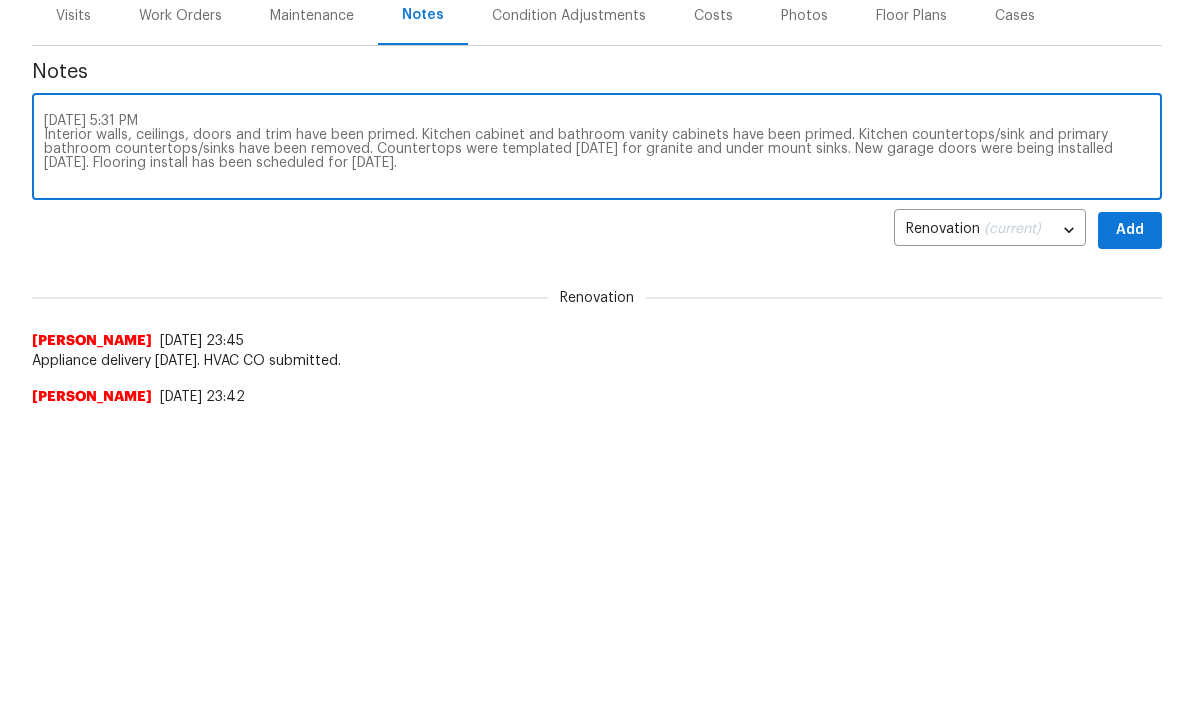 type on "[DATE] 5:31 PM
Interior walls, ceilings, doors and trim have been primed. Kitchen cabinet and bathroom vanity cabinets have been primed. Kitchen countertops/sink and primary bathroom countertops/sinks have been removed. Countertops were templated [DATE] for granite and under mount sinks. New garage doors were being installed [DATE]. Flooring install has been scheduled for [DATE]." 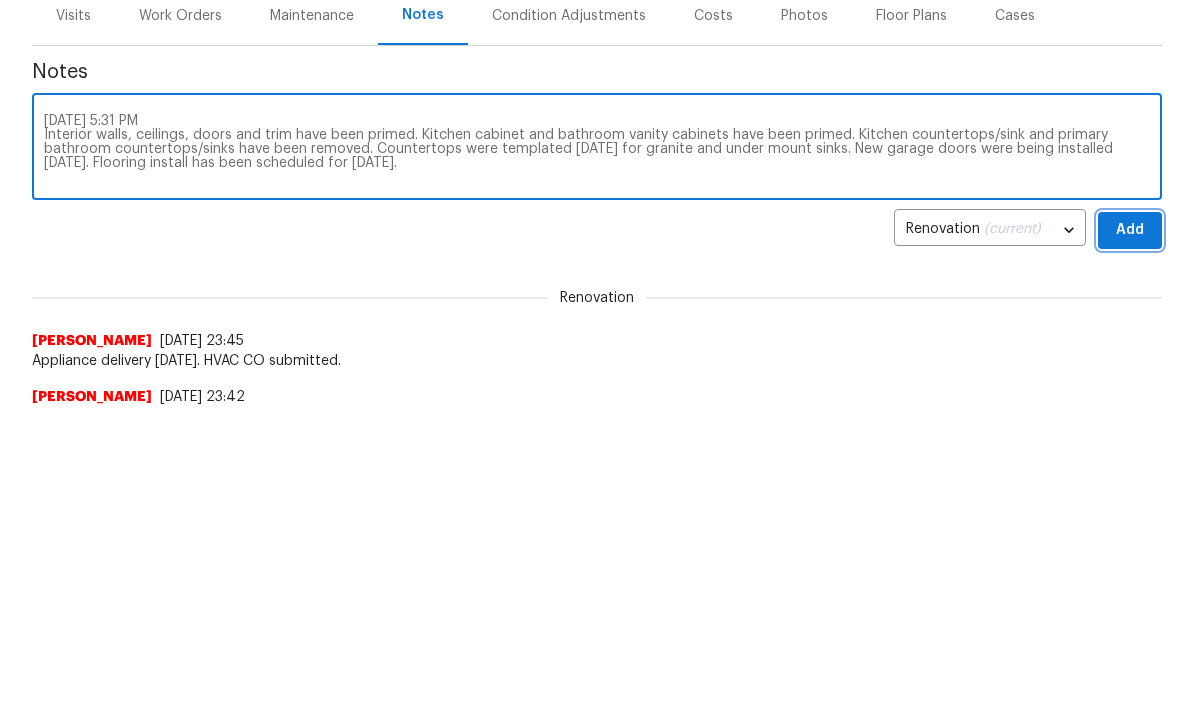 click on "Add" at bounding box center [1130, 547] 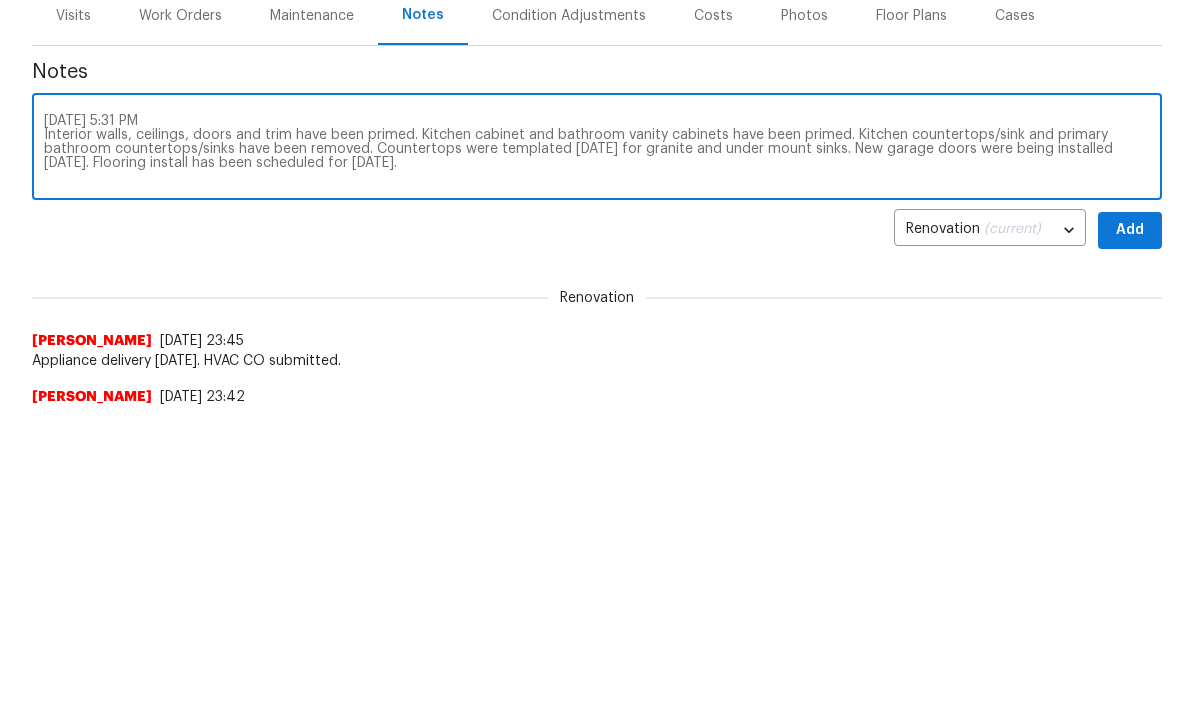 scroll, scrollTop: 317, scrollLeft: 0, axis: vertical 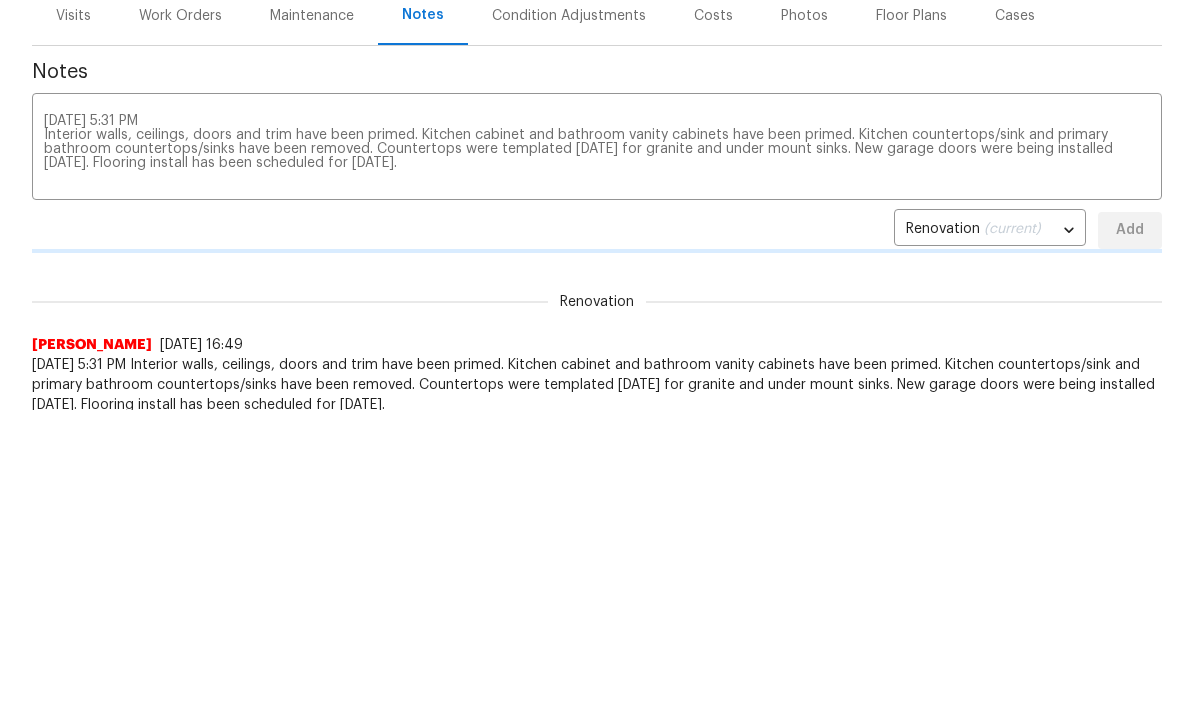 type 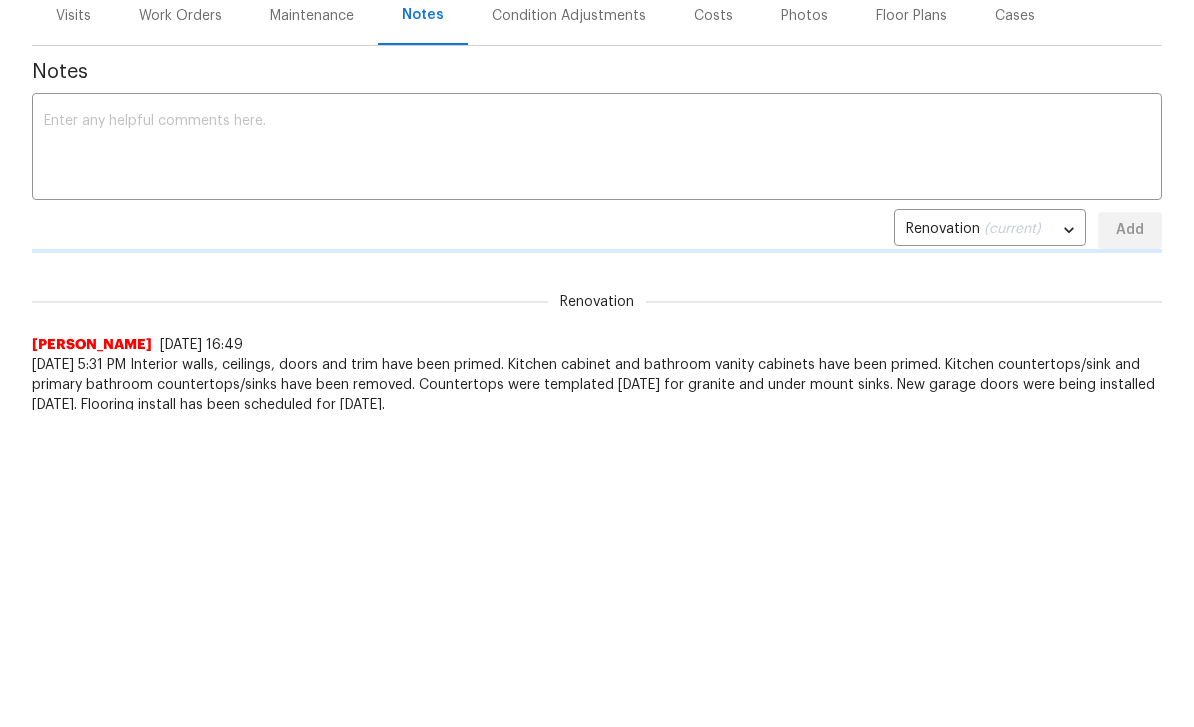 scroll, scrollTop: 0, scrollLeft: 0, axis: both 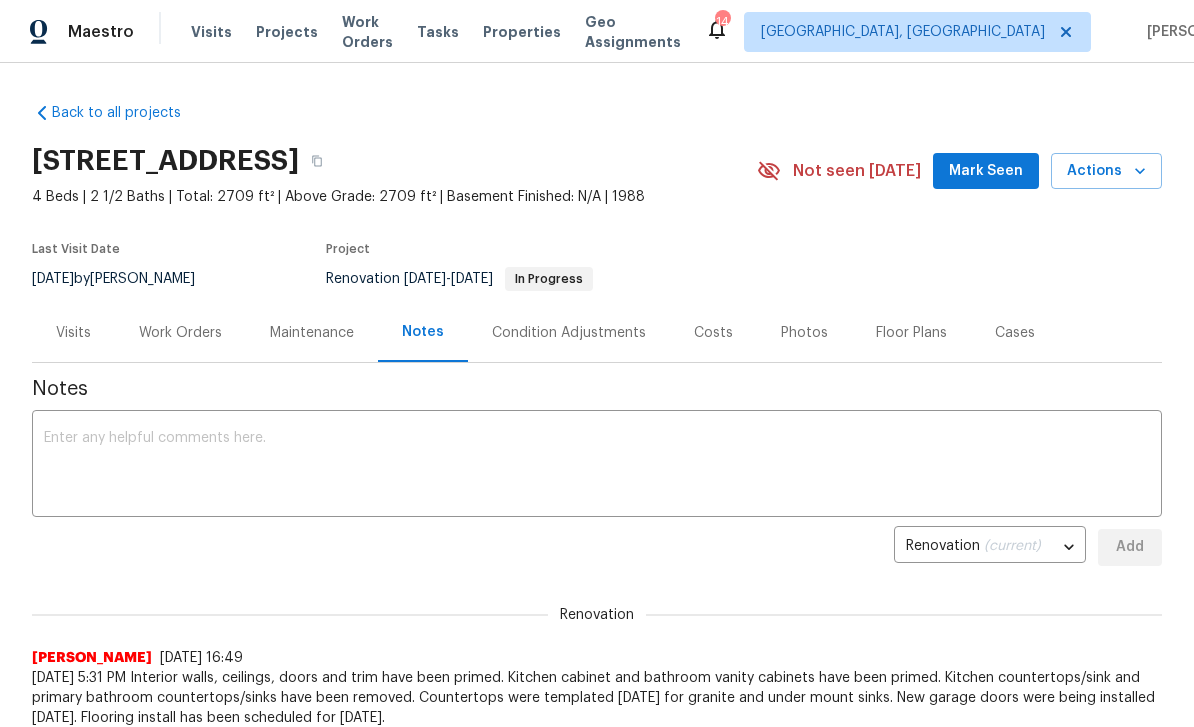 click on "Work Orders" at bounding box center [180, 333] 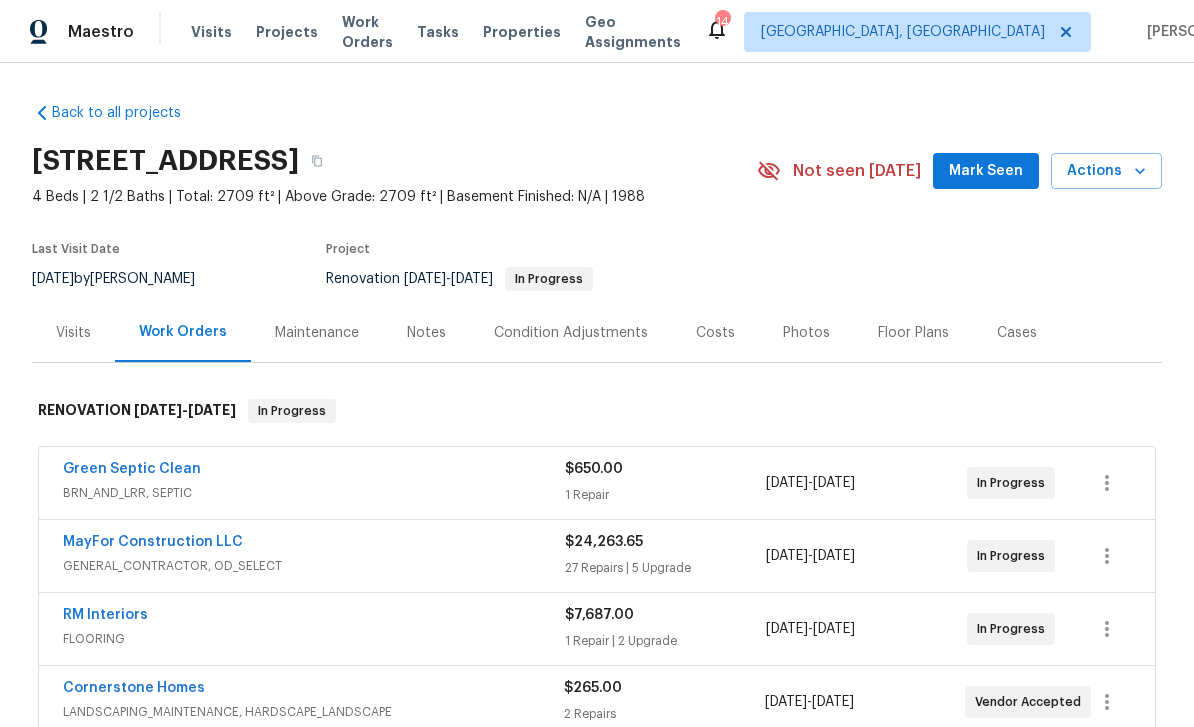 click on "MayFor Construction LLC" at bounding box center [153, 542] 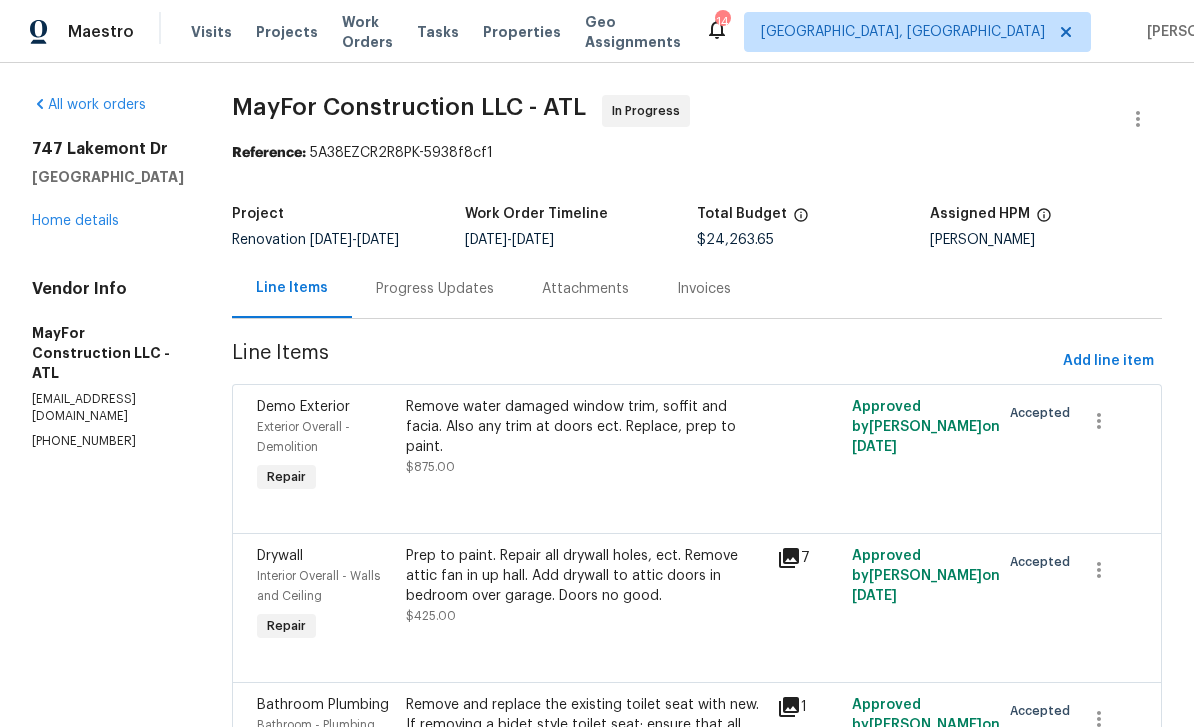 click on "Progress Updates" at bounding box center [435, 289] 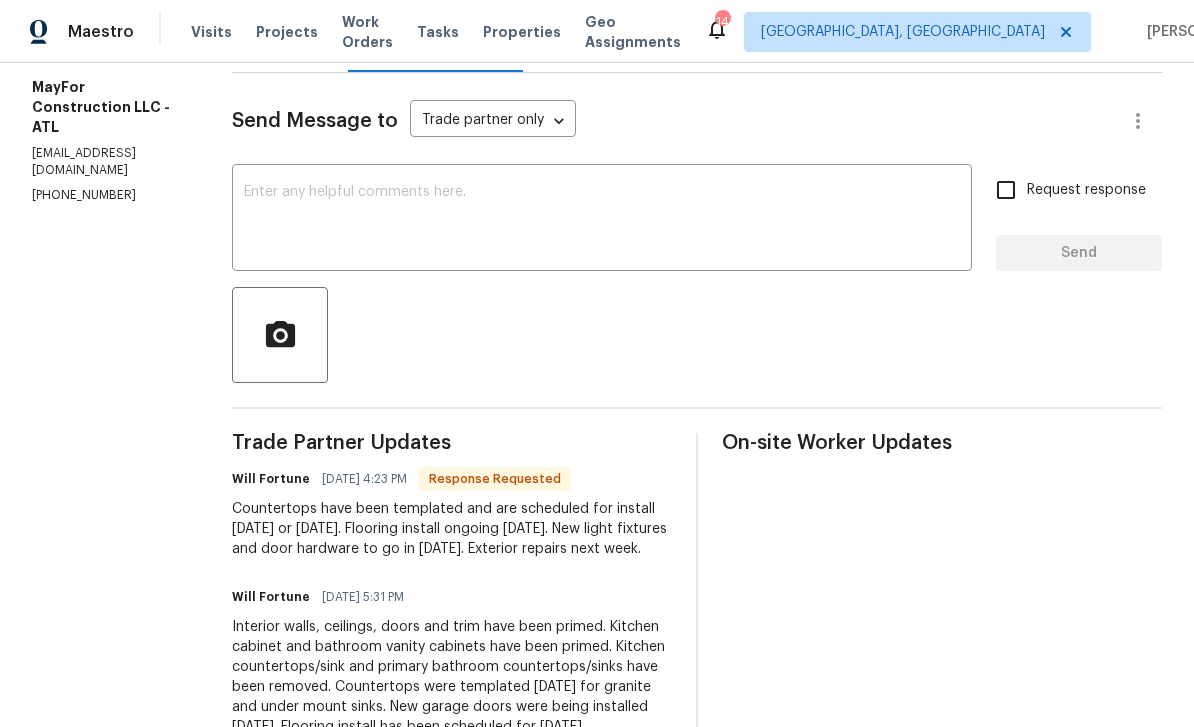 scroll, scrollTop: 274, scrollLeft: 0, axis: vertical 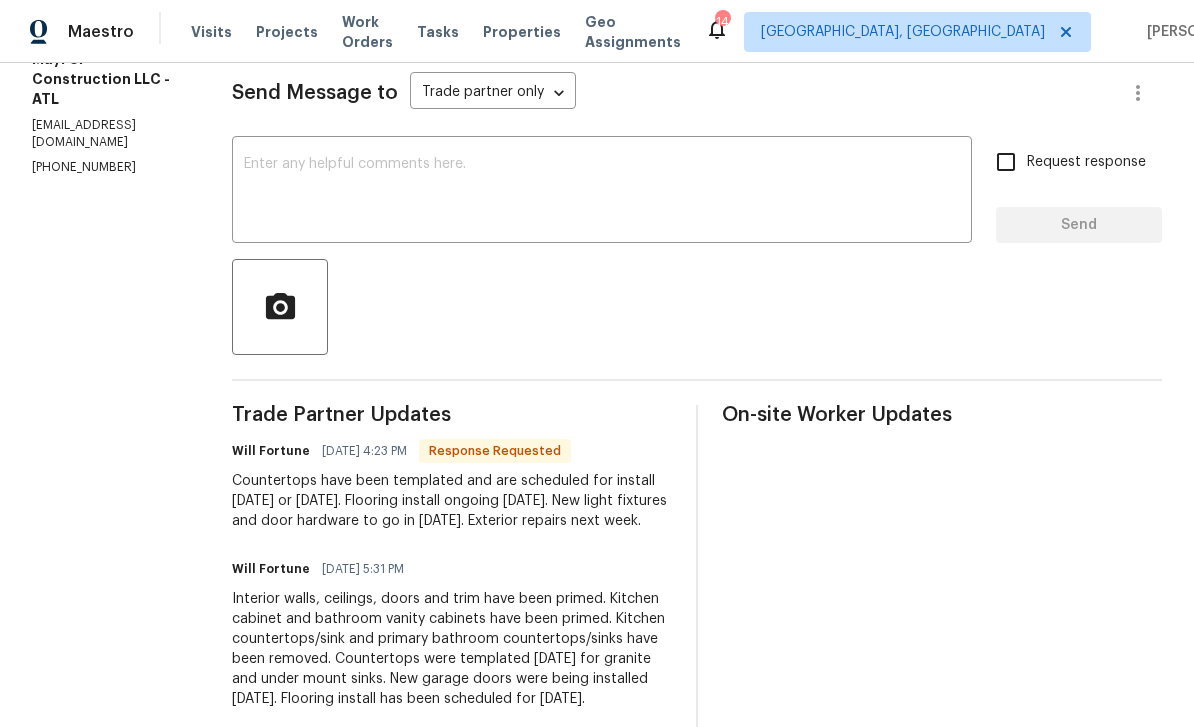 copy on "07/10/2025 4:23 PM Response Requested Countertops have been templated and are scheduled for install Saturday or Monday. Flooring install ongoing today. New light fixtures and door hardware to go in tomorrow. Exterior repairs next week." 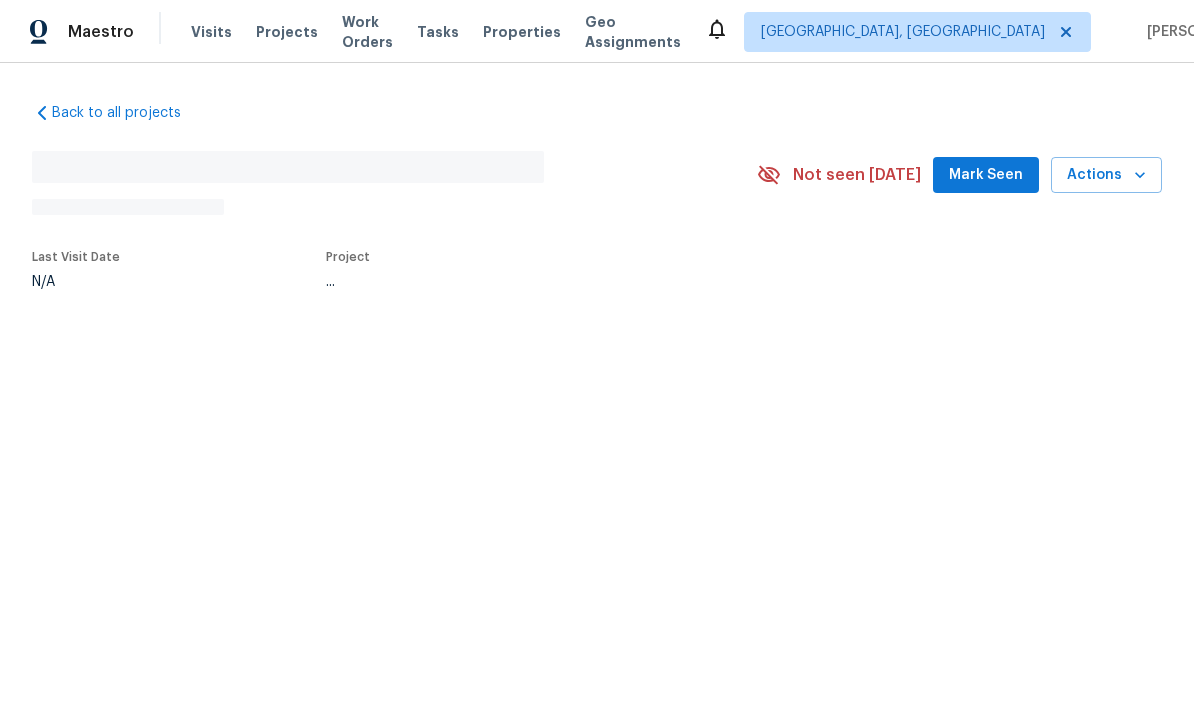 scroll, scrollTop: 0, scrollLeft: 0, axis: both 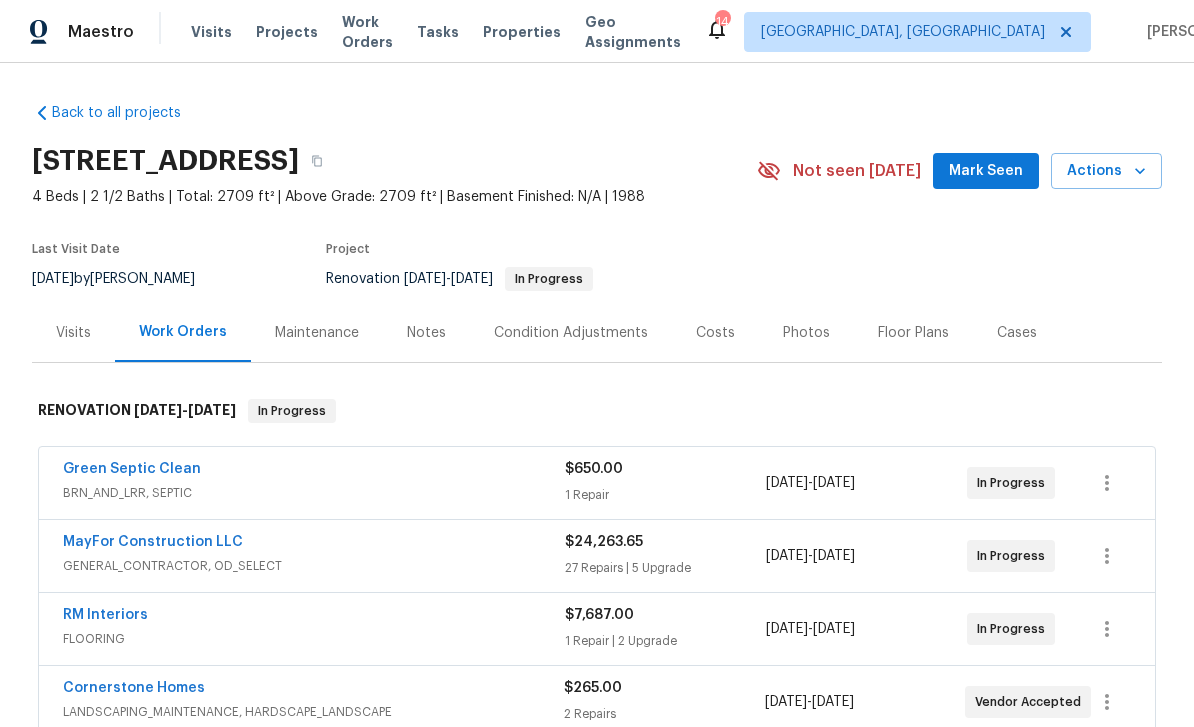 click on "Notes" at bounding box center [426, 333] 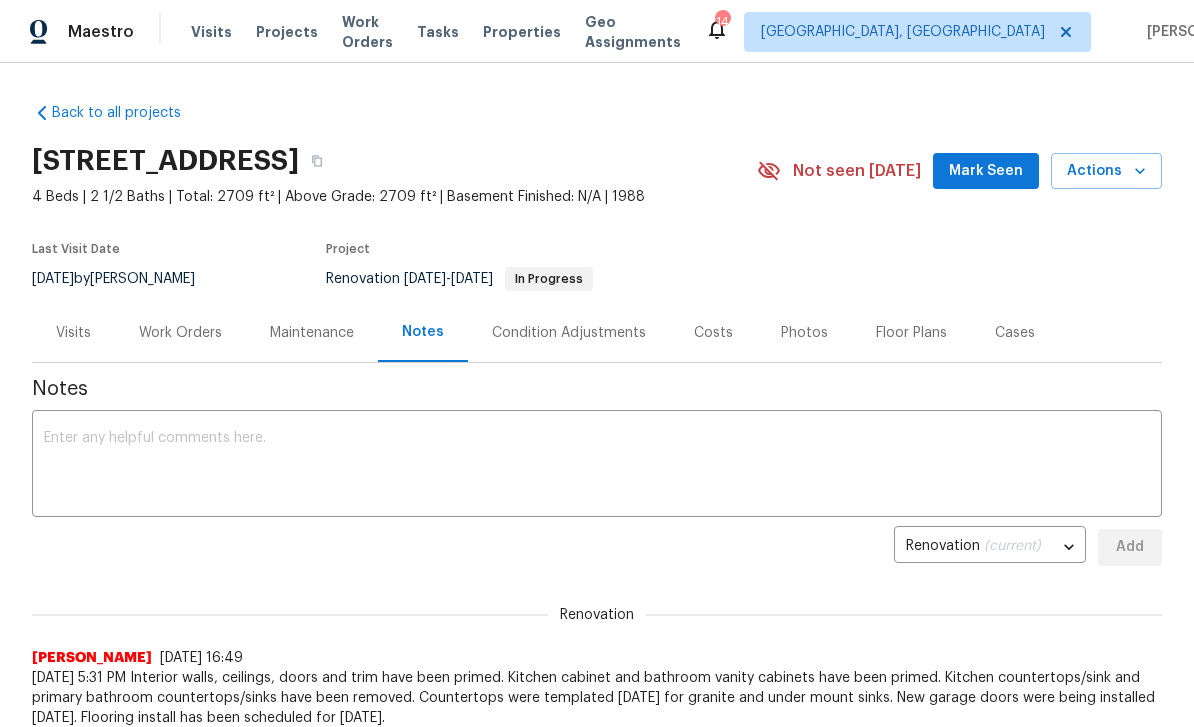 click at bounding box center [597, 466] 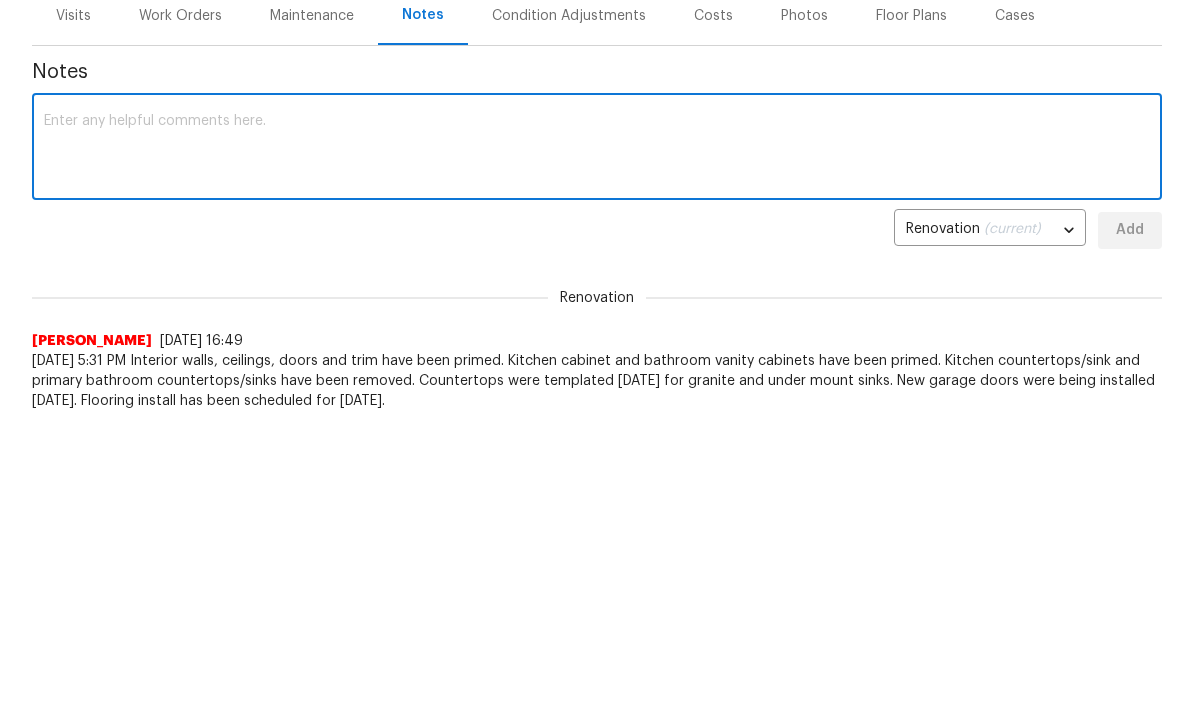 click at bounding box center [597, 466] 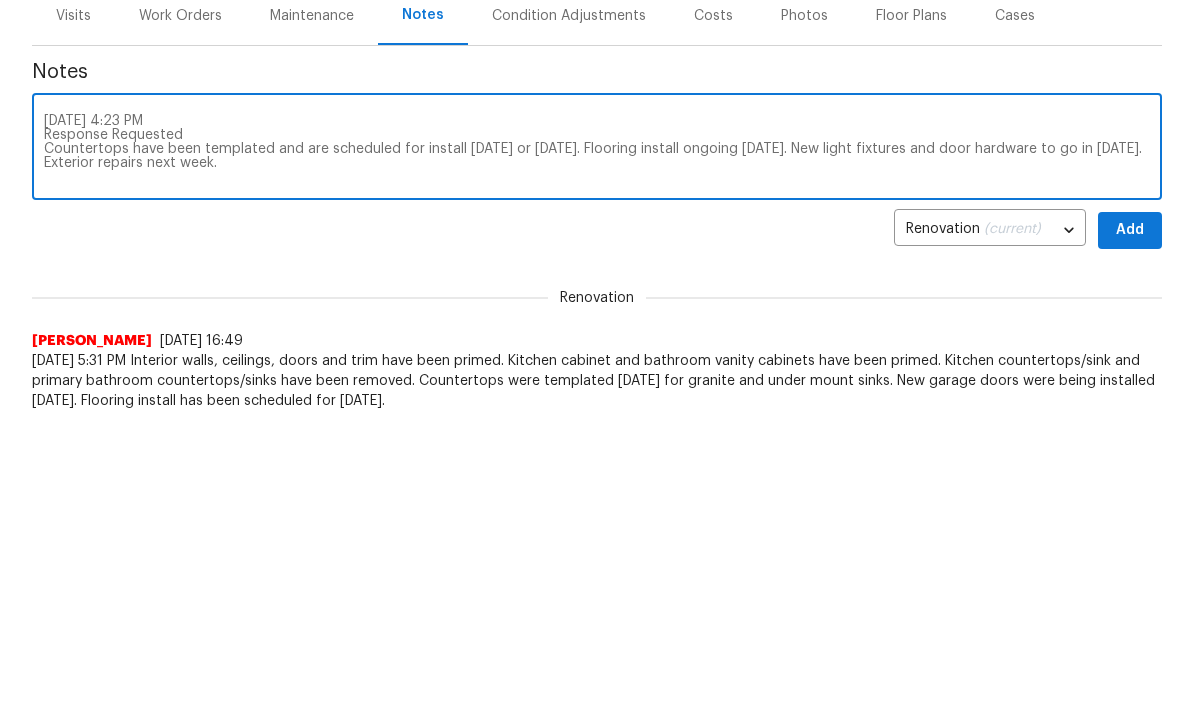 click on "07/10/2025 4:23 PM
Response Requested
Countertops have been templated and are scheduled for install Saturday or Monday. Flooring install ongoing today. New light fixtures and door hardware to go in tomorrow. Exterior repairs next week." at bounding box center [597, 466] 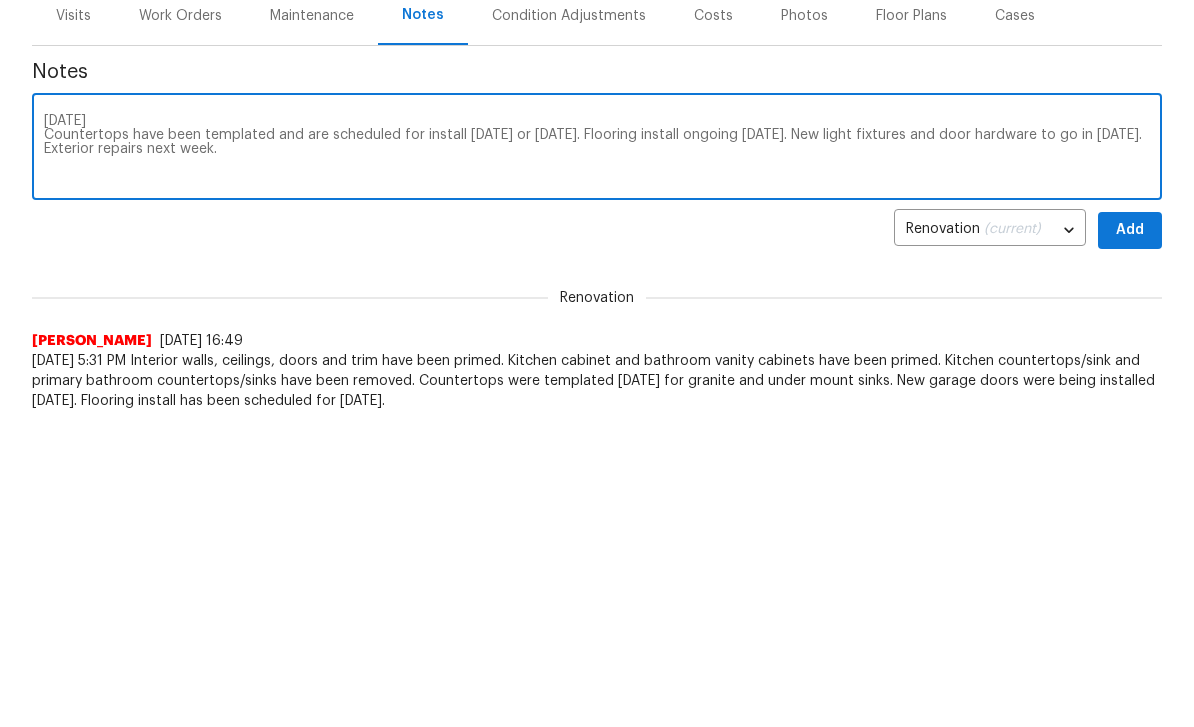 type on "[DATE]
Countertops have been templated and are scheduled for install [DATE] or [DATE]. Flooring install ongoing [DATE]. New light fixtures and door hardware to go in [DATE]. Exterior repairs next week." 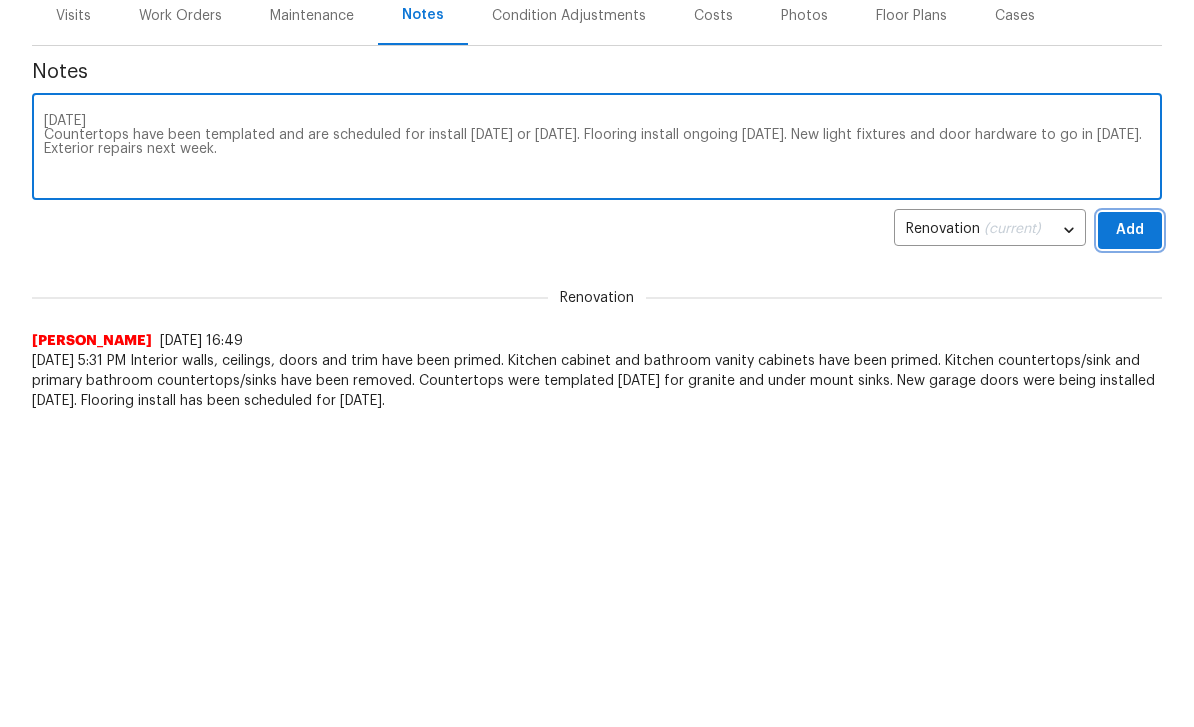 click on "Add" at bounding box center (1130, 547) 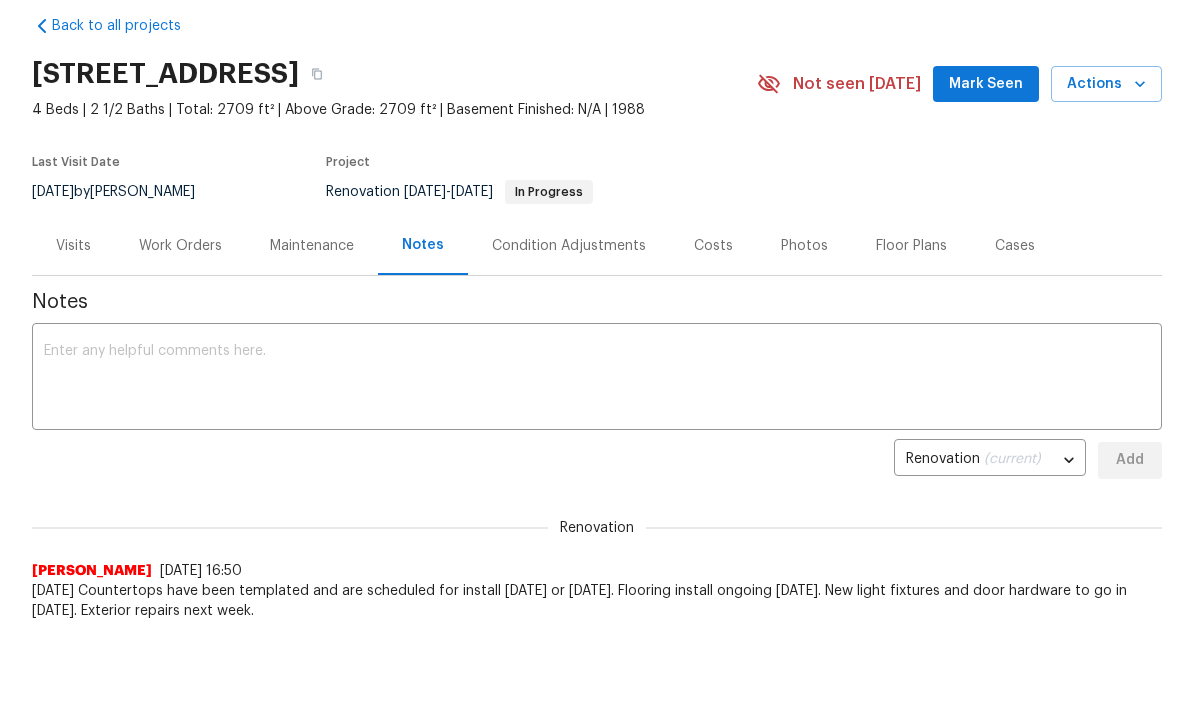 scroll, scrollTop: 90, scrollLeft: 0, axis: vertical 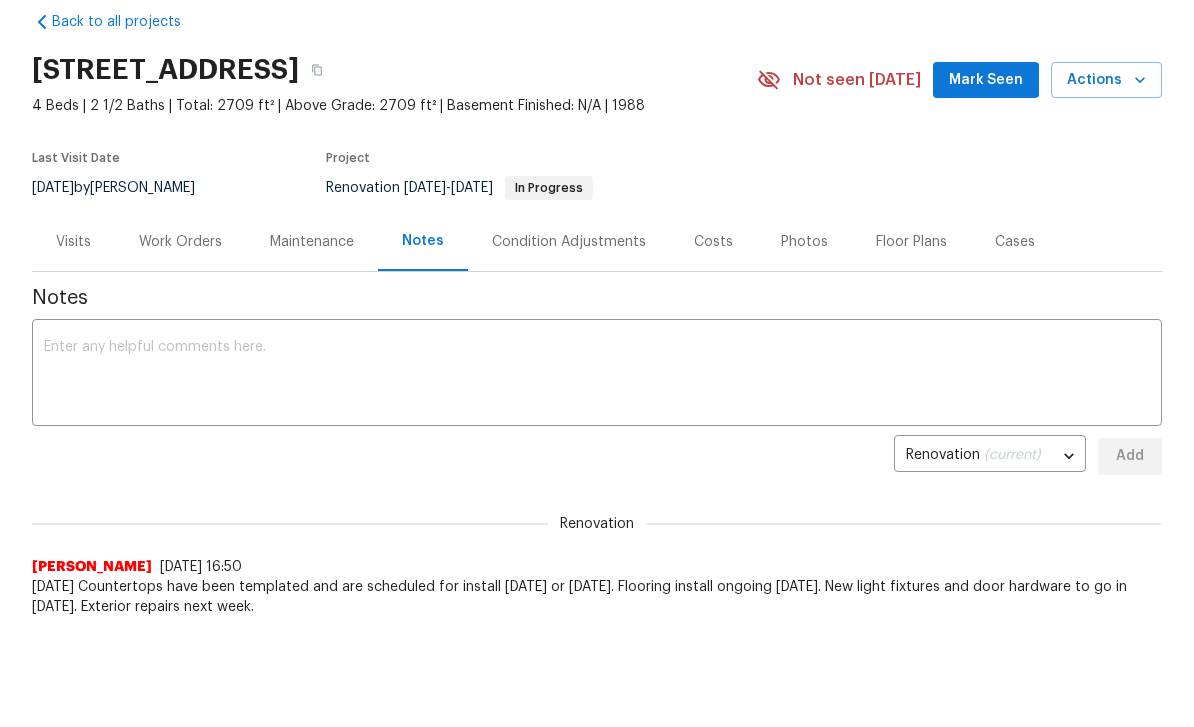 click at bounding box center [597, 376] 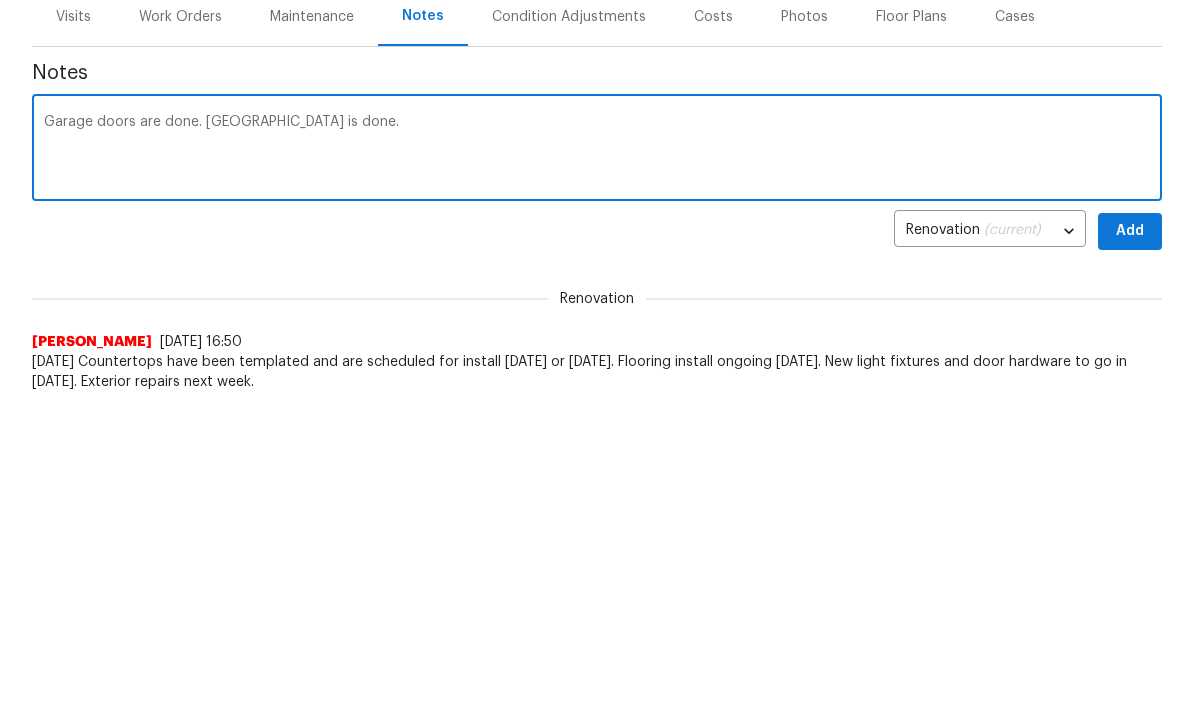 type on "Garage doors are done. [GEOGRAPHIC_DATA] is done." 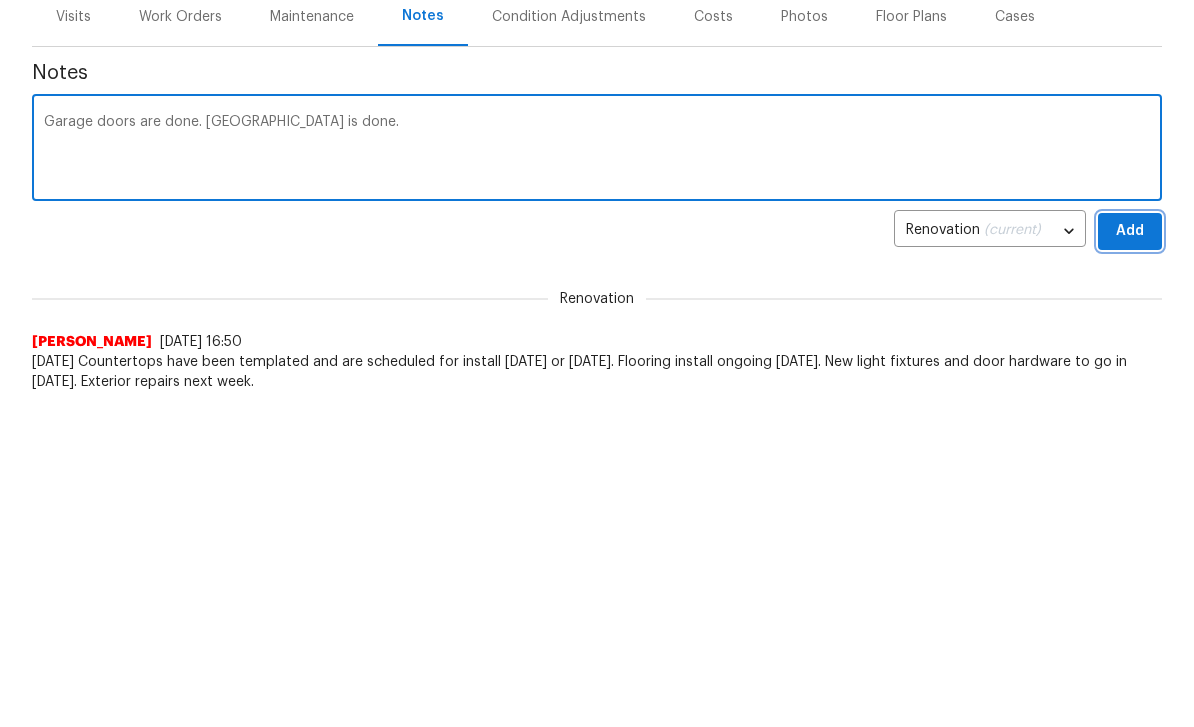 click on "Add" at bounding box center (1130, 457) 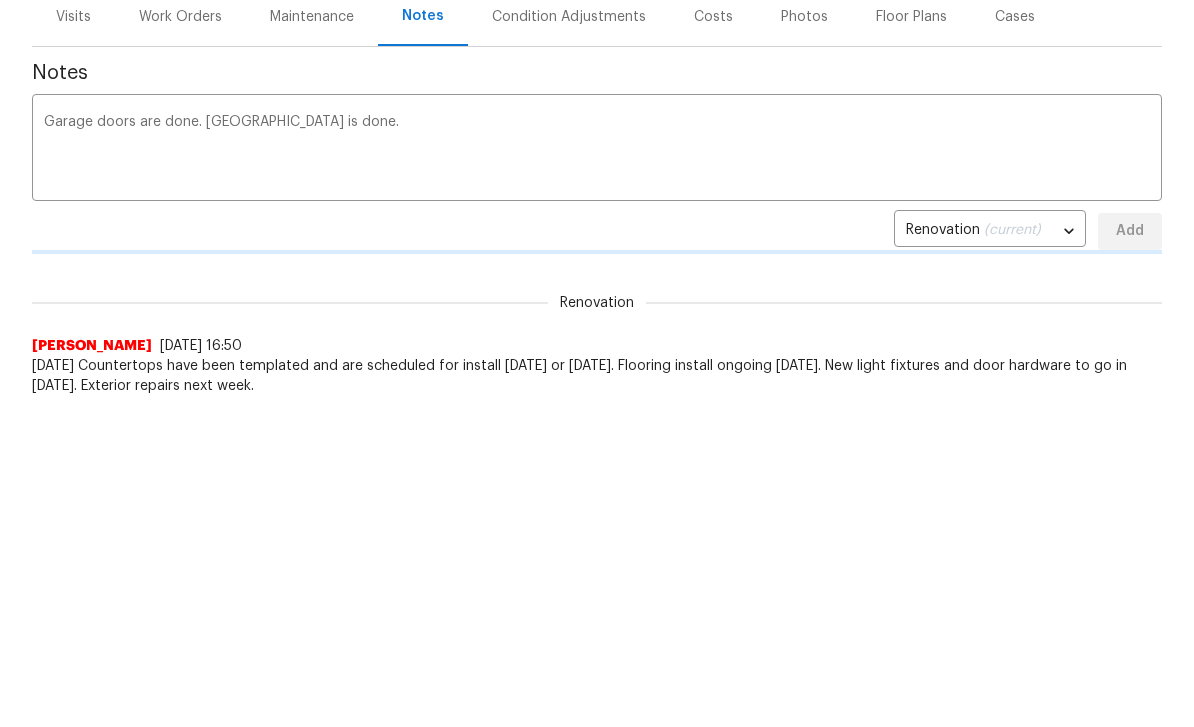 scroll, scrollTop: 317, scrollLeft: 0, axis: vertical 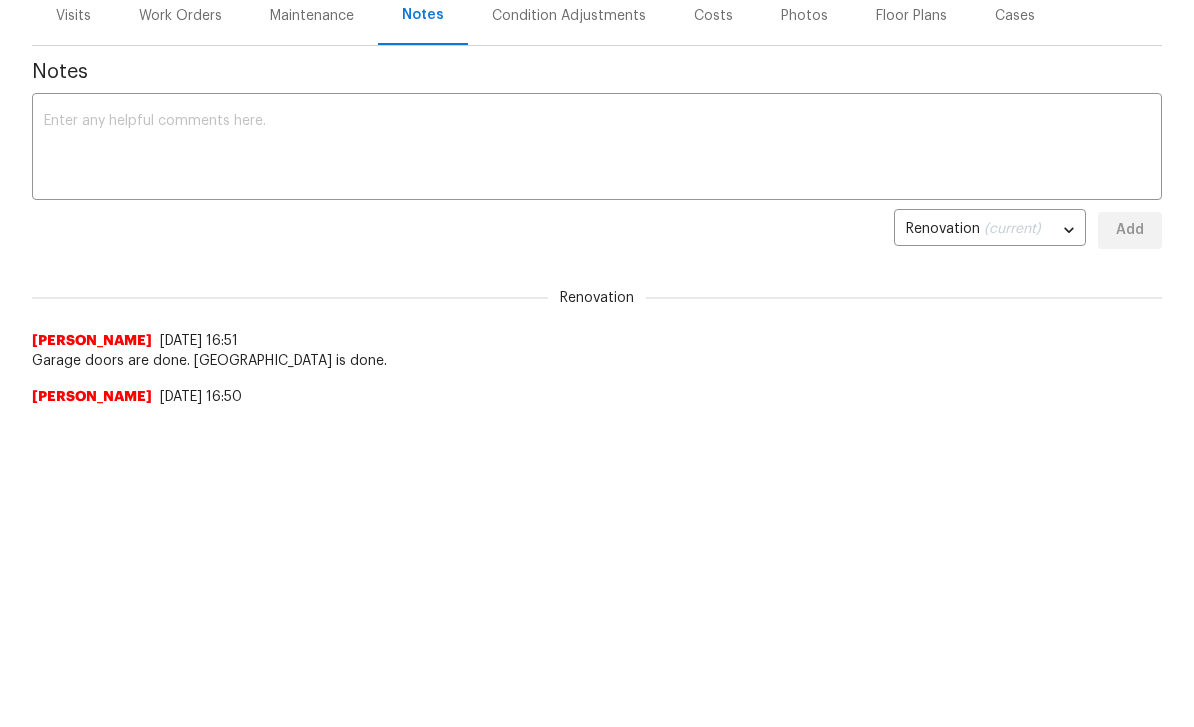 click at bounding box center (597, 149) 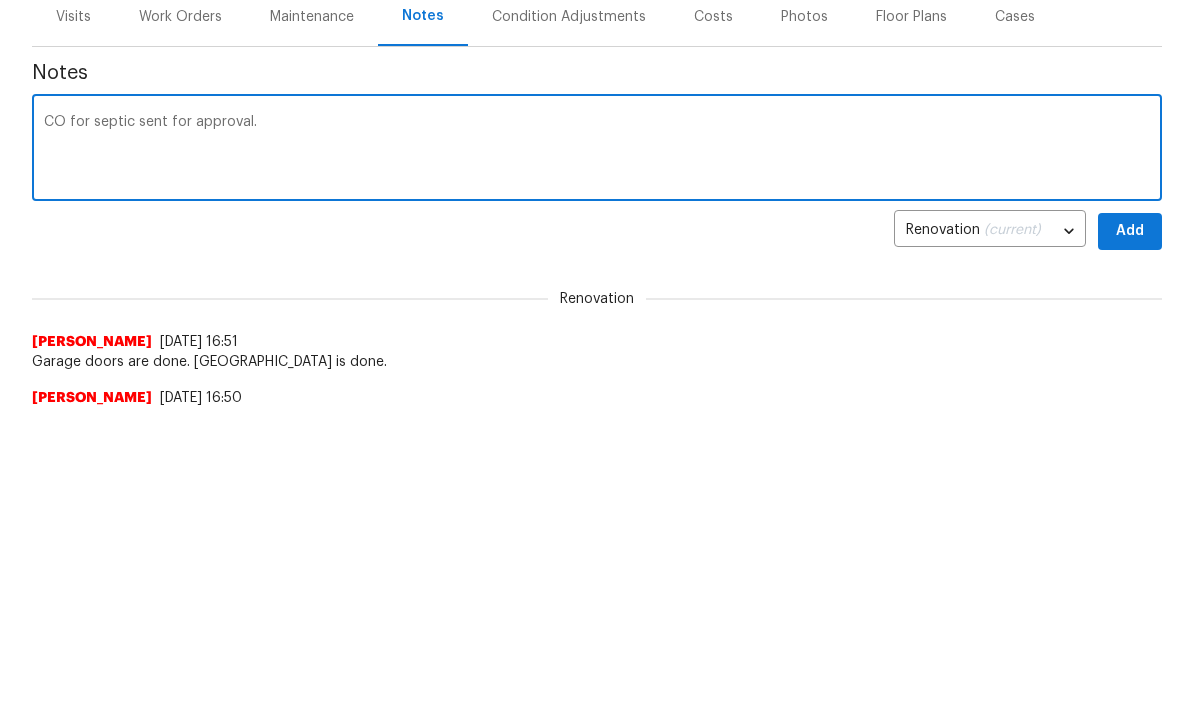 type on "CO for septic sent for approval." 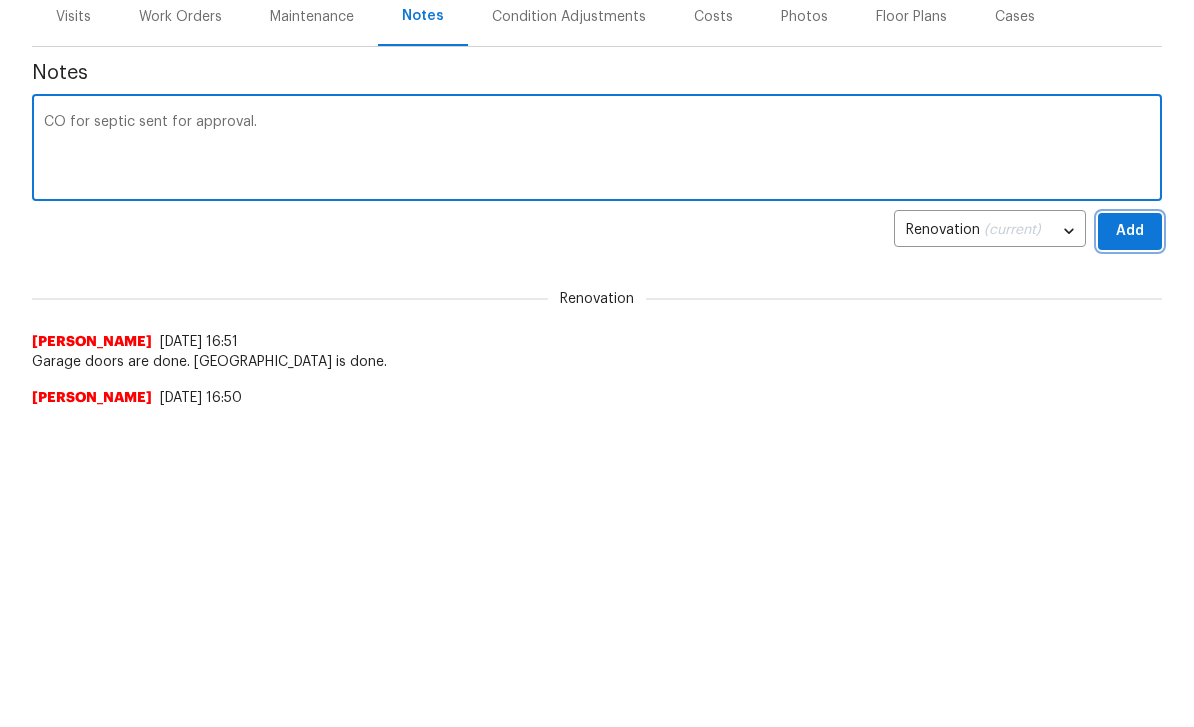 click on "Add" at bounding box center [1130, 231] 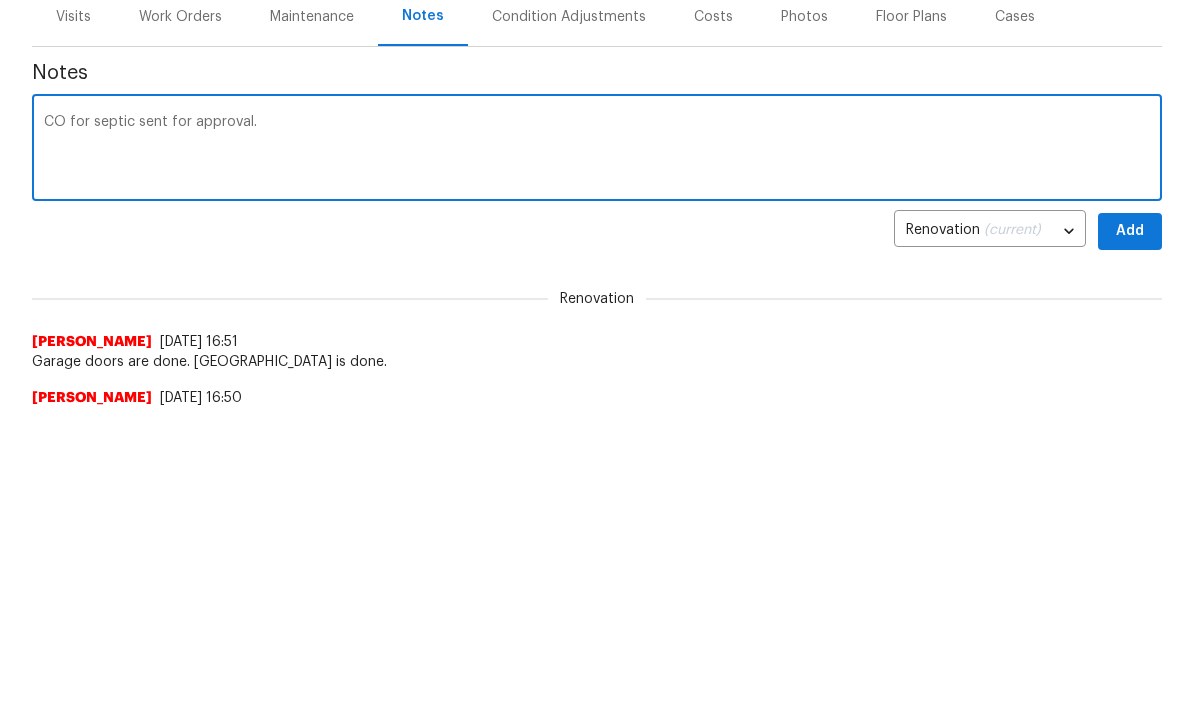 scroll, scrollTop: 317, scrollLeft: 0, axis: vertical 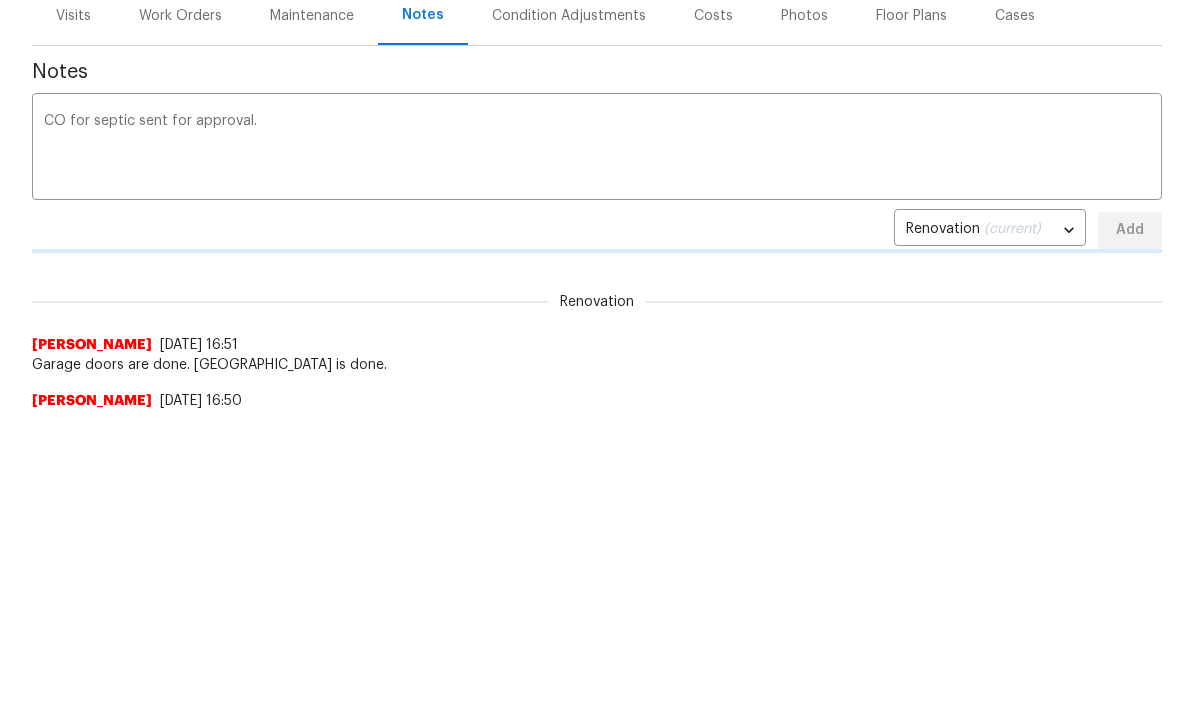 type 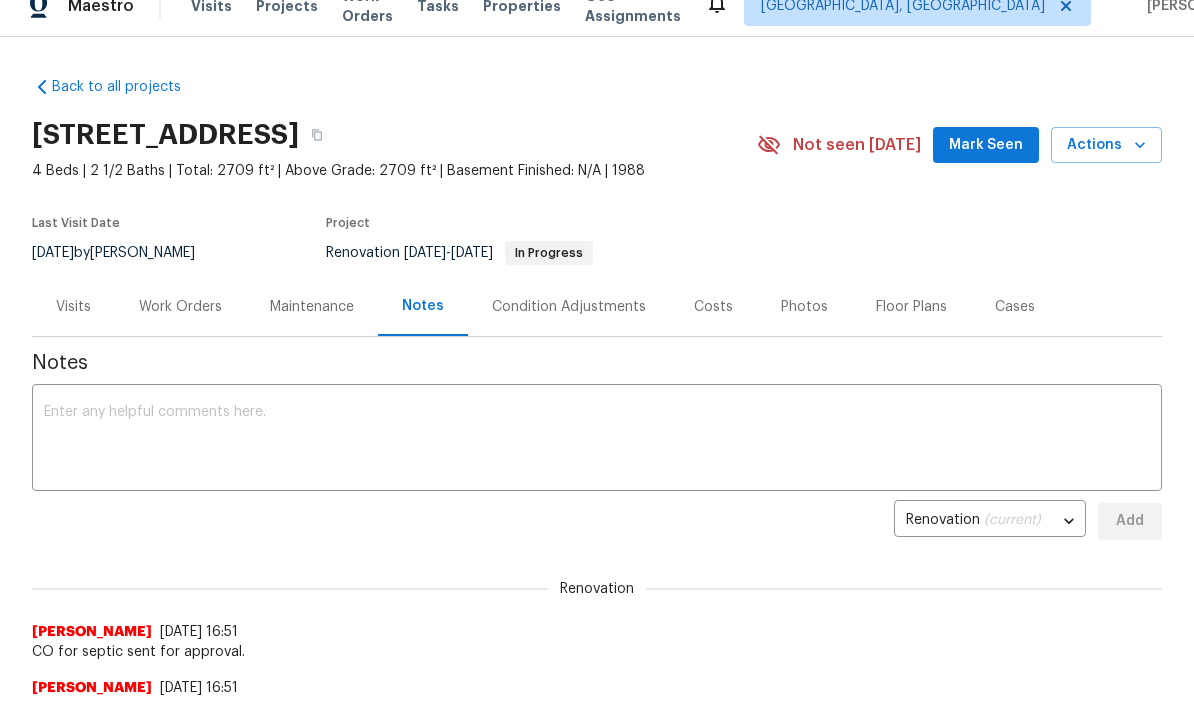 scroll, scrollTop: 0, scrollLeft: 0, axis: both 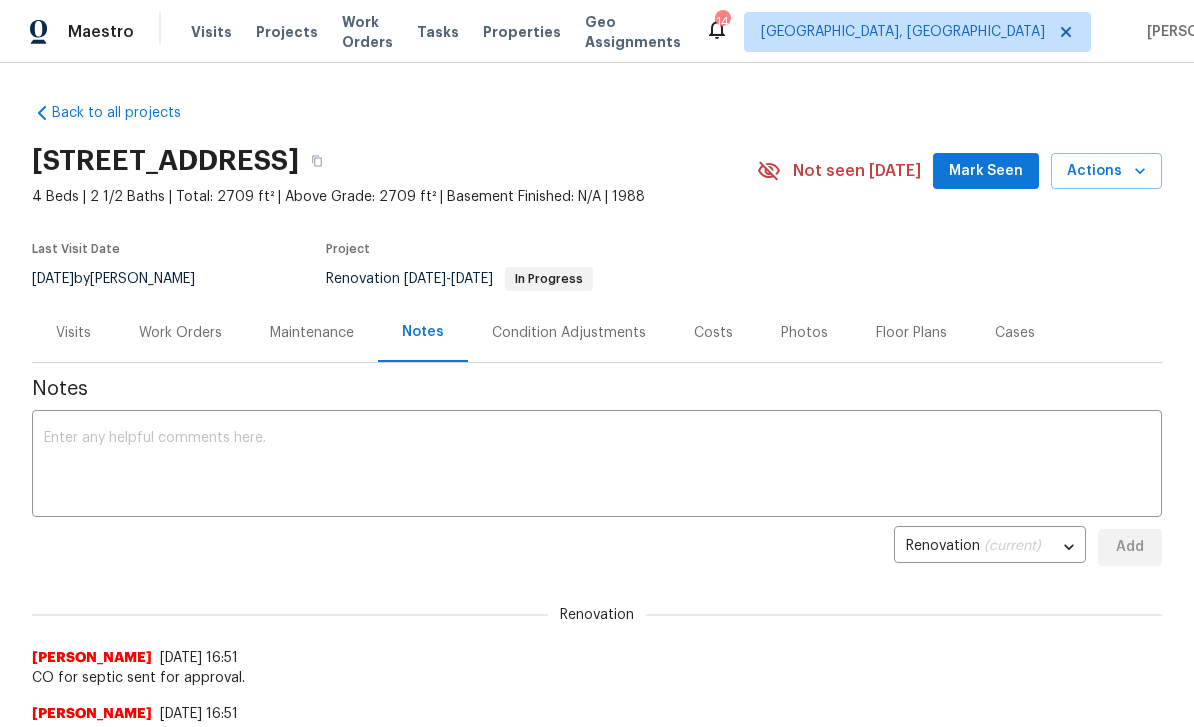 click on "Costs" at bounding box center [713, 333] 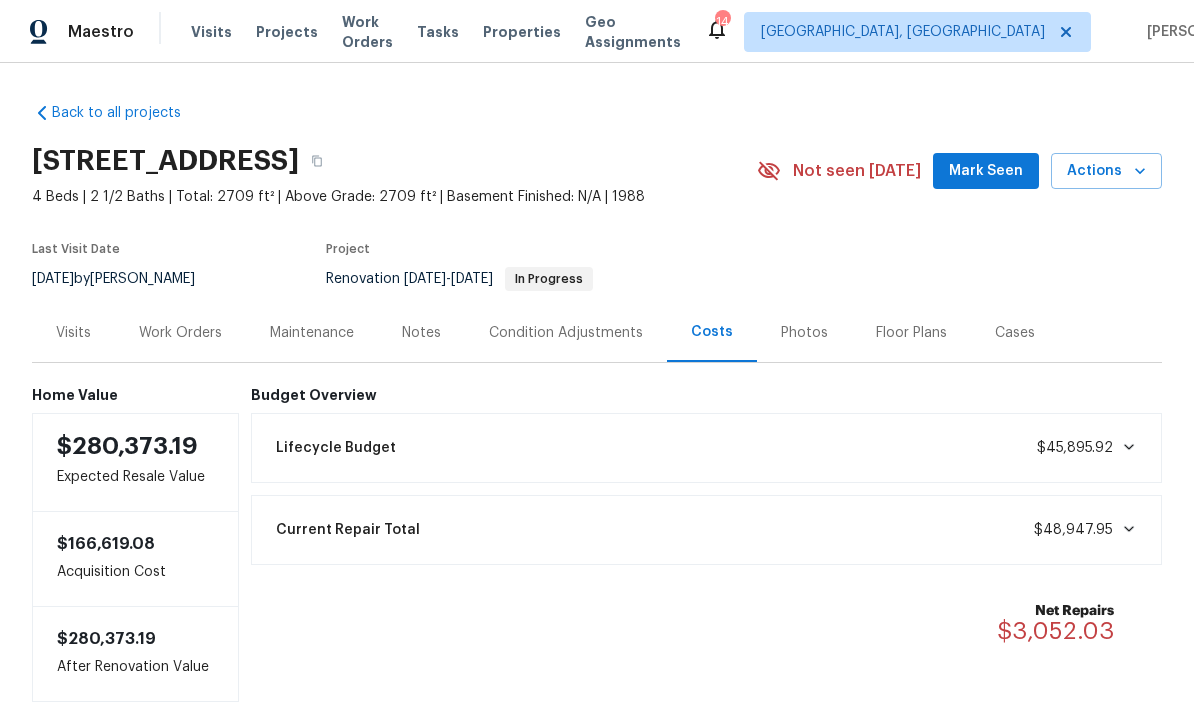 scroll, scrollTop: 0, scrollLeft: 0, axis: both 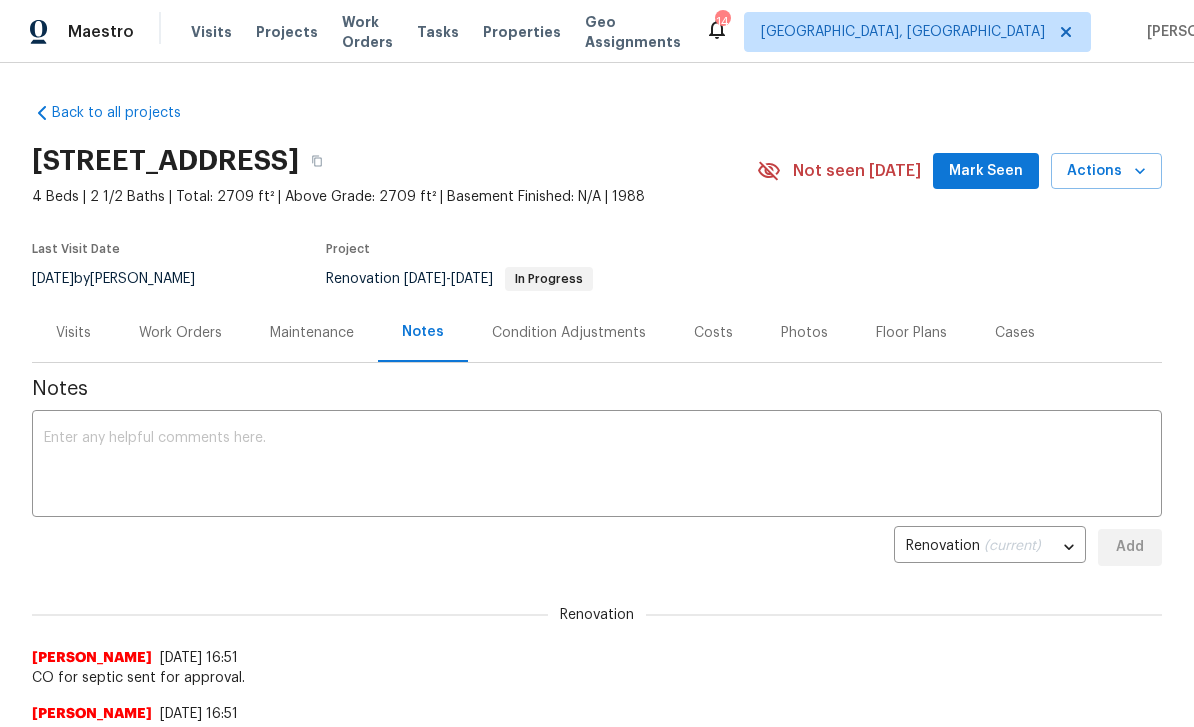 click on "Work Orders" at bounding box center (180, 333) 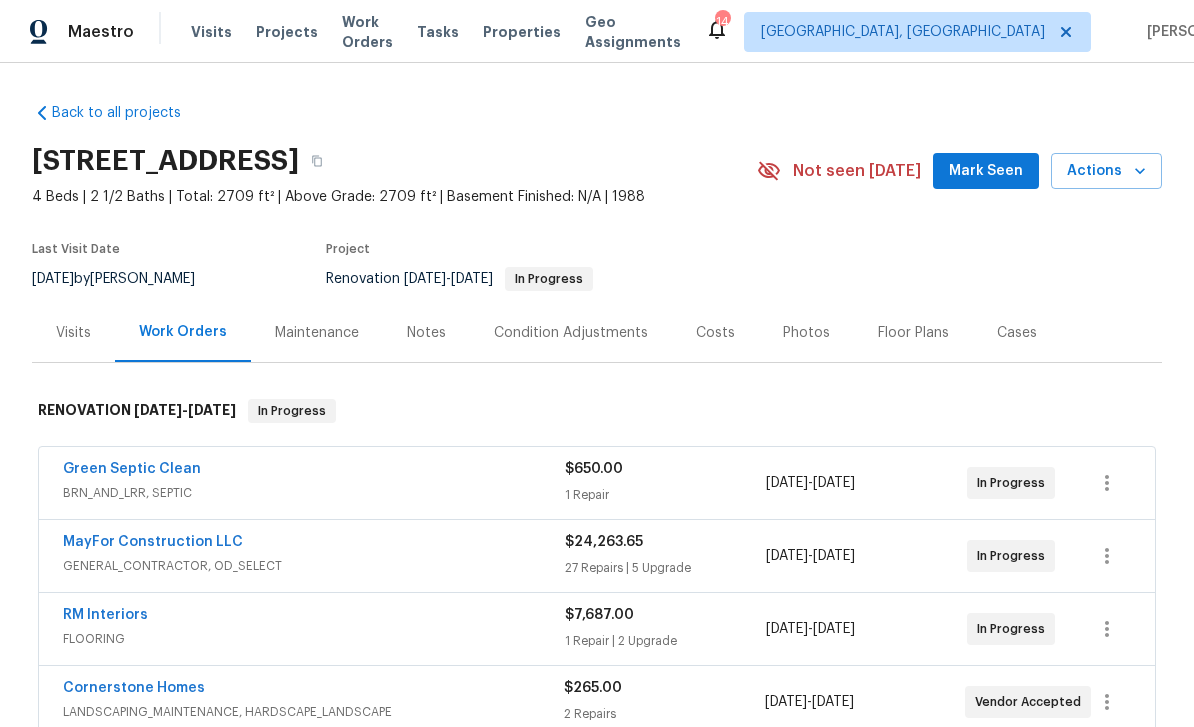scroll, scrollTop: 0, scrollLeft: 0, axis: both 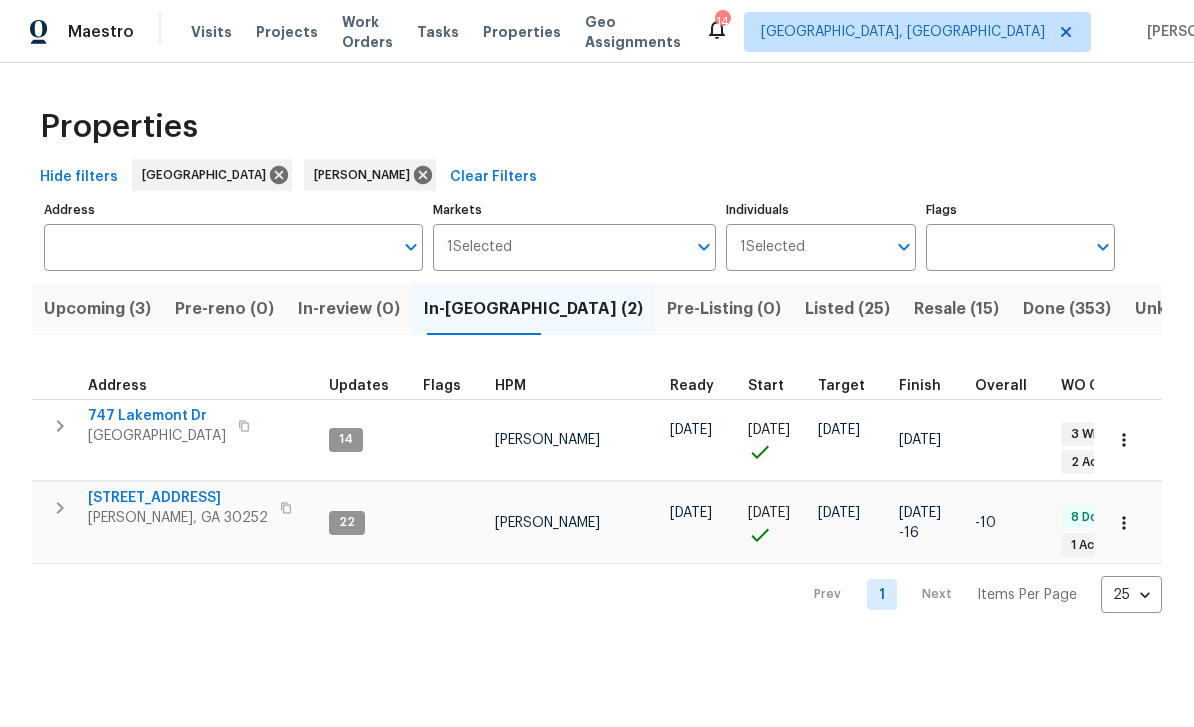 click on "[PERSON_NAME], GA 30252" at bounding box center (178, 518) 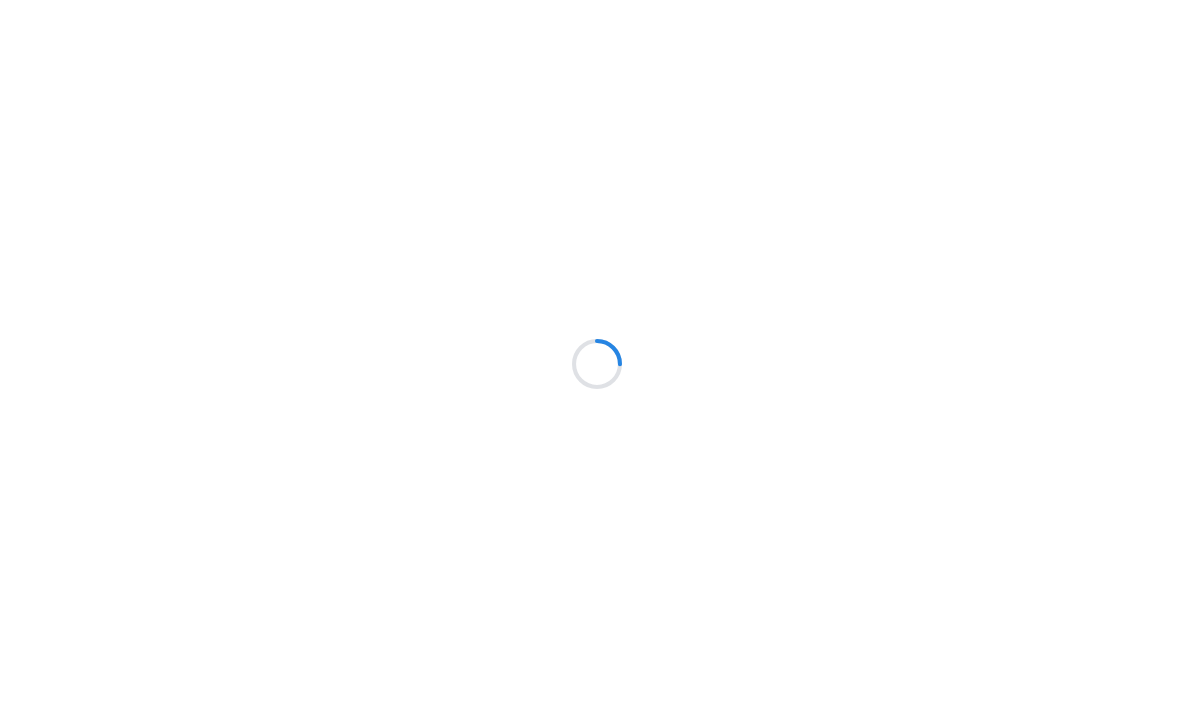 scroll, scrollTop: 0, scrollLeft: 0, axis: both 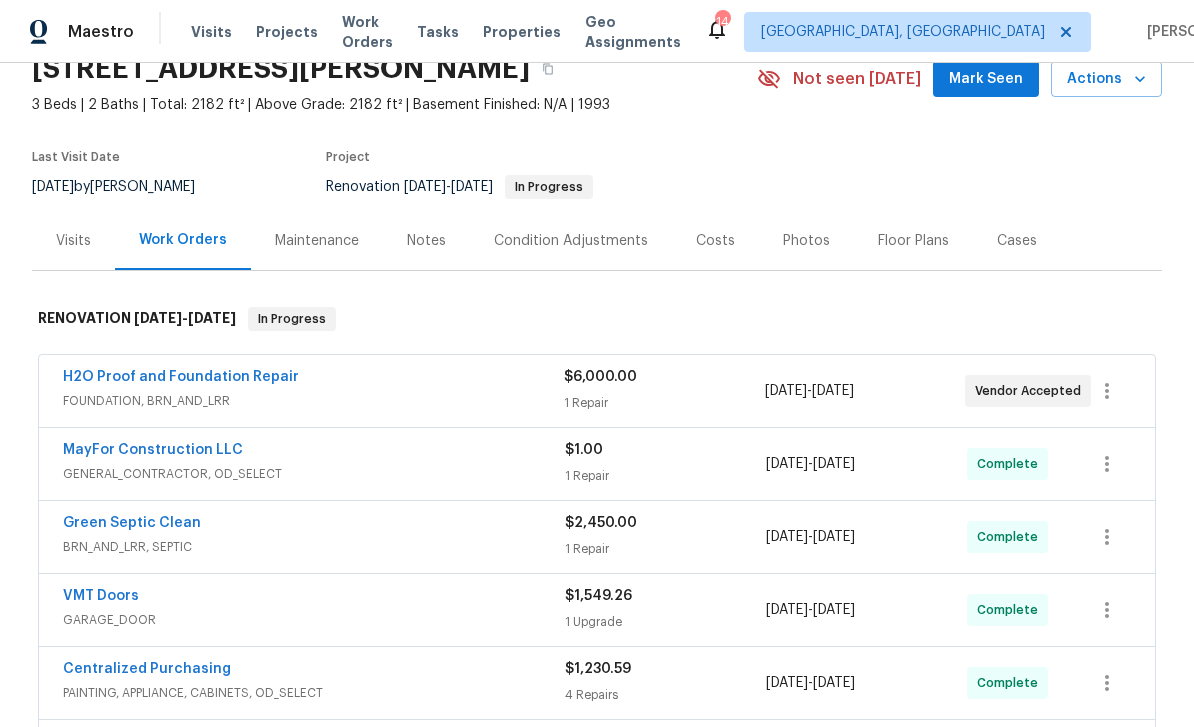 click on "Costs" at bounding box center [715, 241] 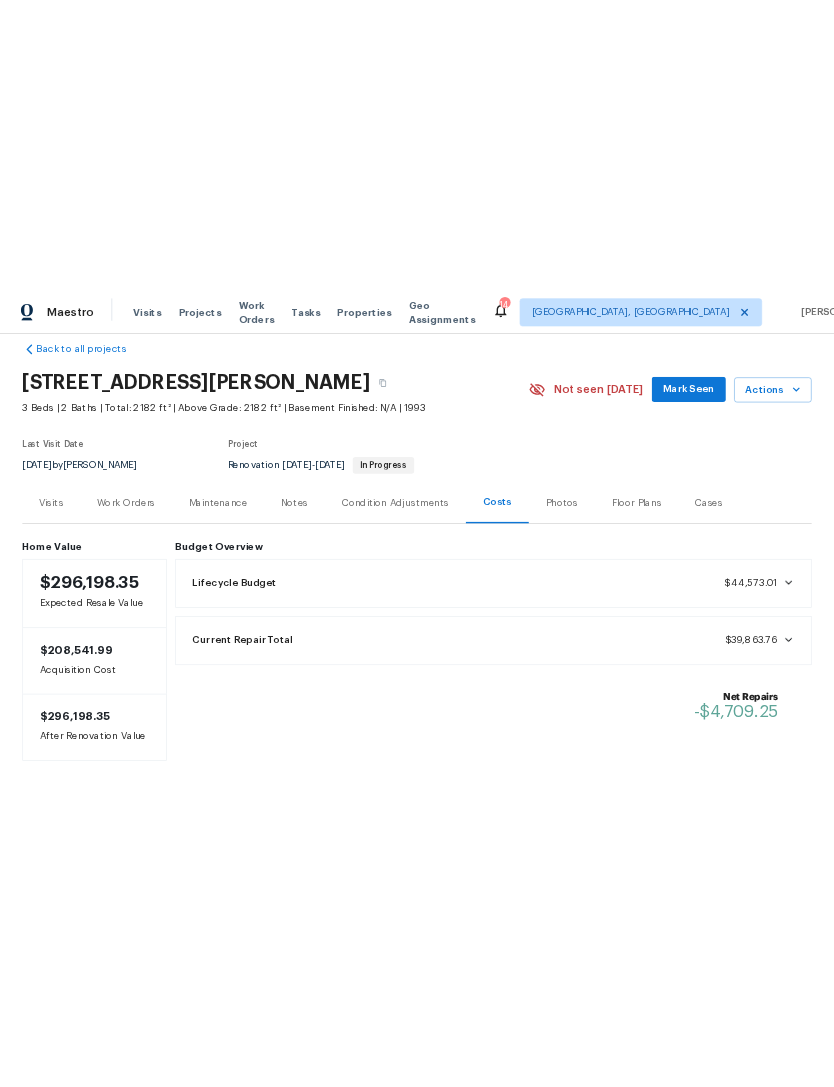scroll, scrollTop: 0, scrollLeft: 0, axis: both 